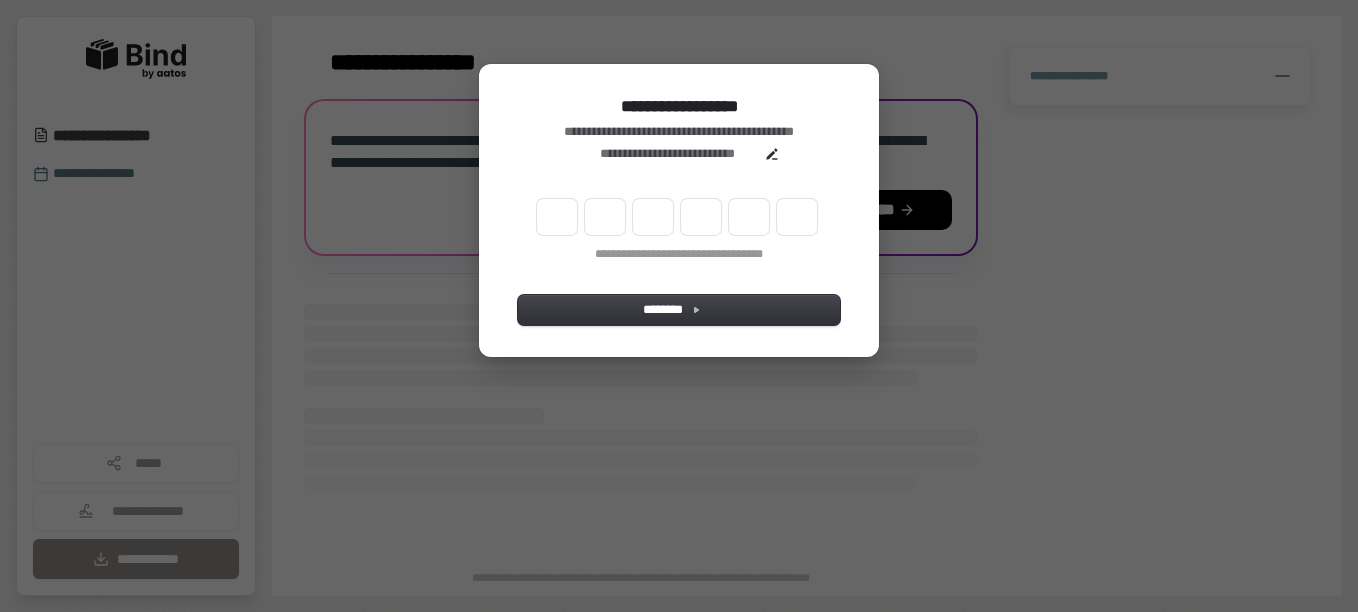 scroll, scrollTop: 0, scrollLeft: 0, axis: both 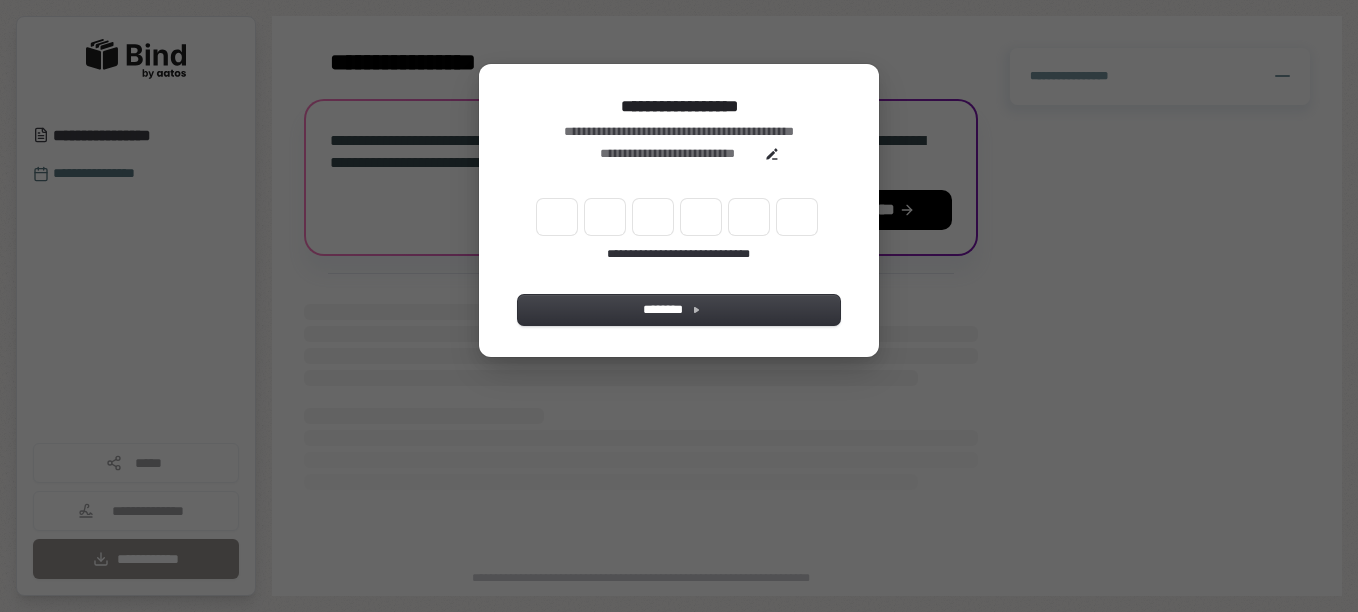 type on "*" 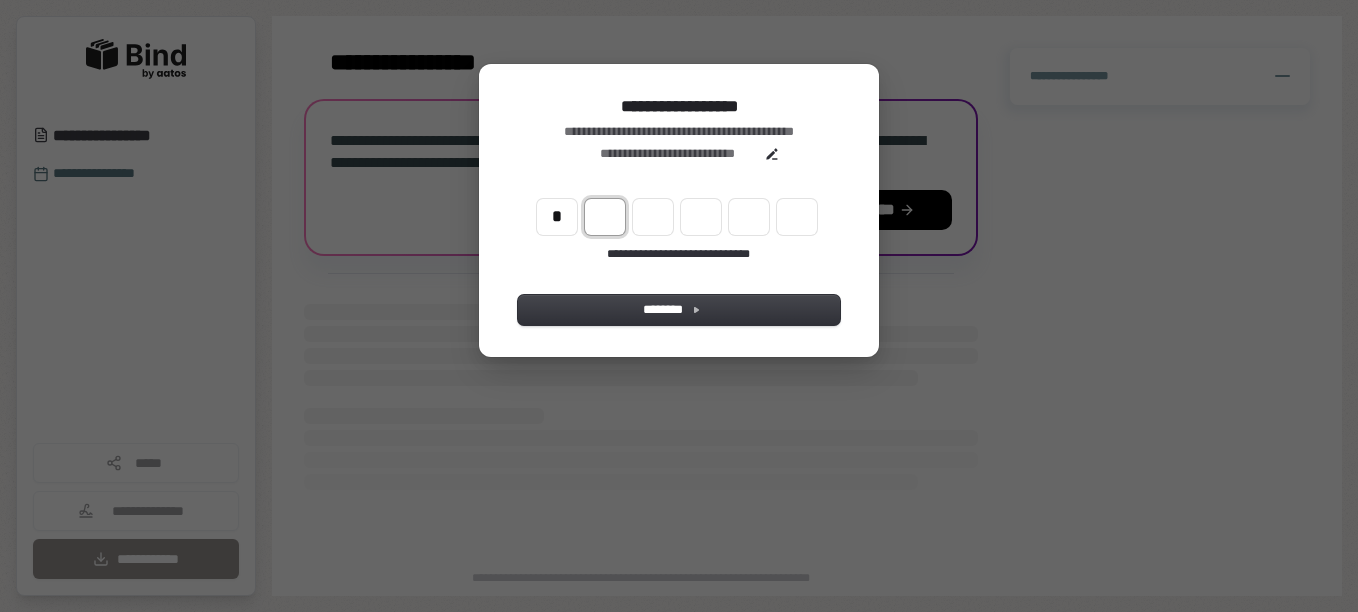 type on "*" 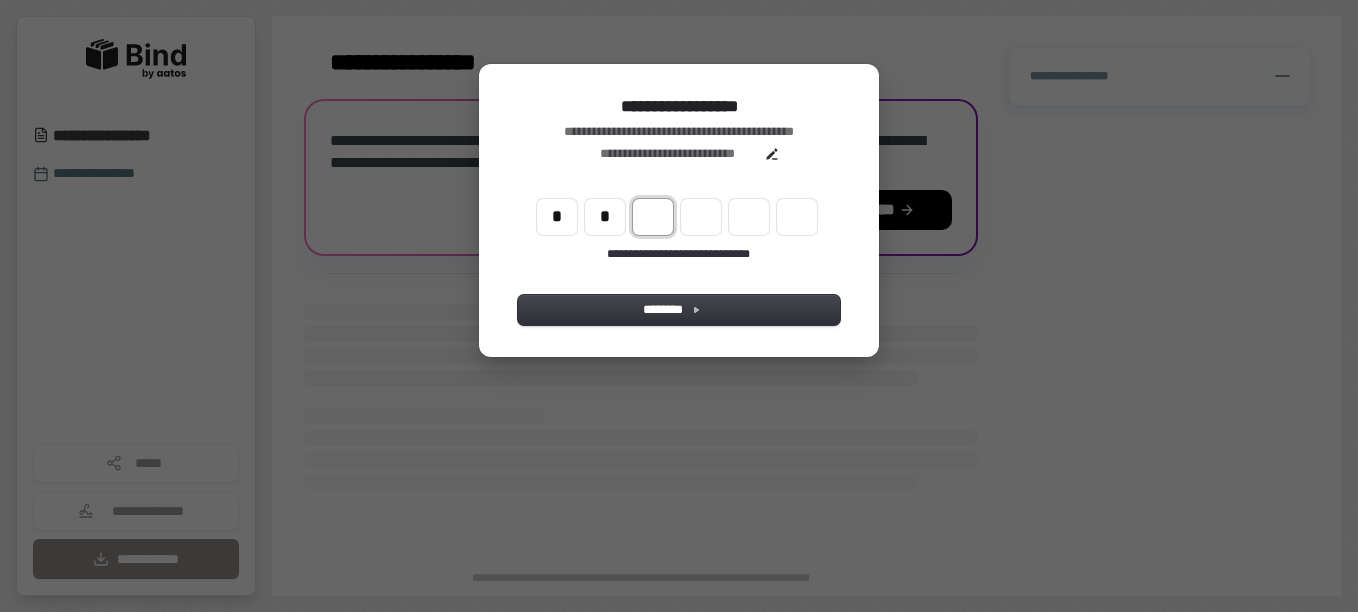 type on "**" 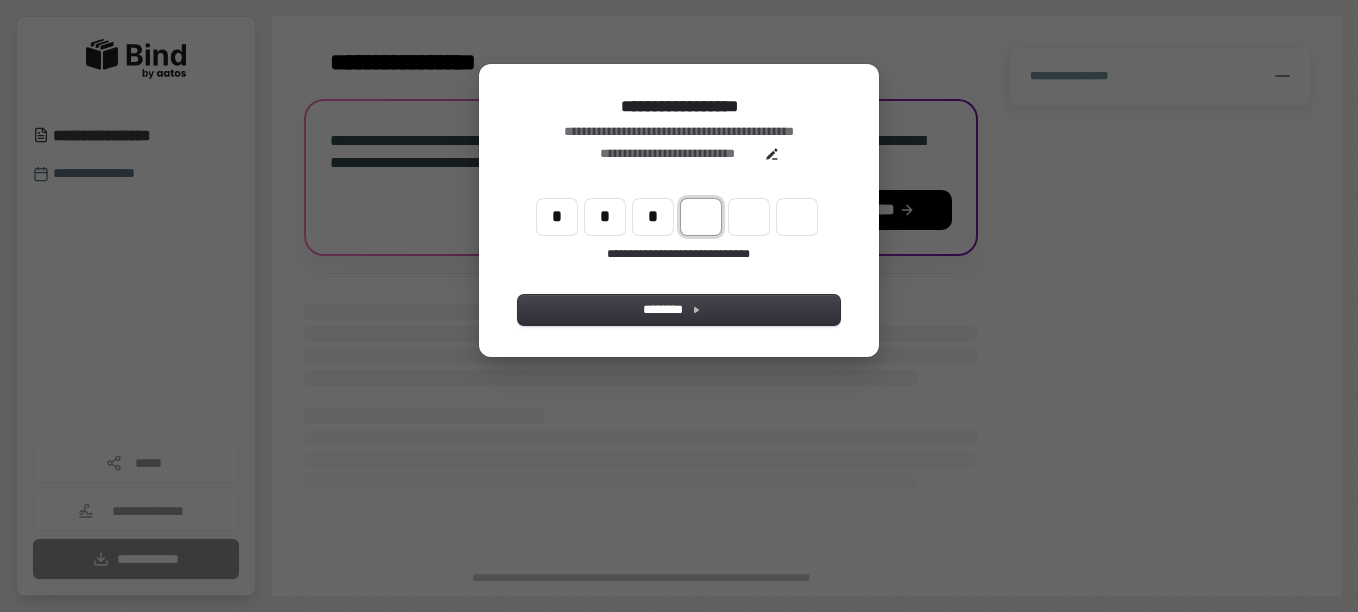 type on "***" 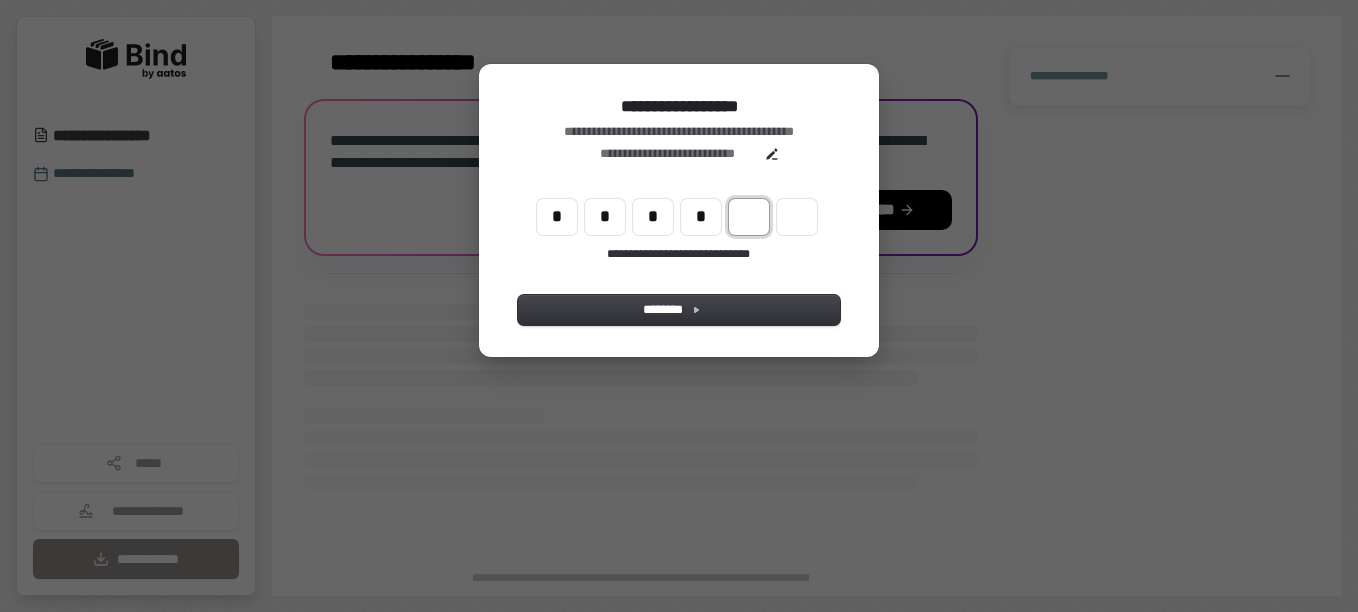 type on "****" 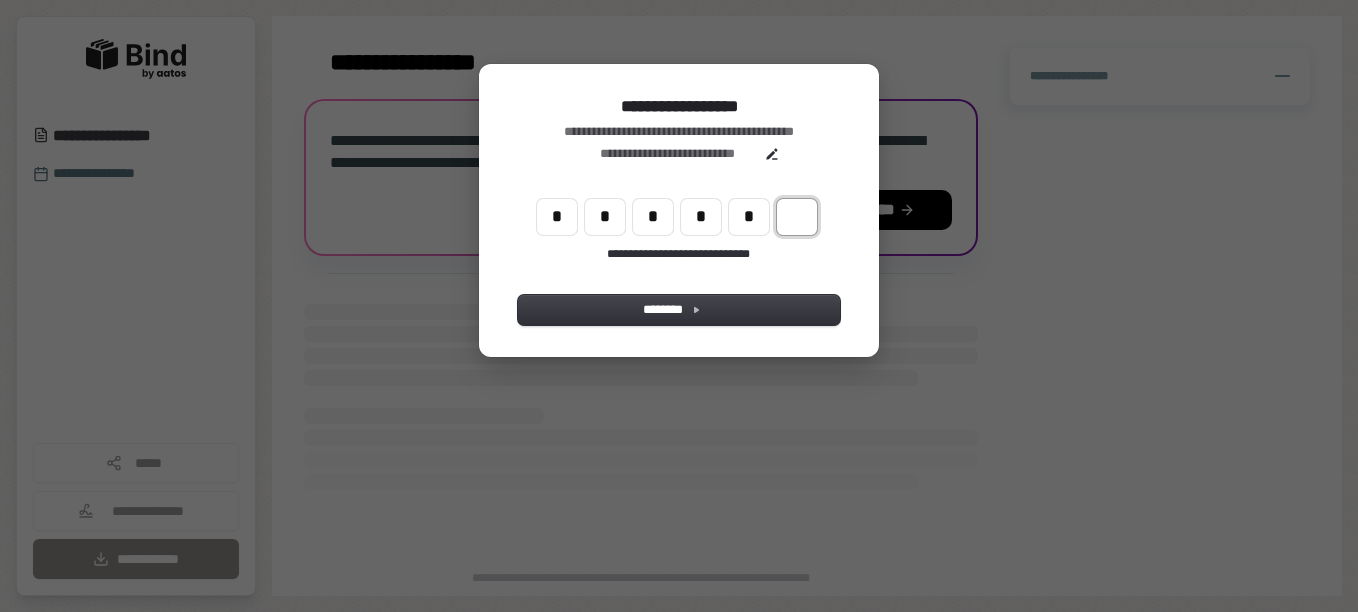 type on "******" 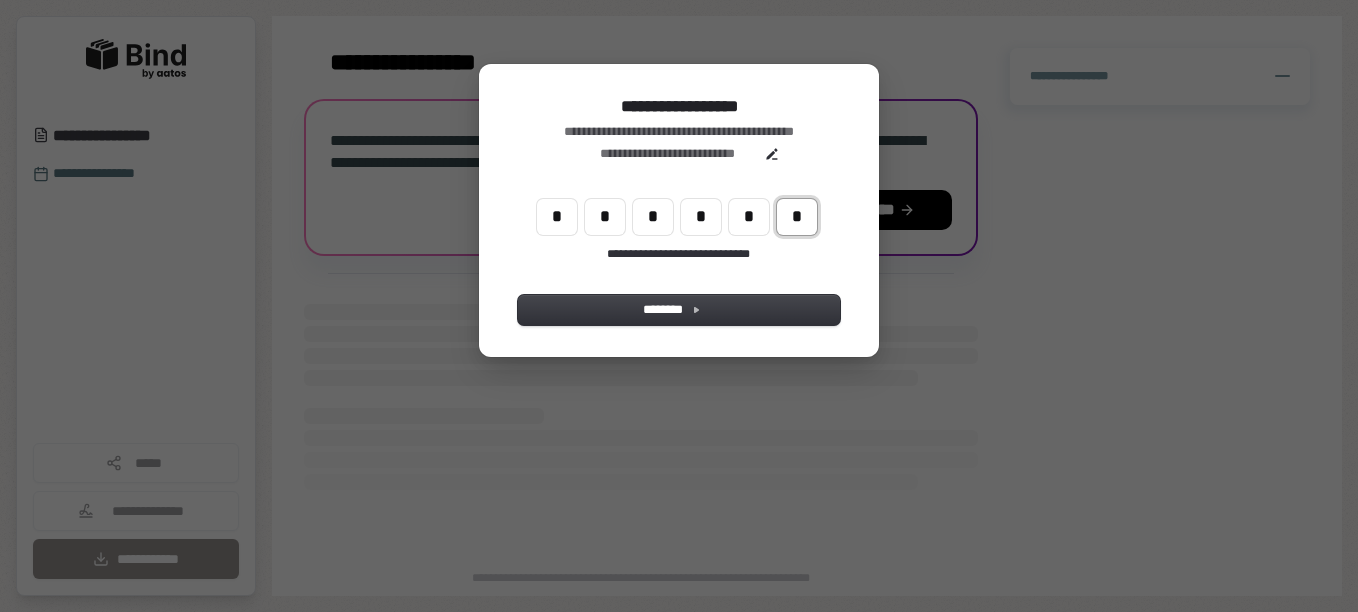 type on "*" 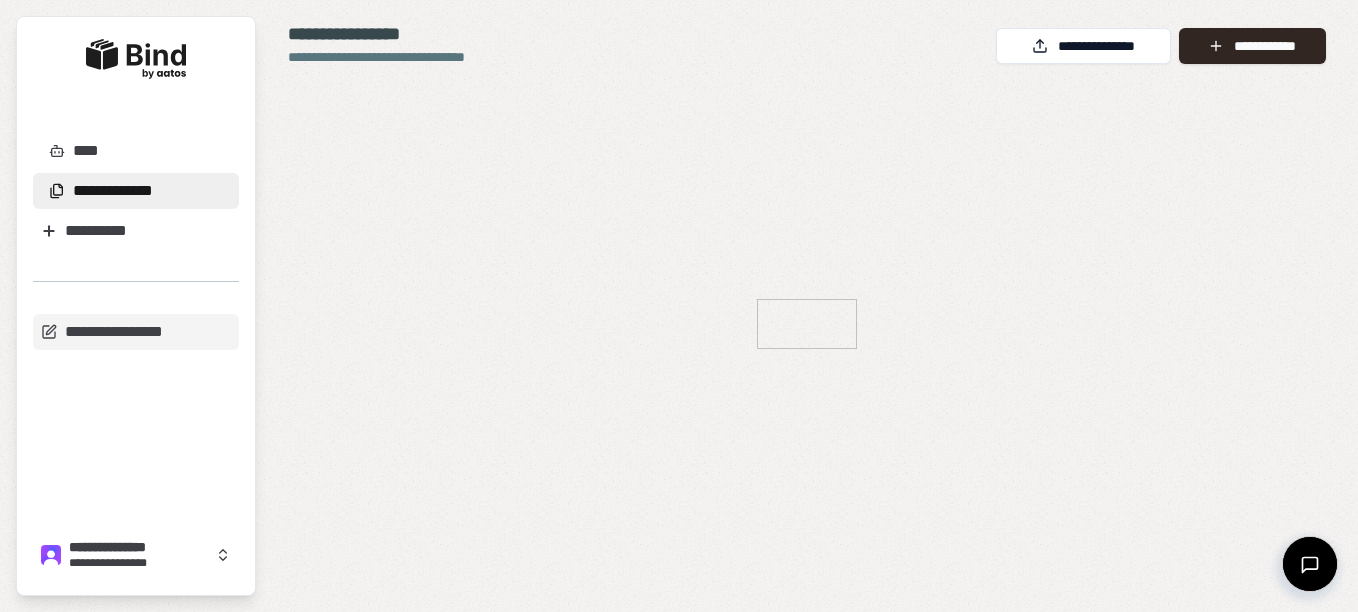 scroll, scrollTop: 0, scrollLeft: 0, axis: both 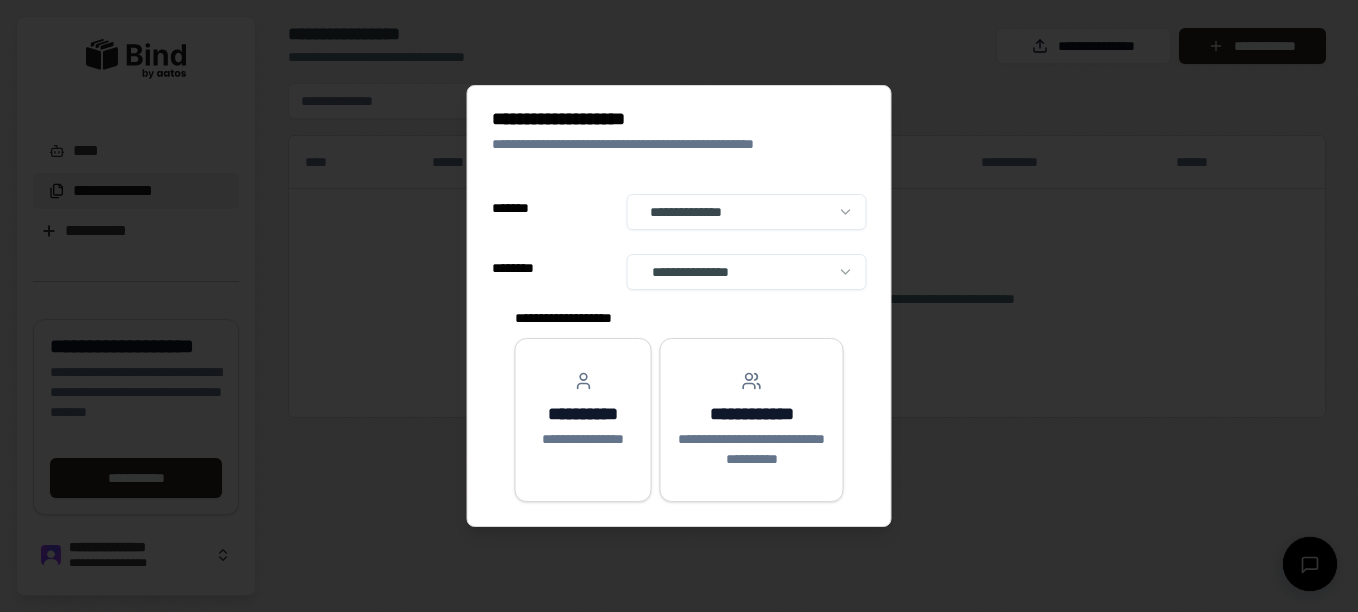 select on "**" 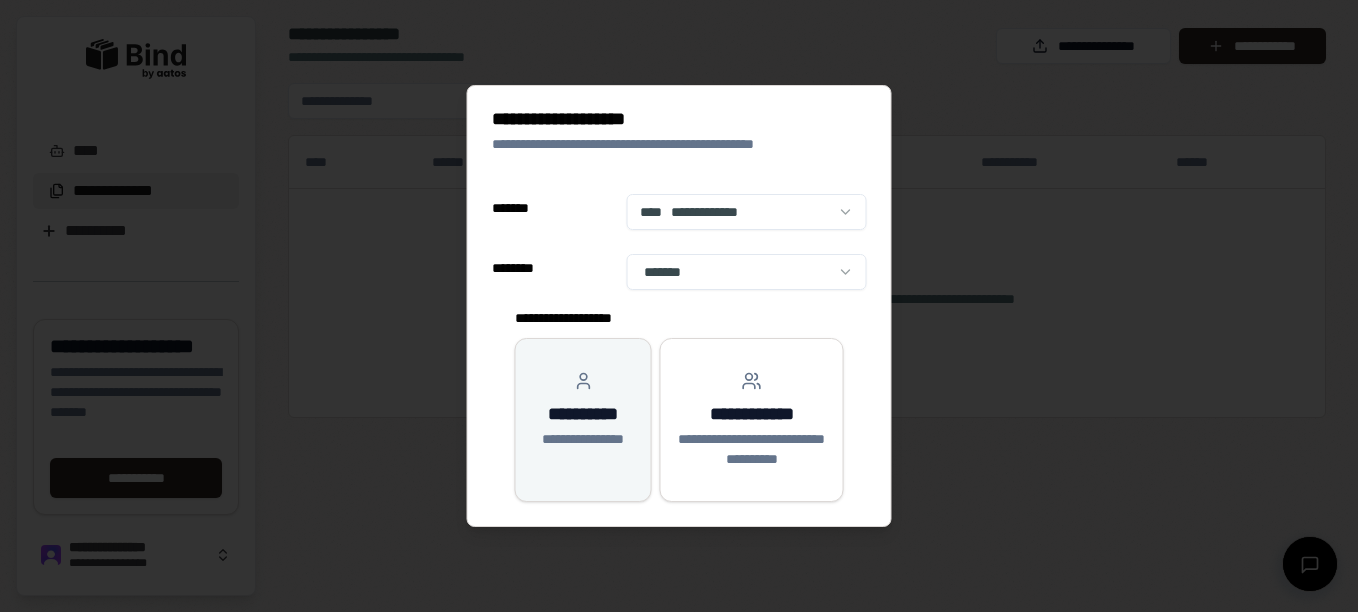 click on "**********" at bounding box center (583, 410) 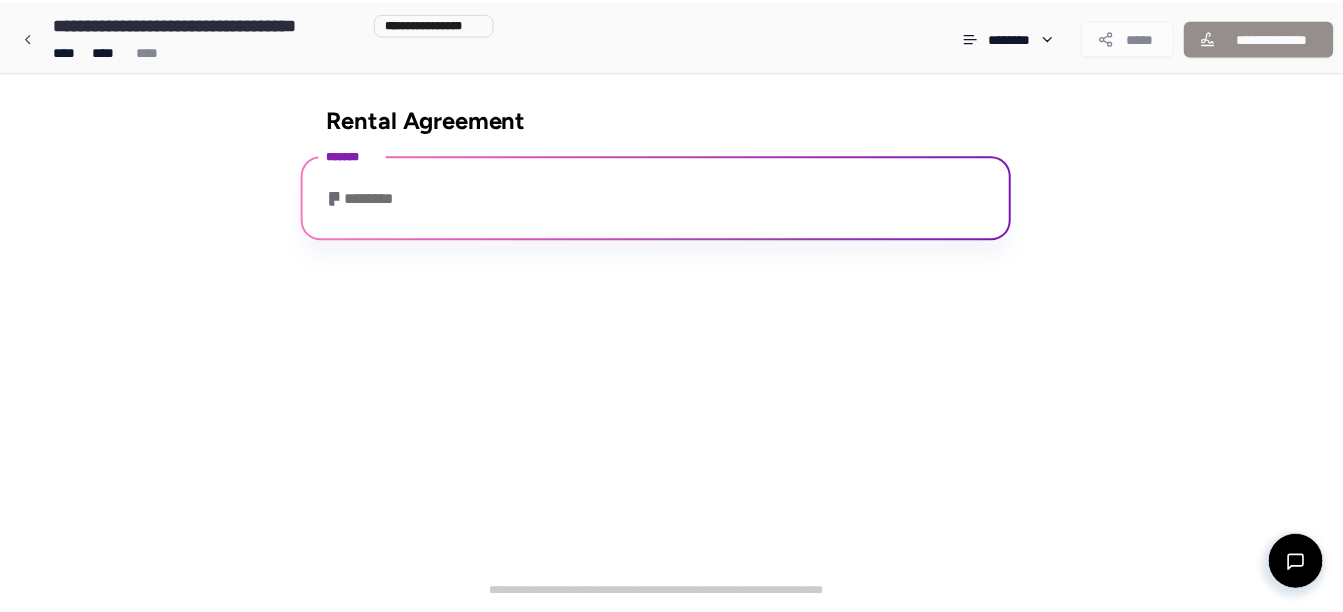 scroll, scrollTop: 156, scrollLeft: 0, axis: vertical 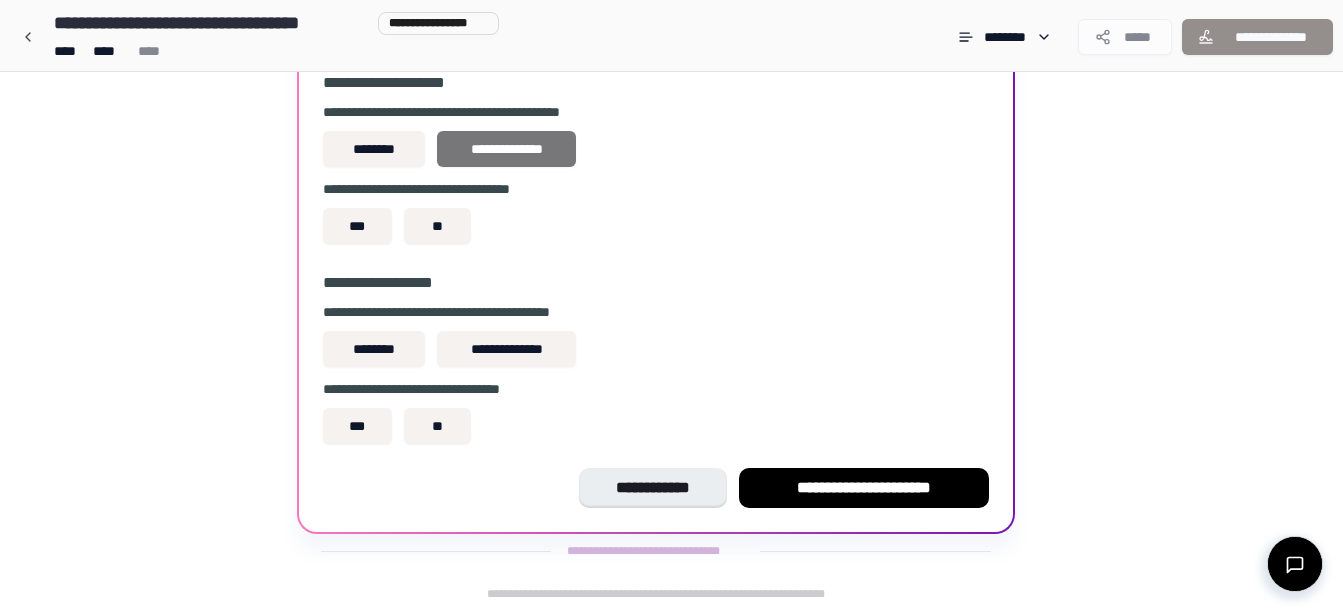 click on "**********" at bounding box center [506, 149] 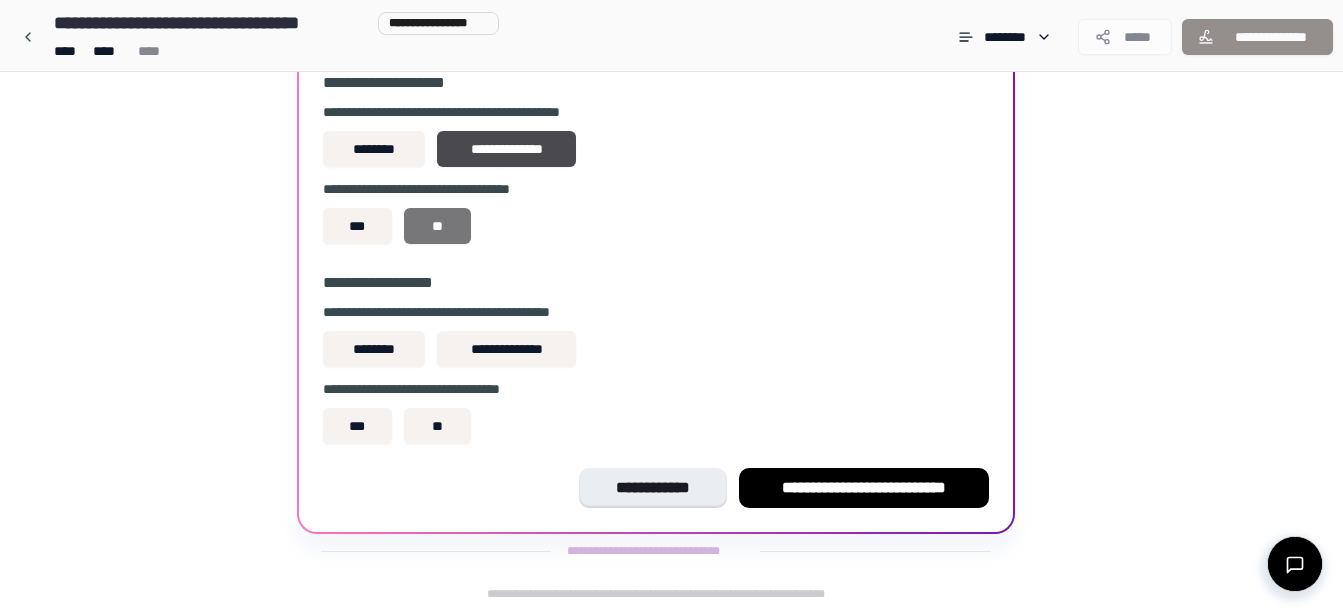 click on "**" at bounding box center [437, 226] 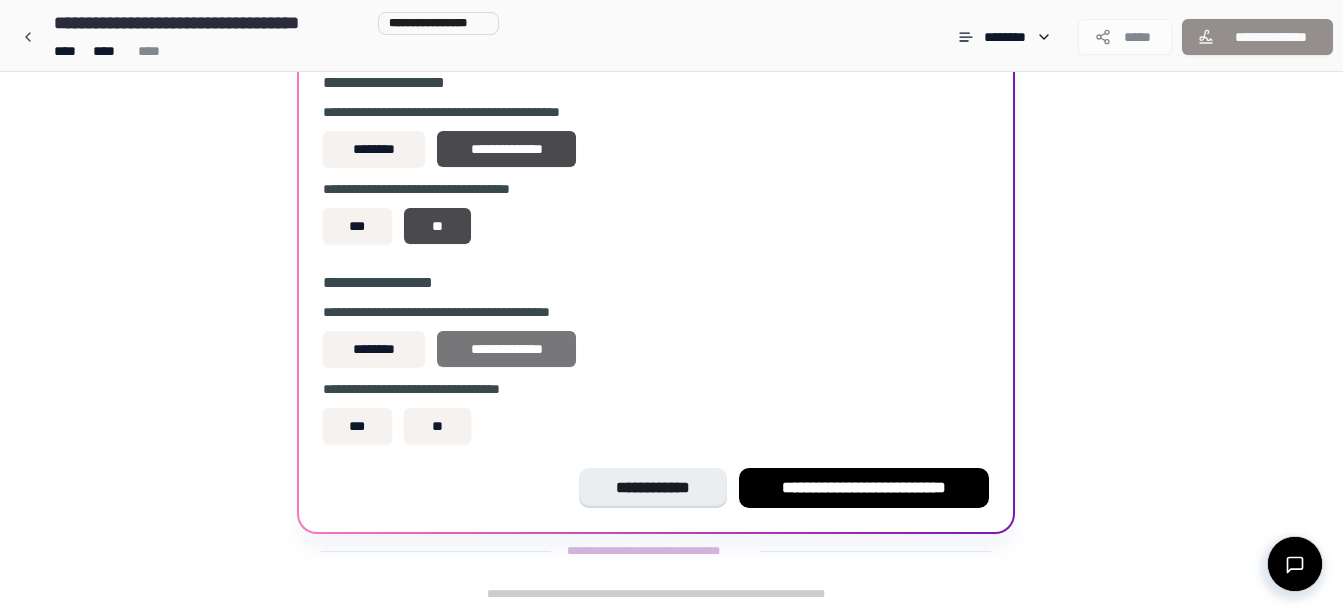 click on "**********" at bounding box center (506, 349) 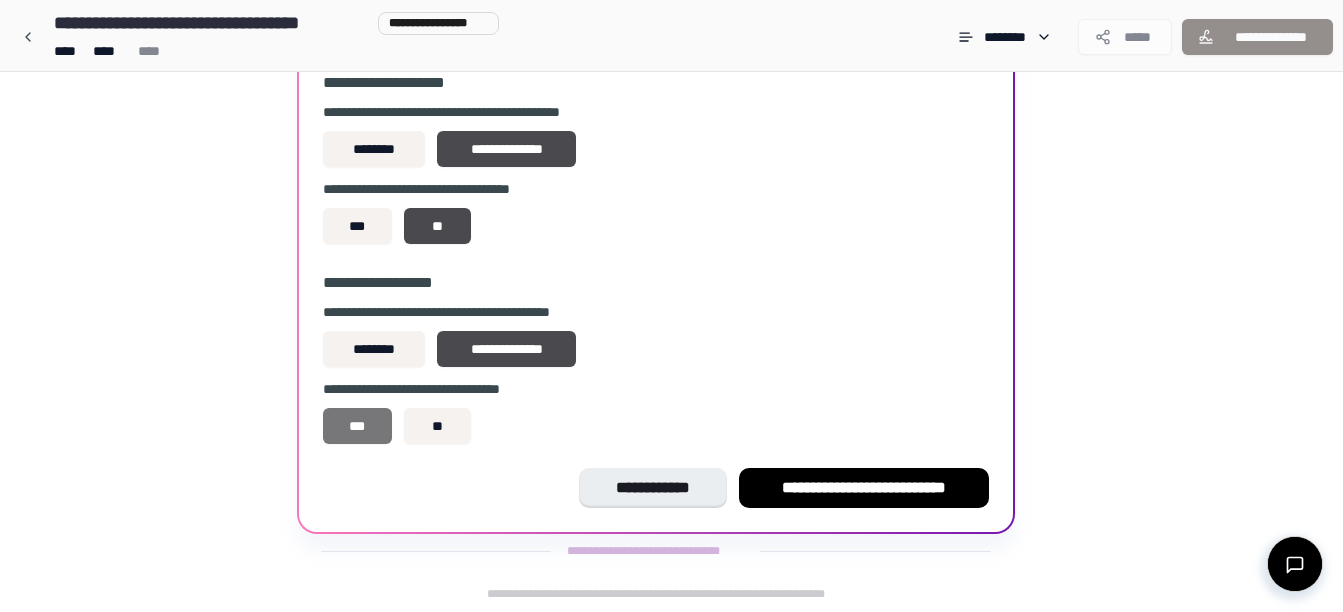 click on "***" at bounding box center (358, 426) 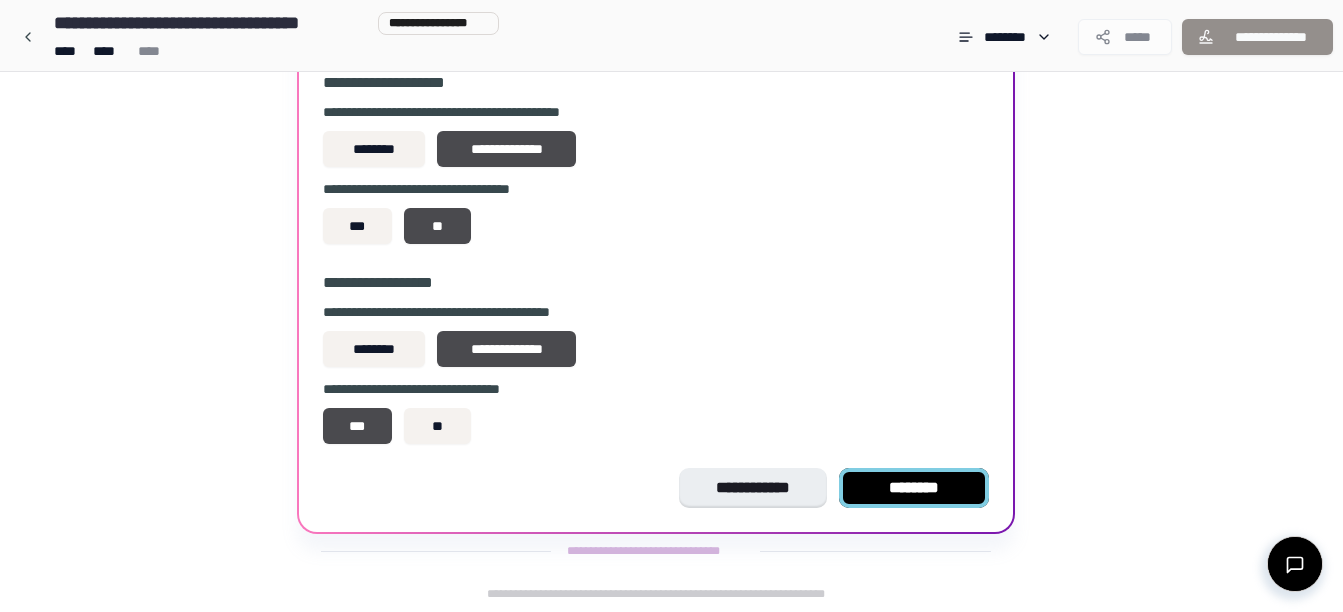 click on "********" at bounding box center (914, 488) 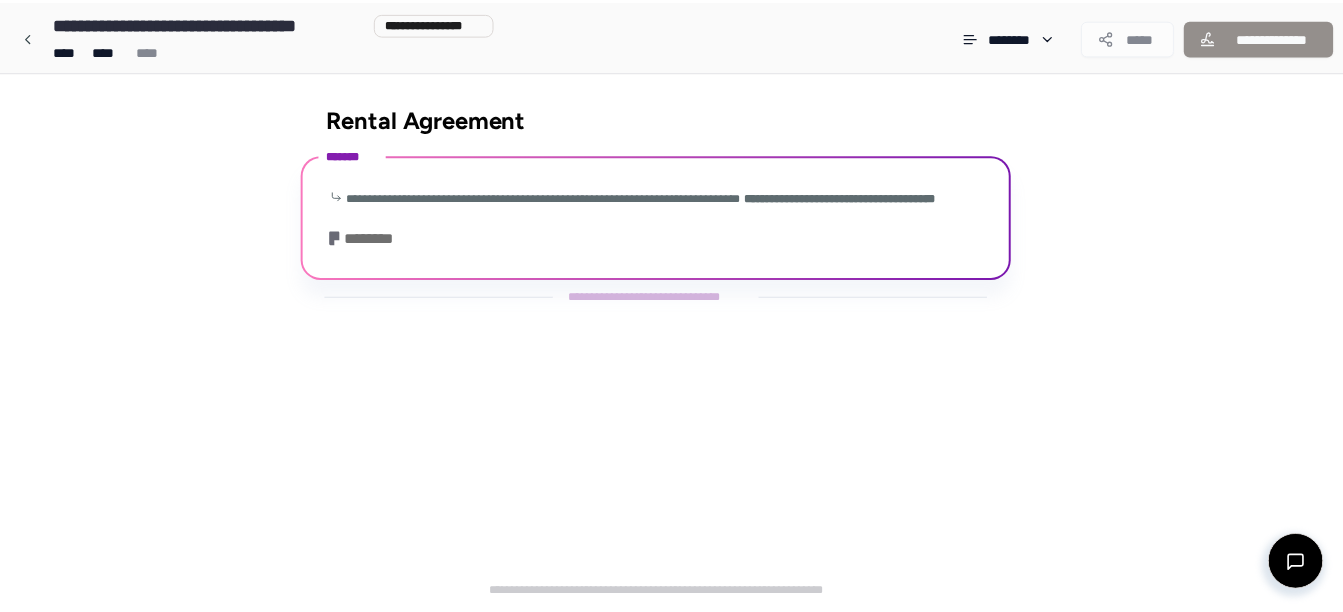 scroll, scrollTop: 201, scrollLeft: 0, axis: vertical 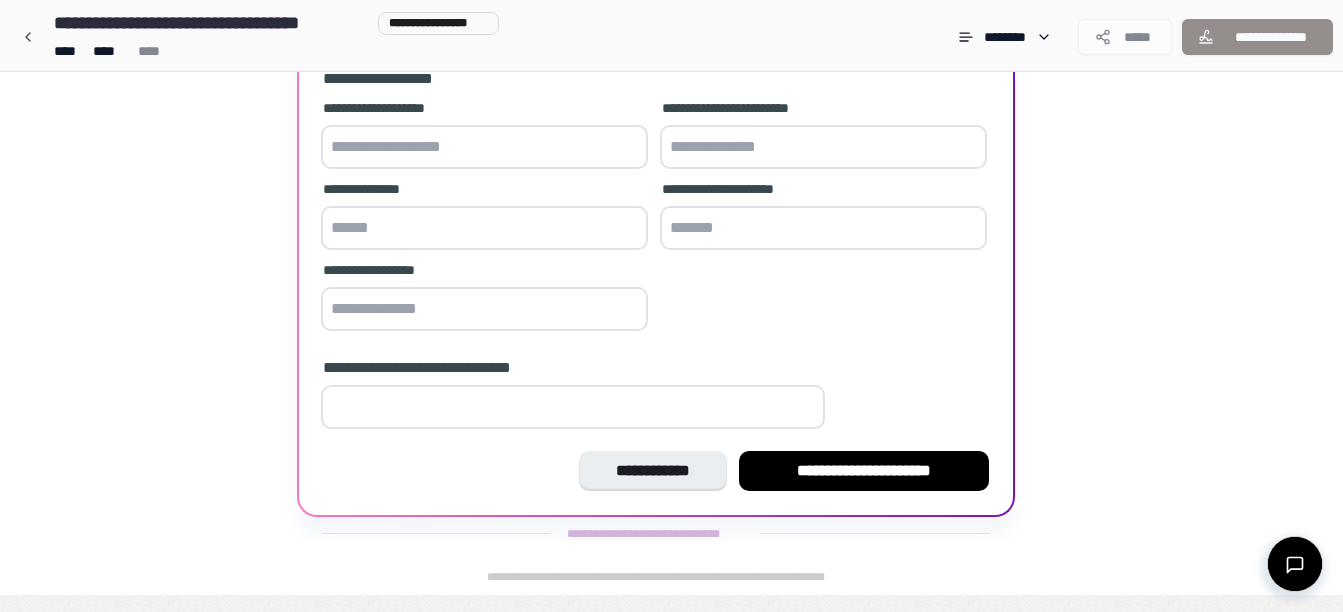 click at bounding box center [484, 147] 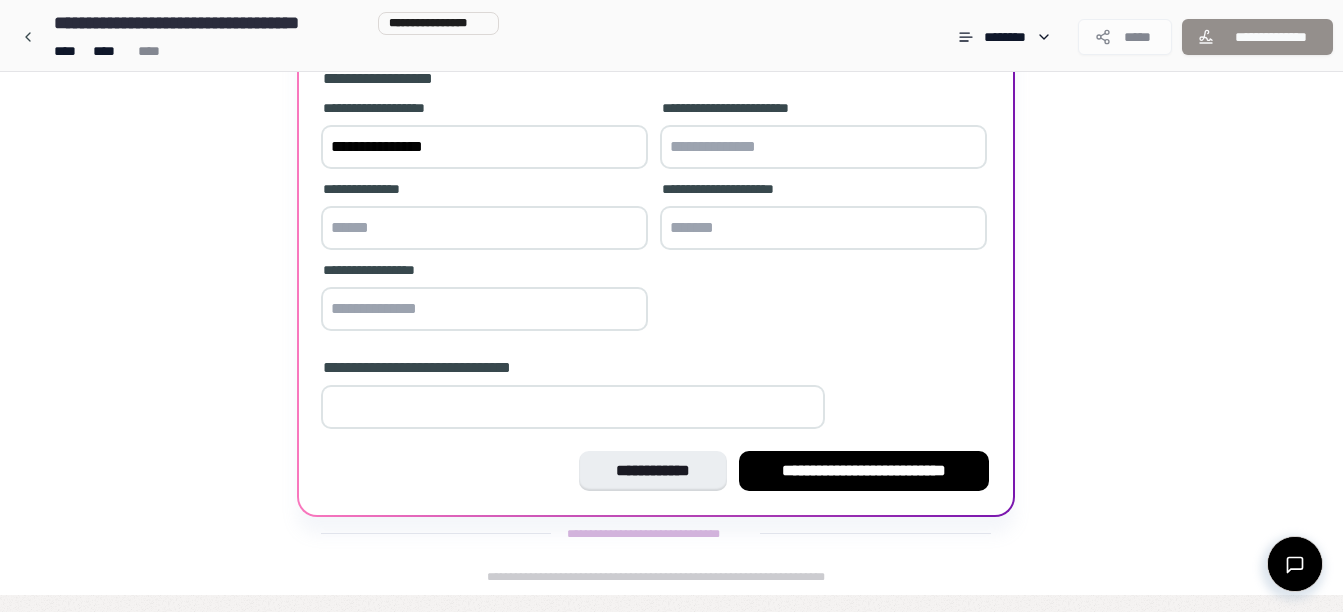 type on "**********" 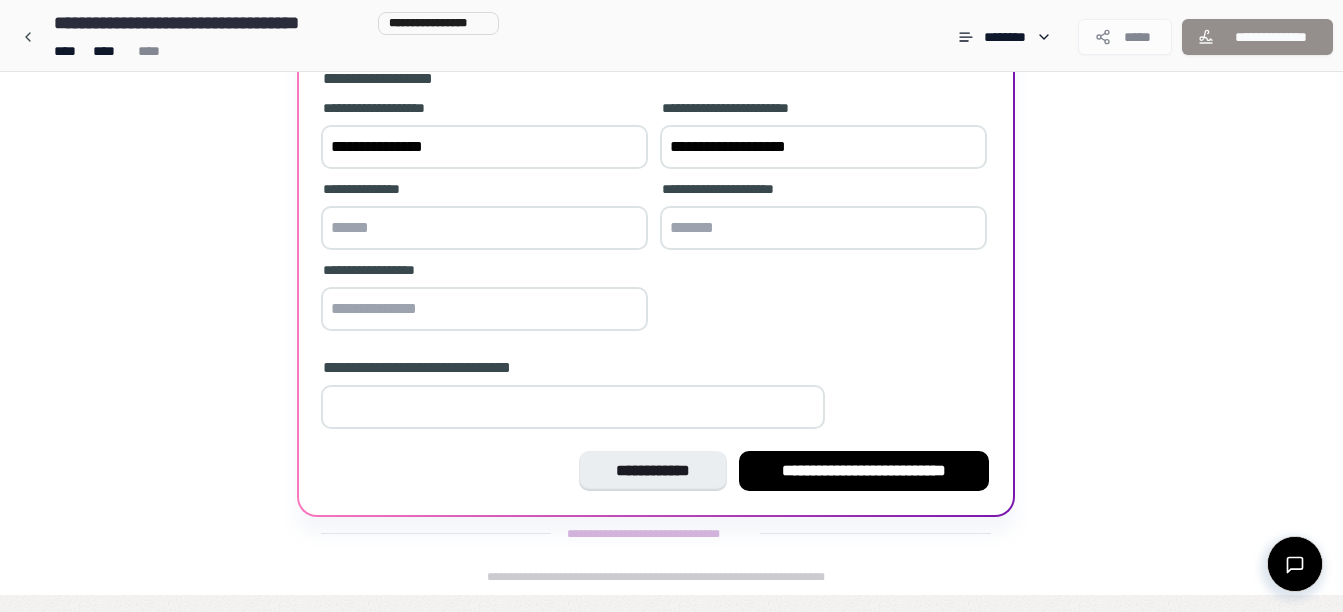 type on "**********" 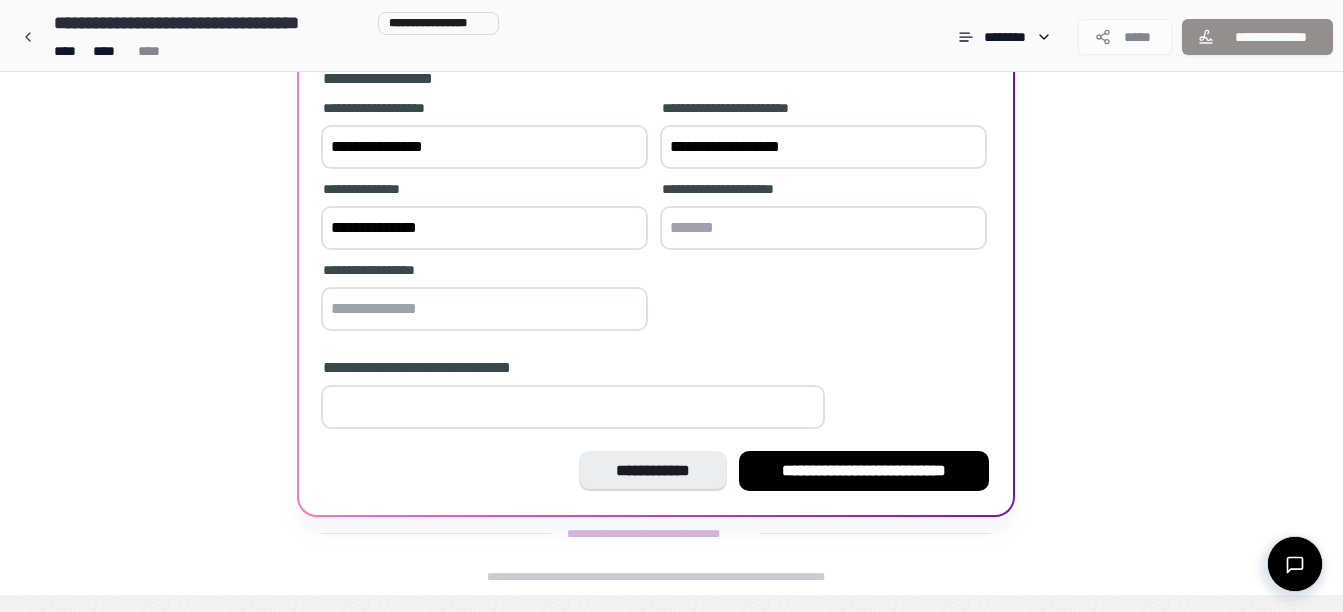 type on "**********" 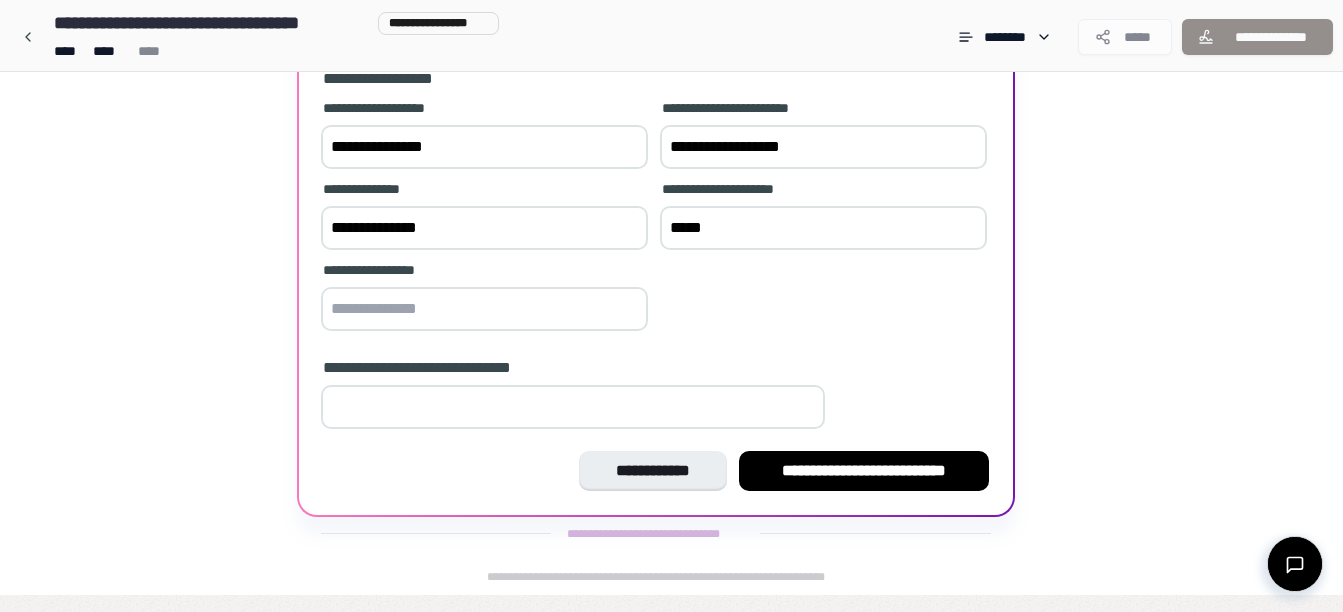 type on "*****" 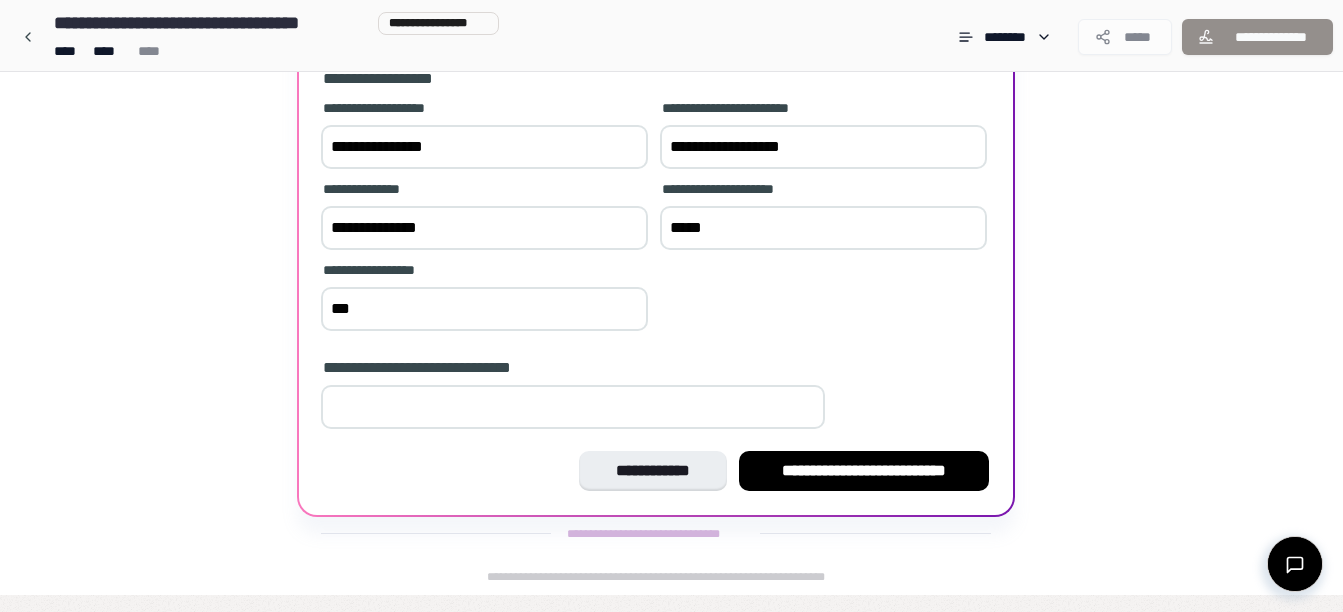 type on "***" 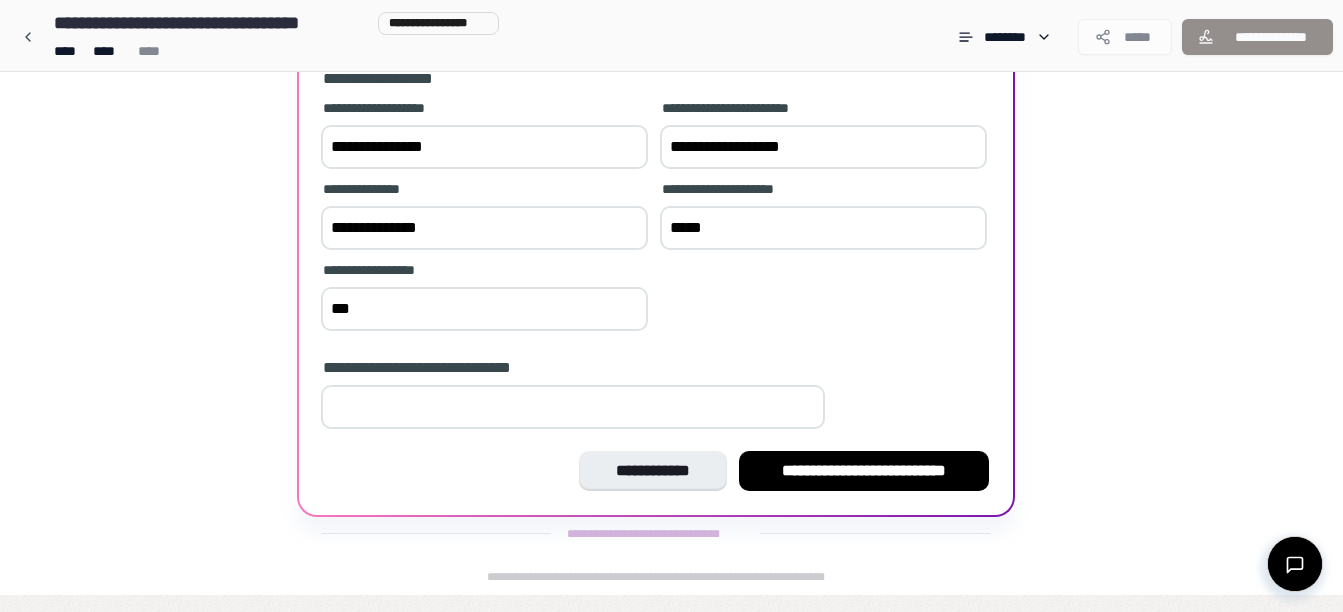 click at bounding box center (573, 407) 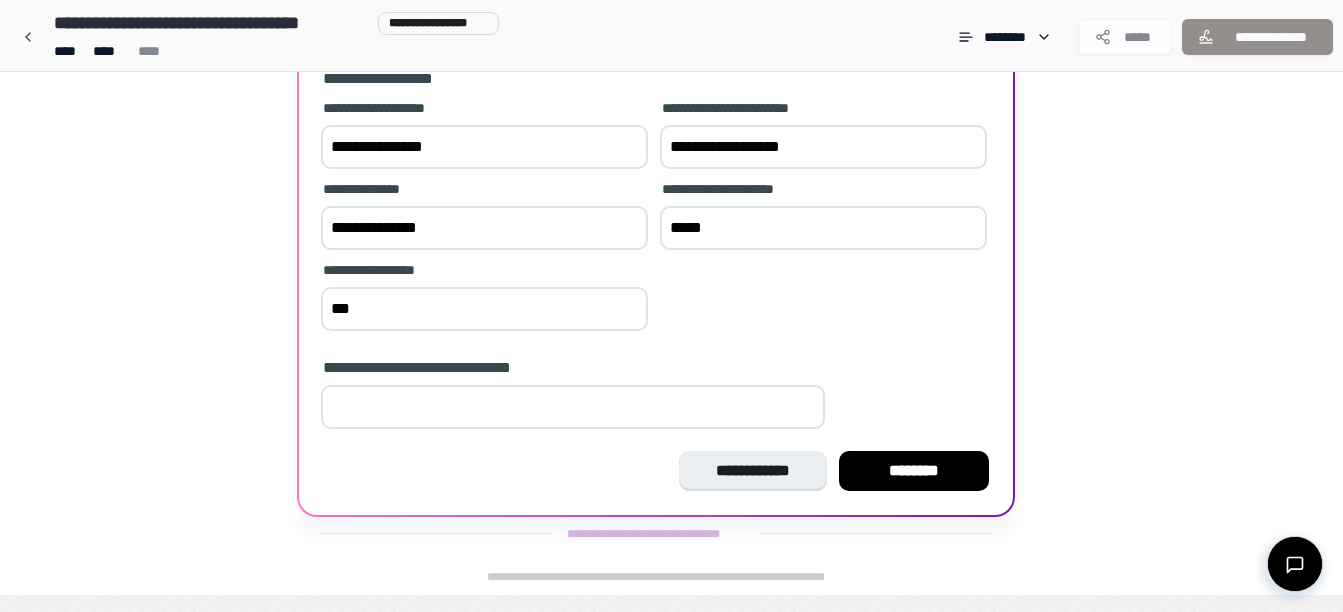 type on "*" 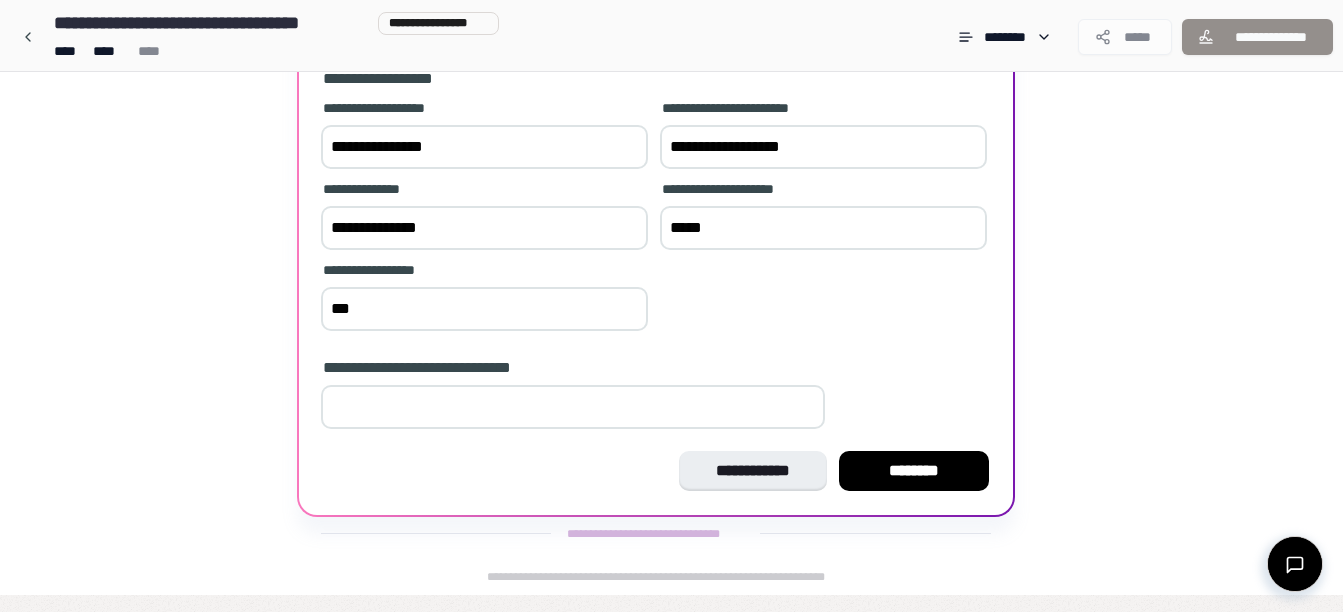 type 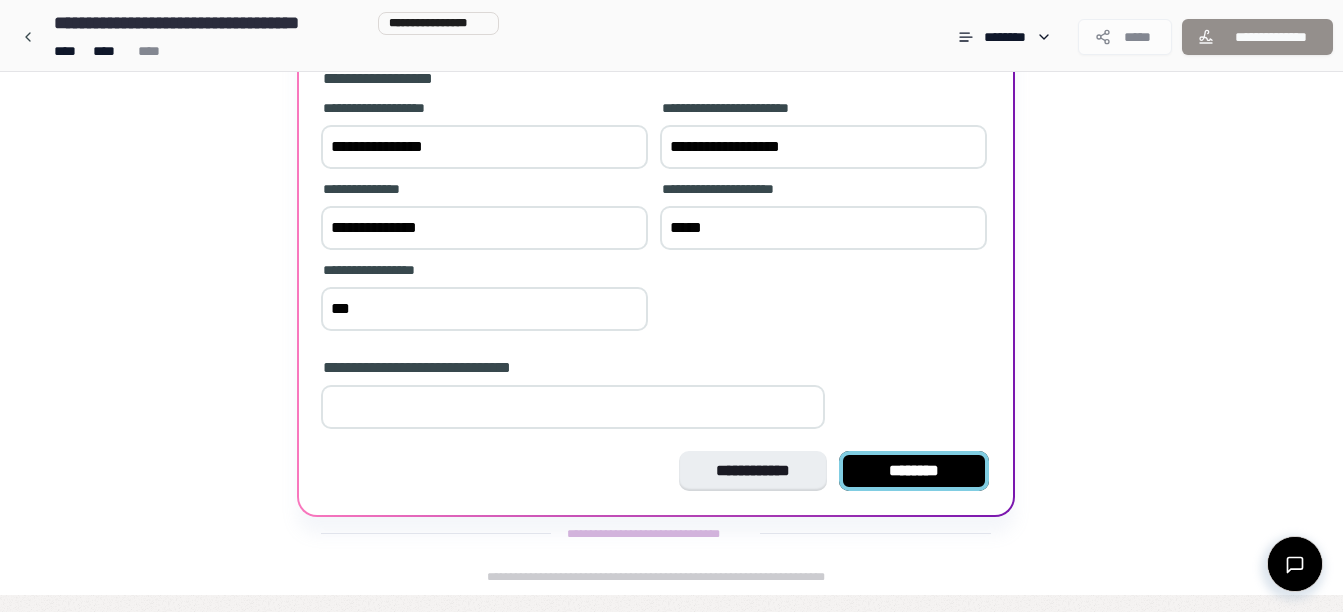 click on "********" at bounding box center [914, 471] 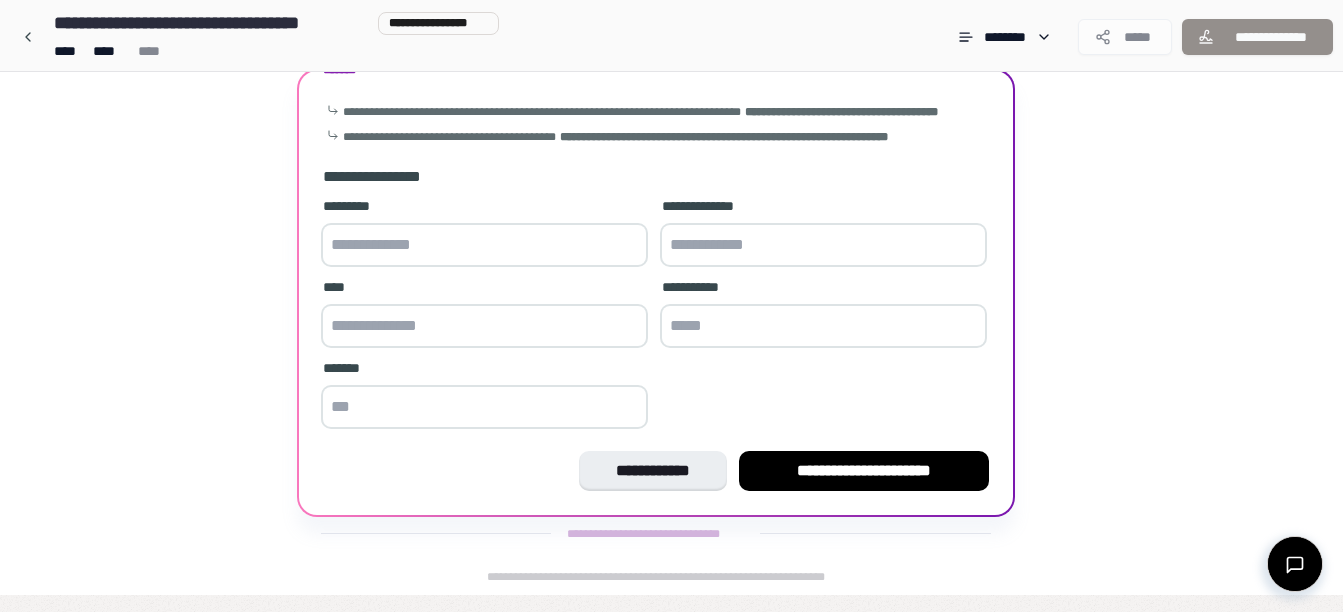 scroll, scrollTop: 0, scrollLeft: 0, axis: both 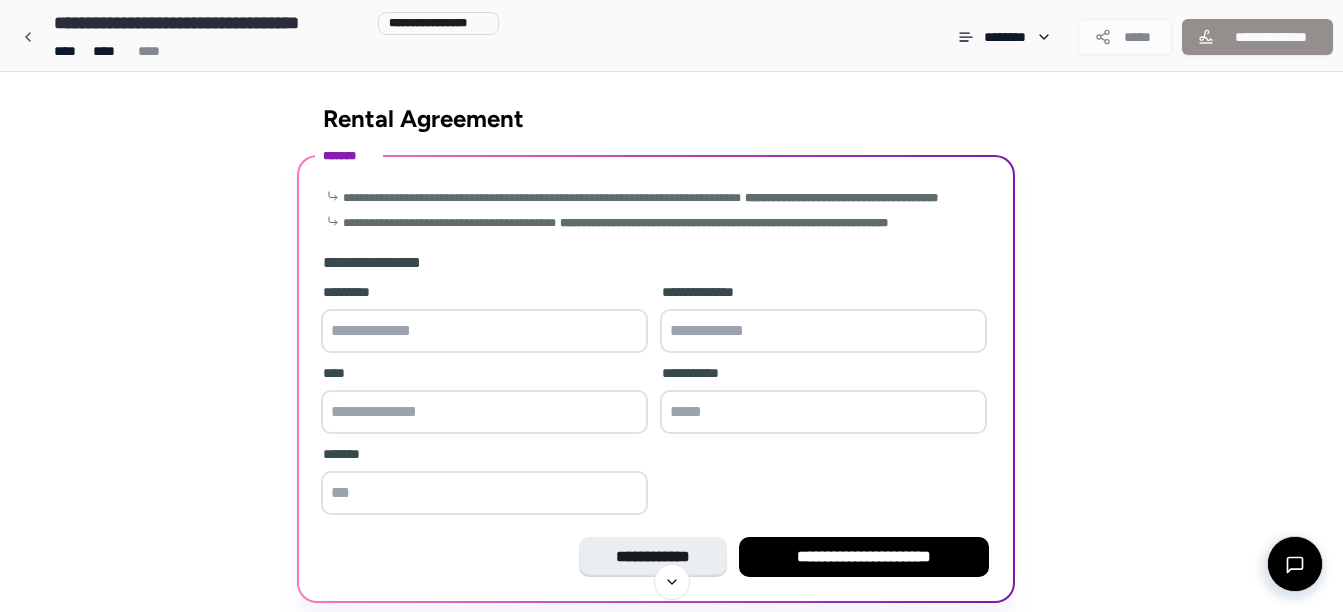 click at bounding box center [484, 331] 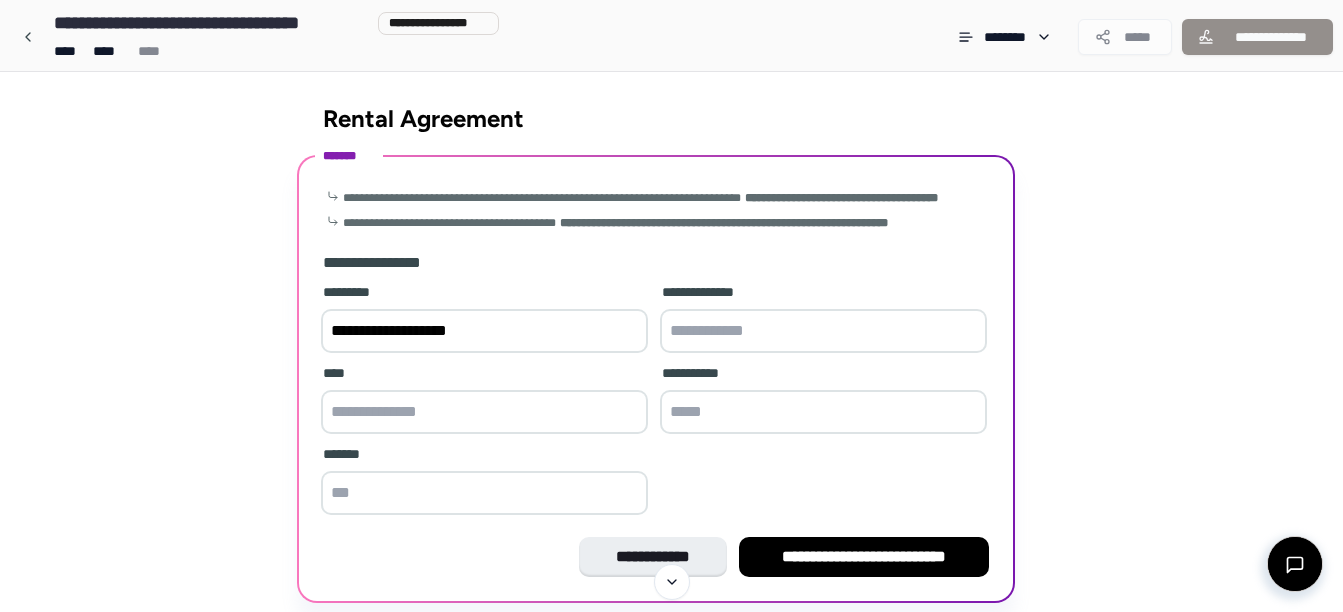 type on "**********" 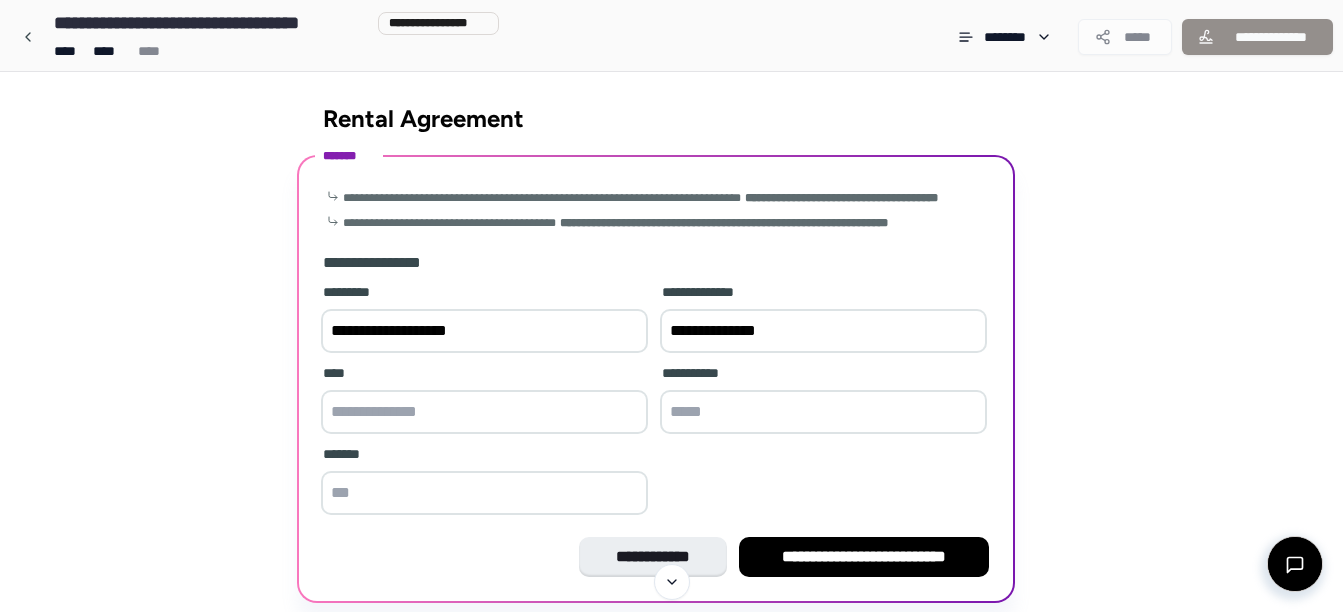 type on "**********" 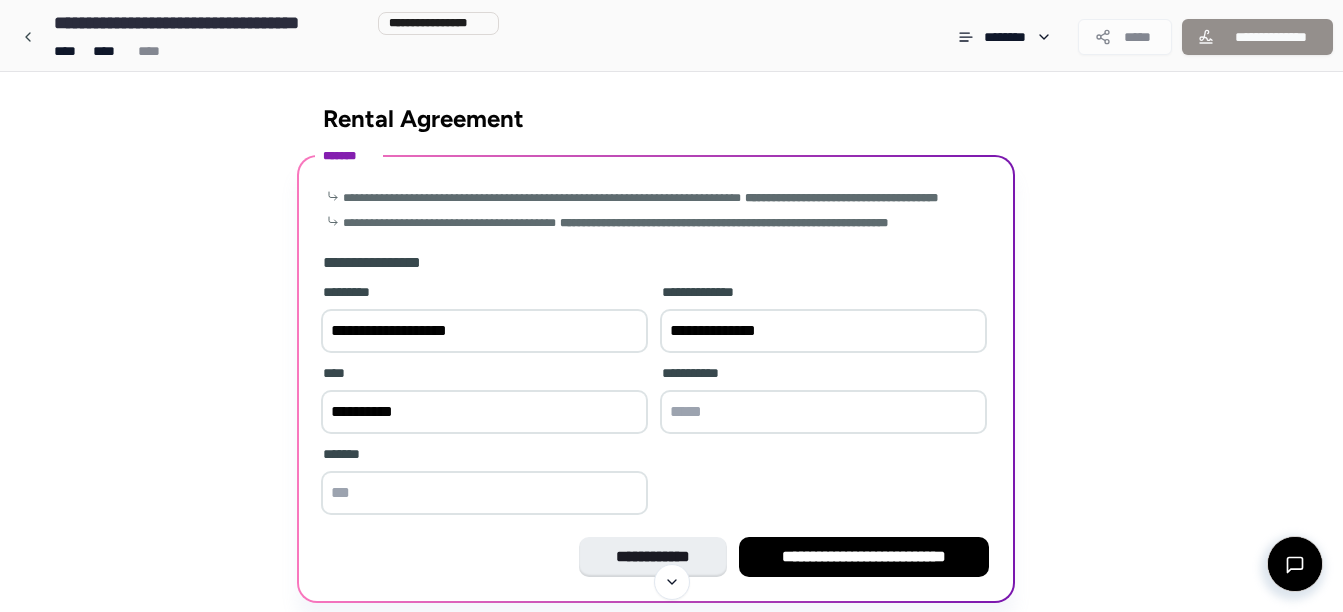 type on "**********" 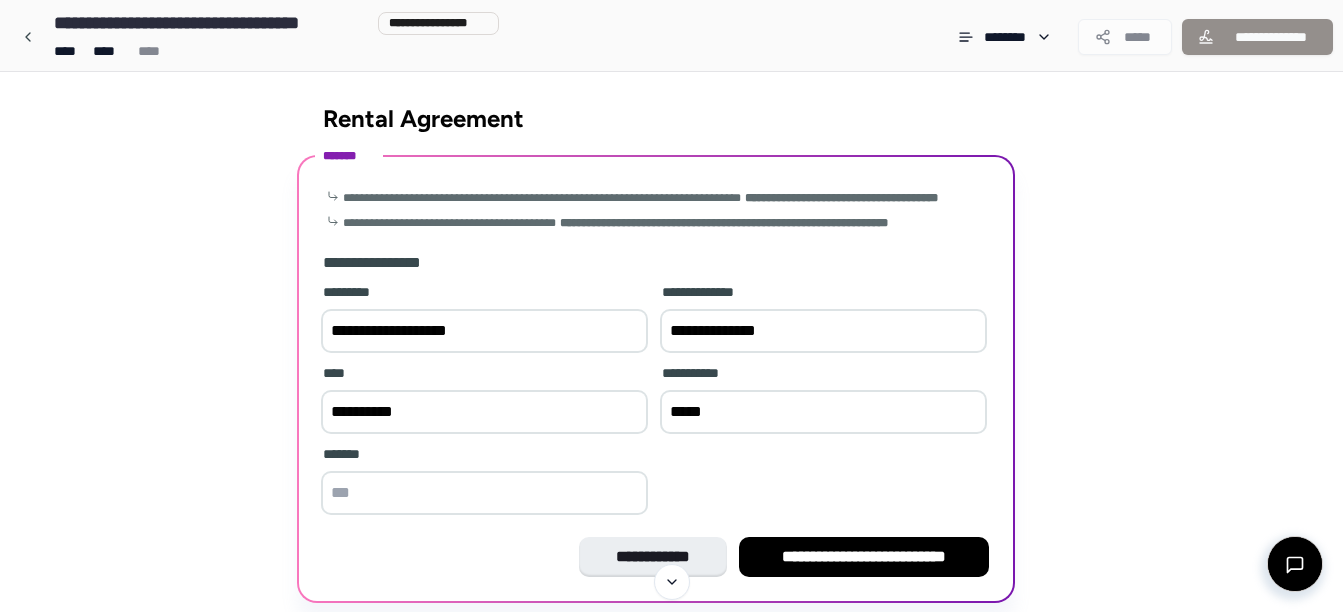 type on "*****" 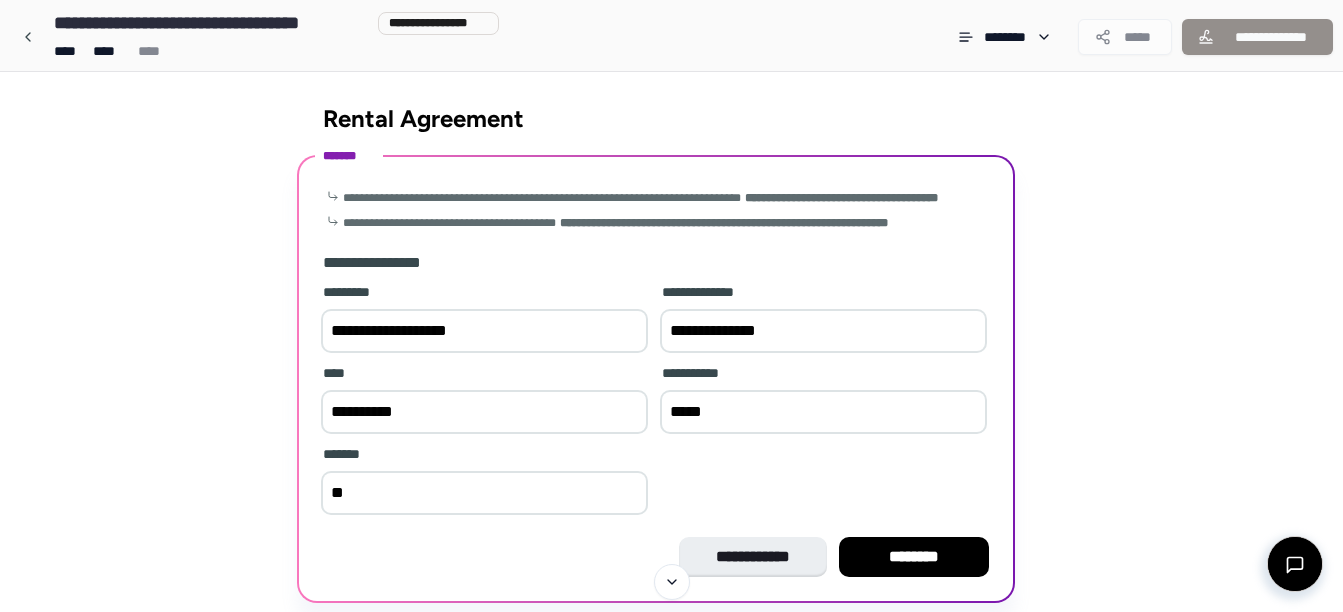 type on "***" 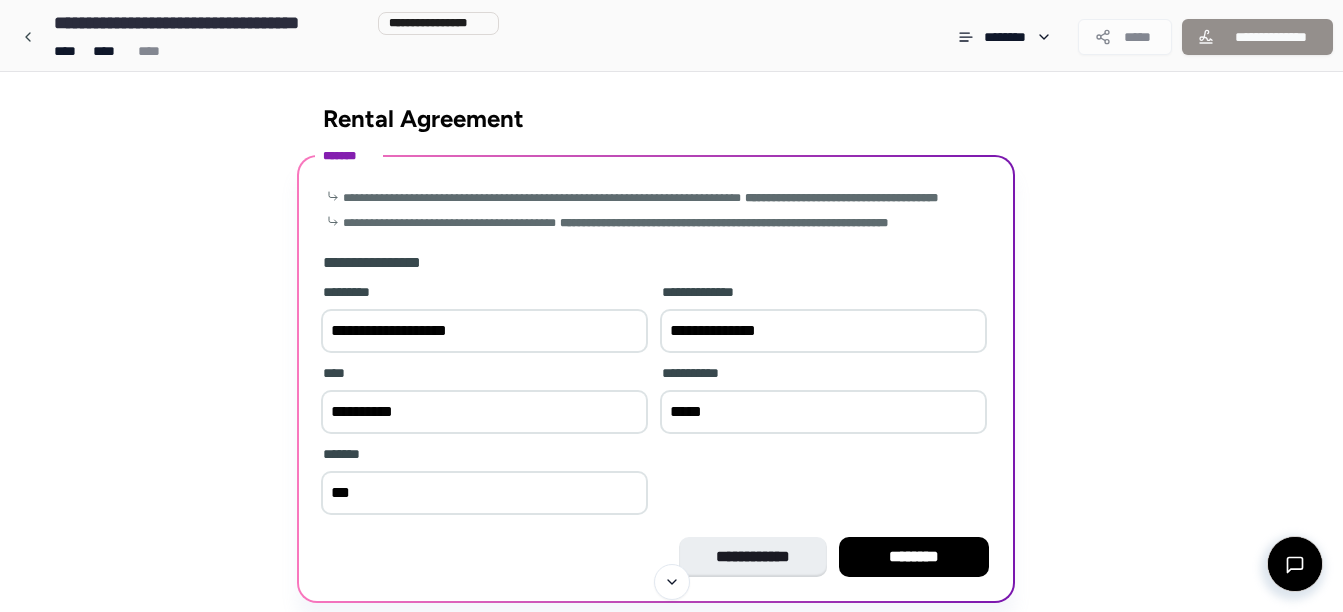 scroll, scrollTop: 86, scrollLeft: 0, axis: vertical 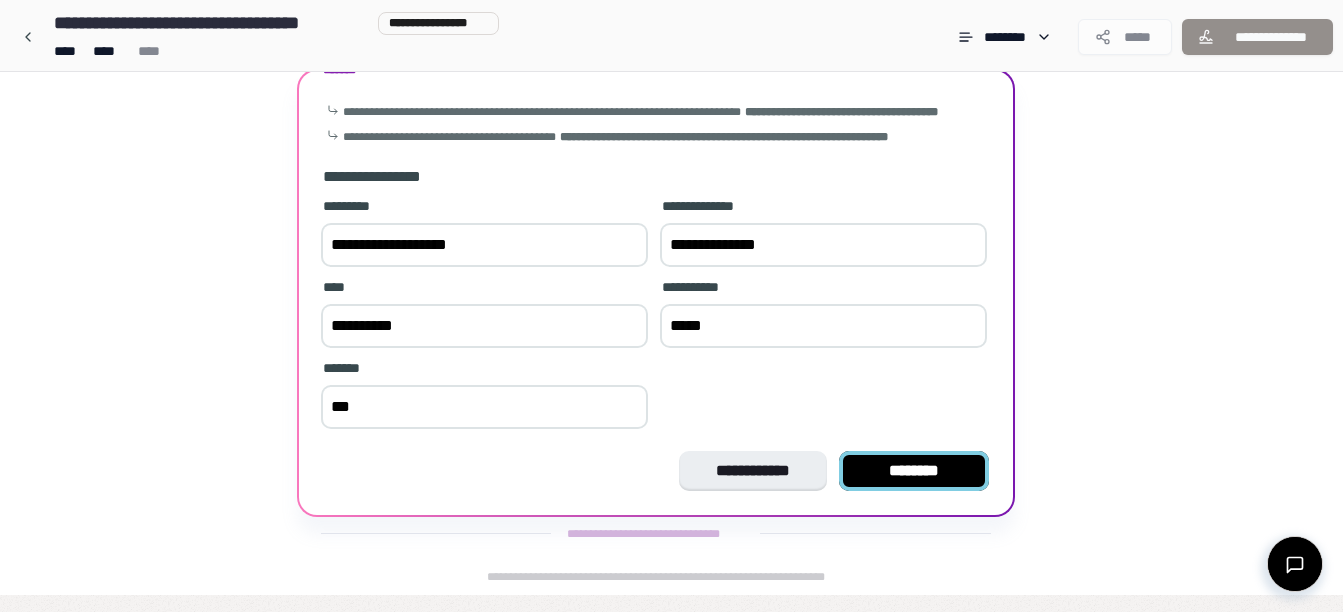 click on "********" at bounding box center (914, 471) 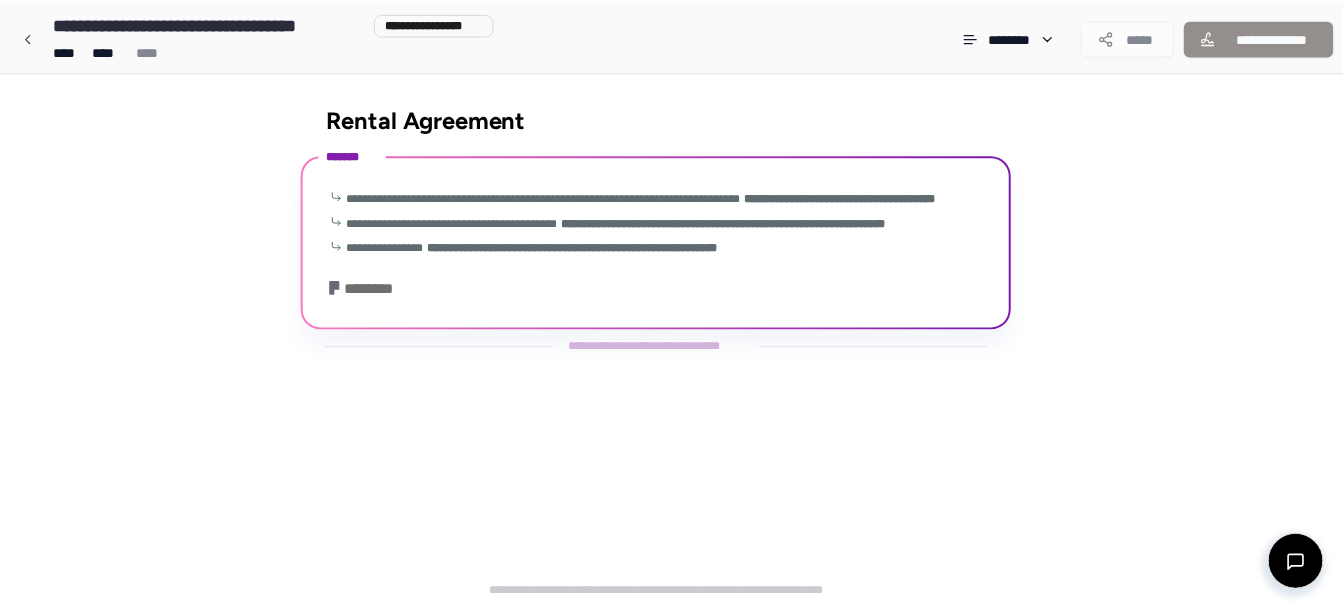 scroll, scrollTop: 111, scrollLeft: 0, axis: vertical 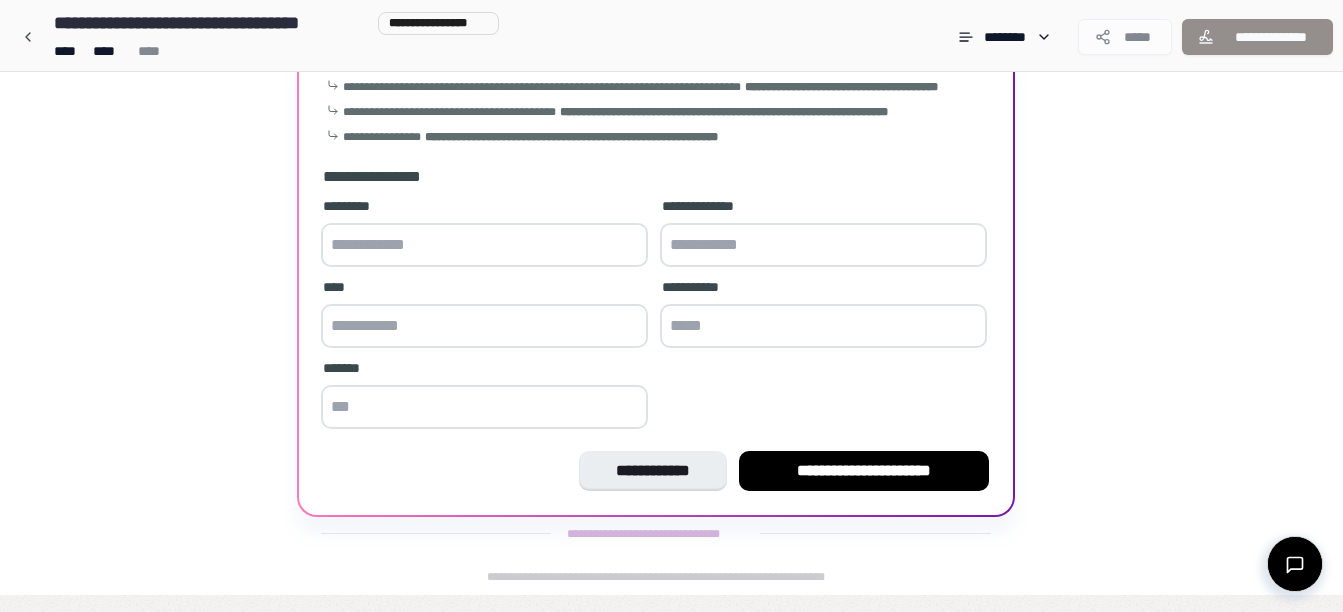 click at bounding box center [484, 245] 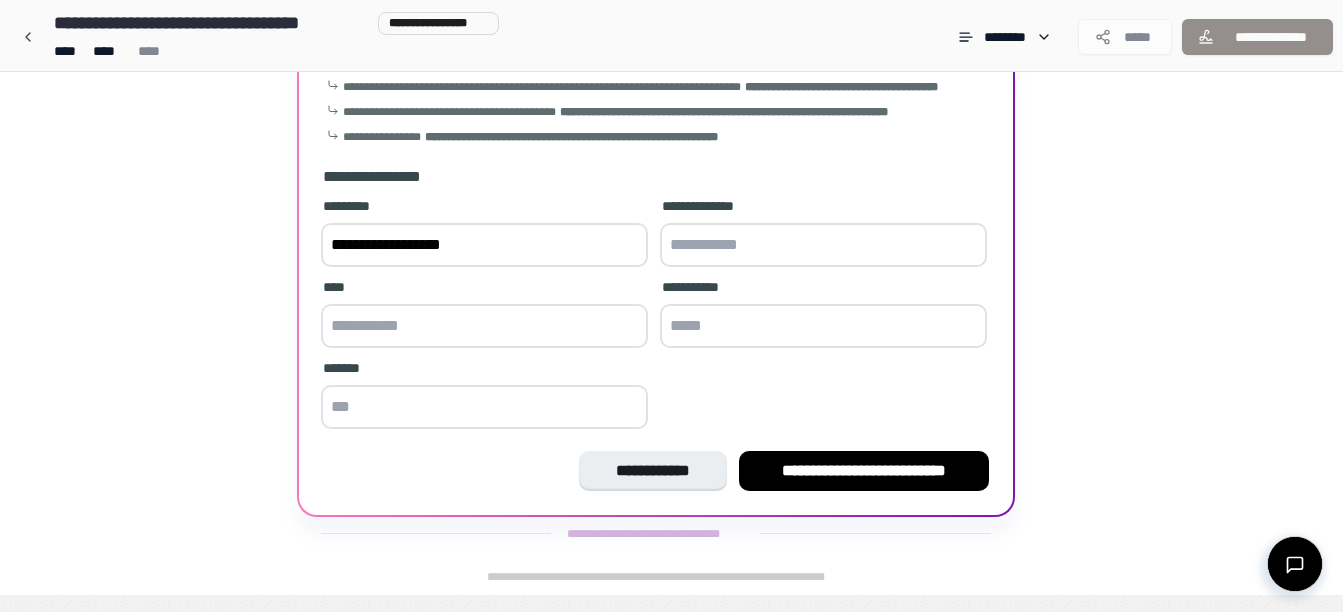 type on "**********" 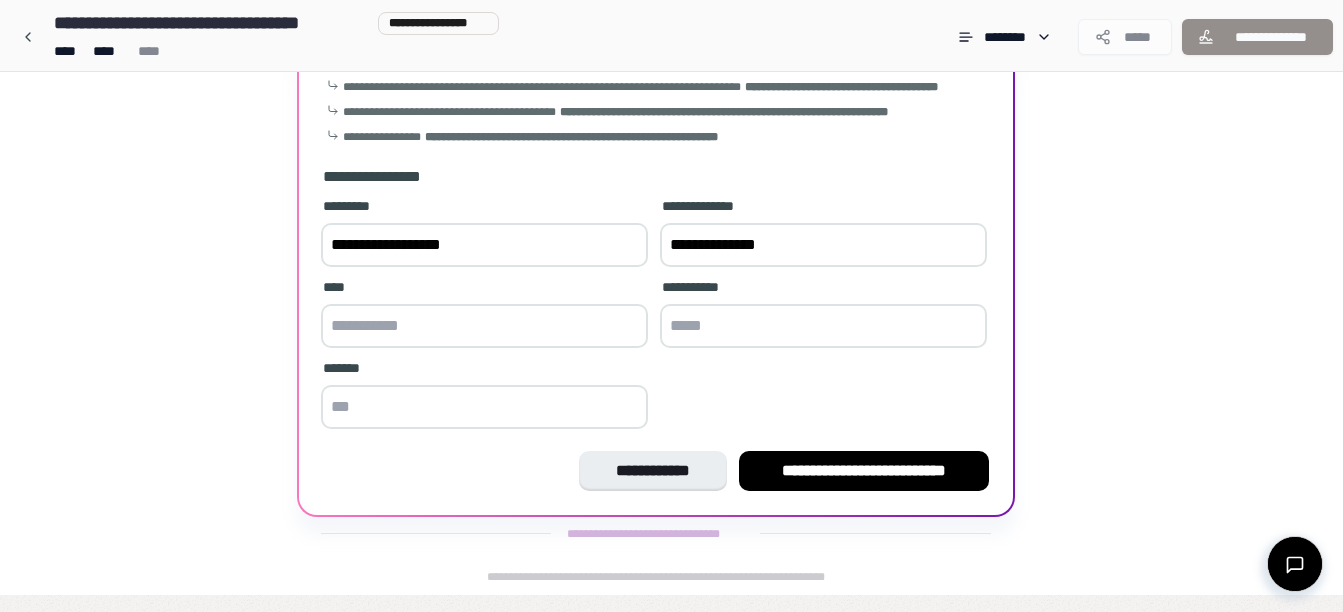 type on "**********" 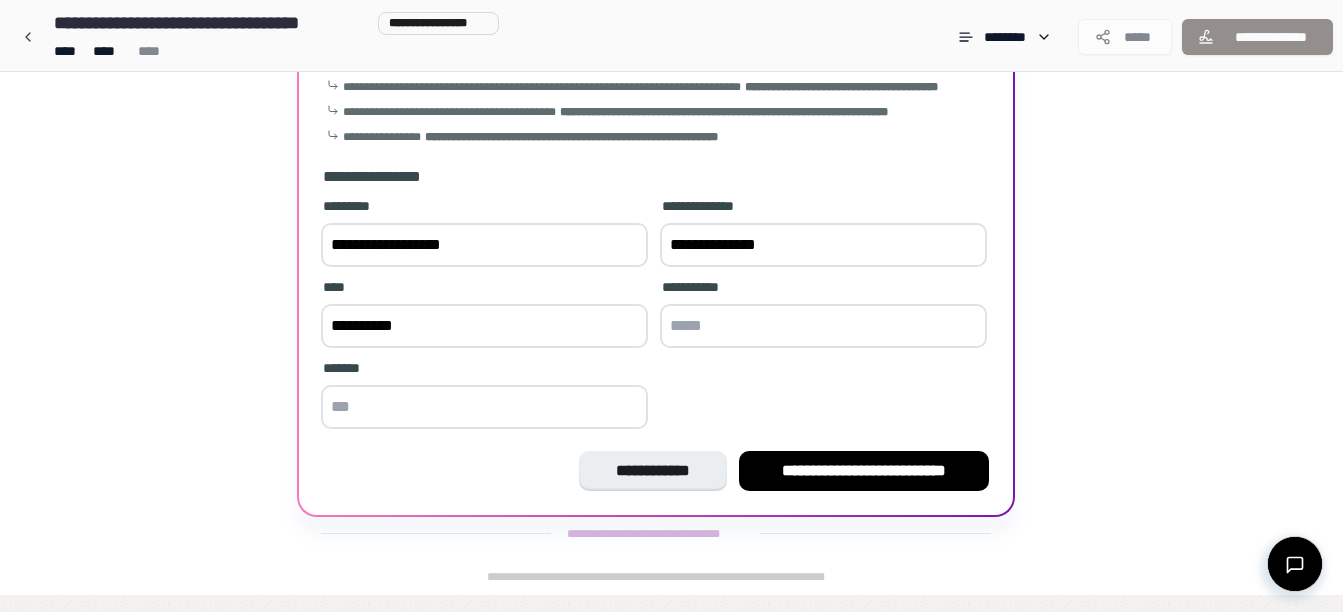 type on "**********" 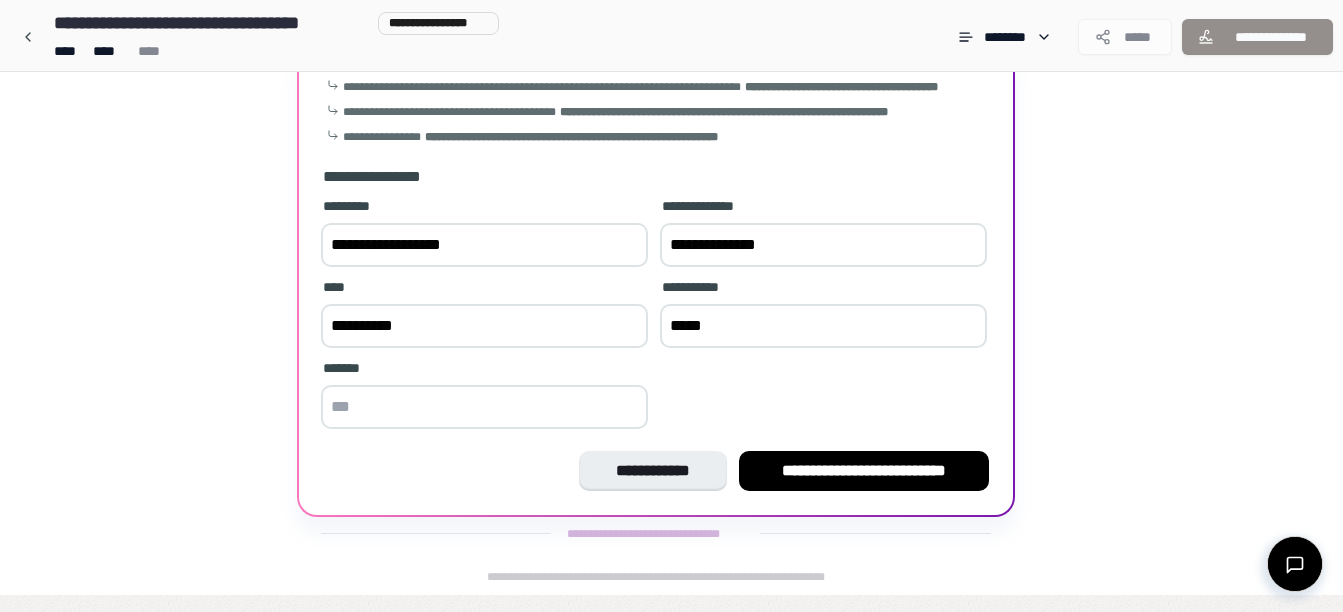 type on "*****" 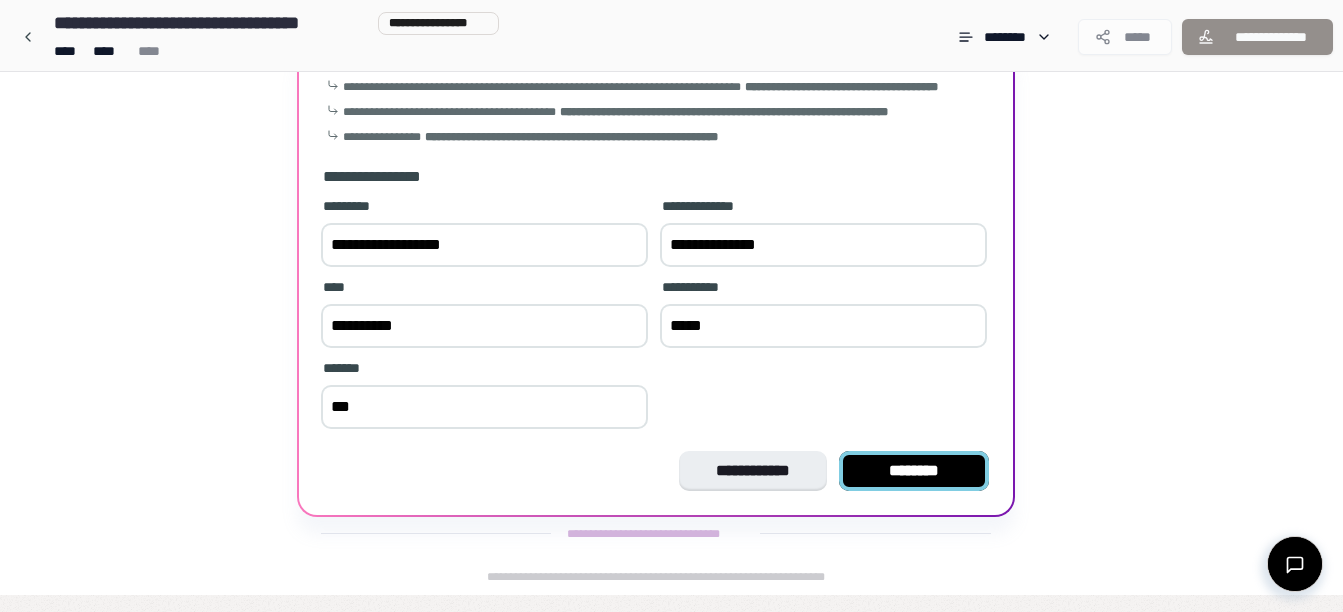 type on "***" 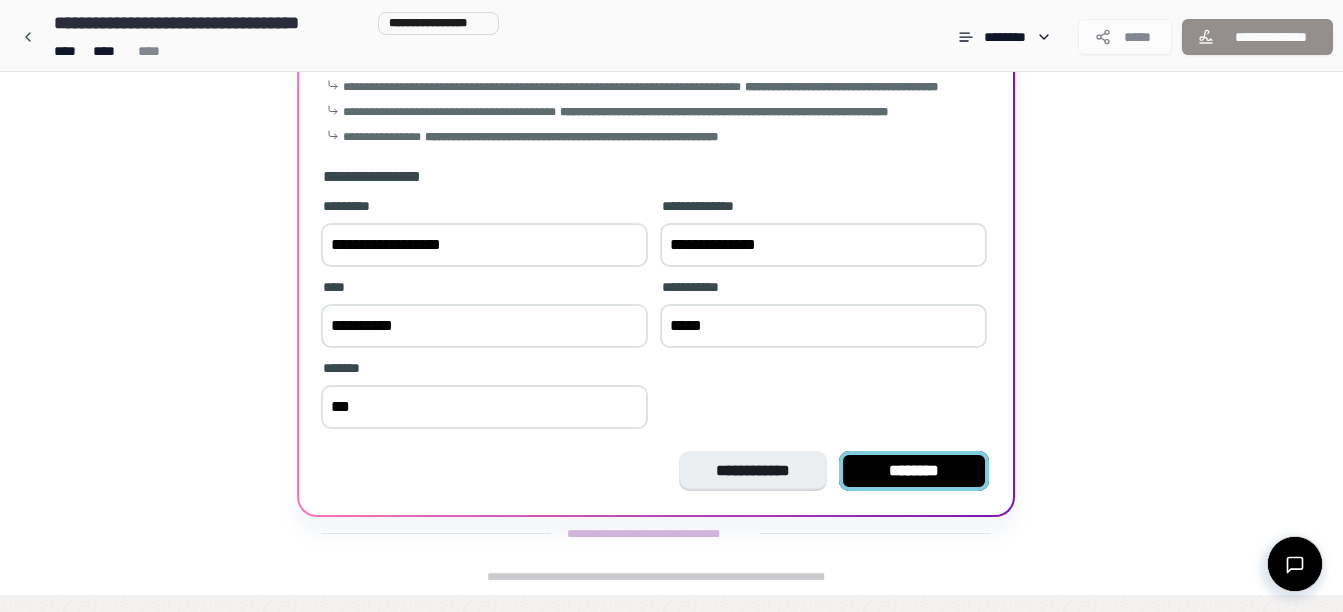 click on "********" at bounding box center [914, 471] 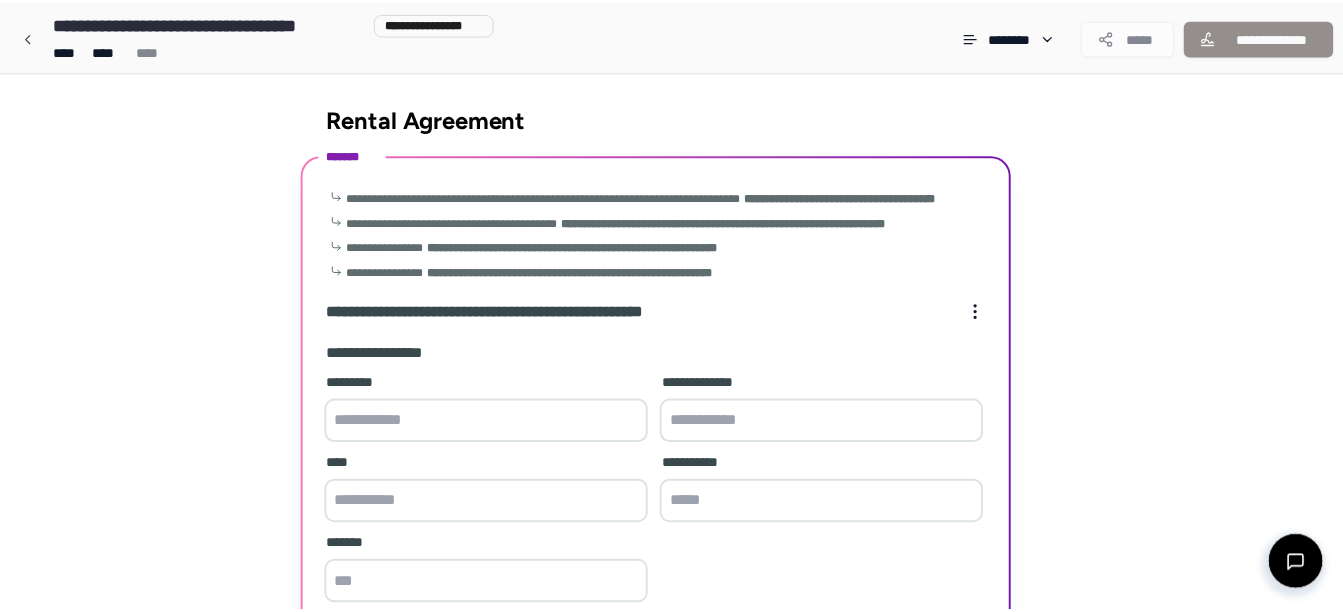 scroll, scrollTop: 756, scrollLeft: 0, axis: vertical 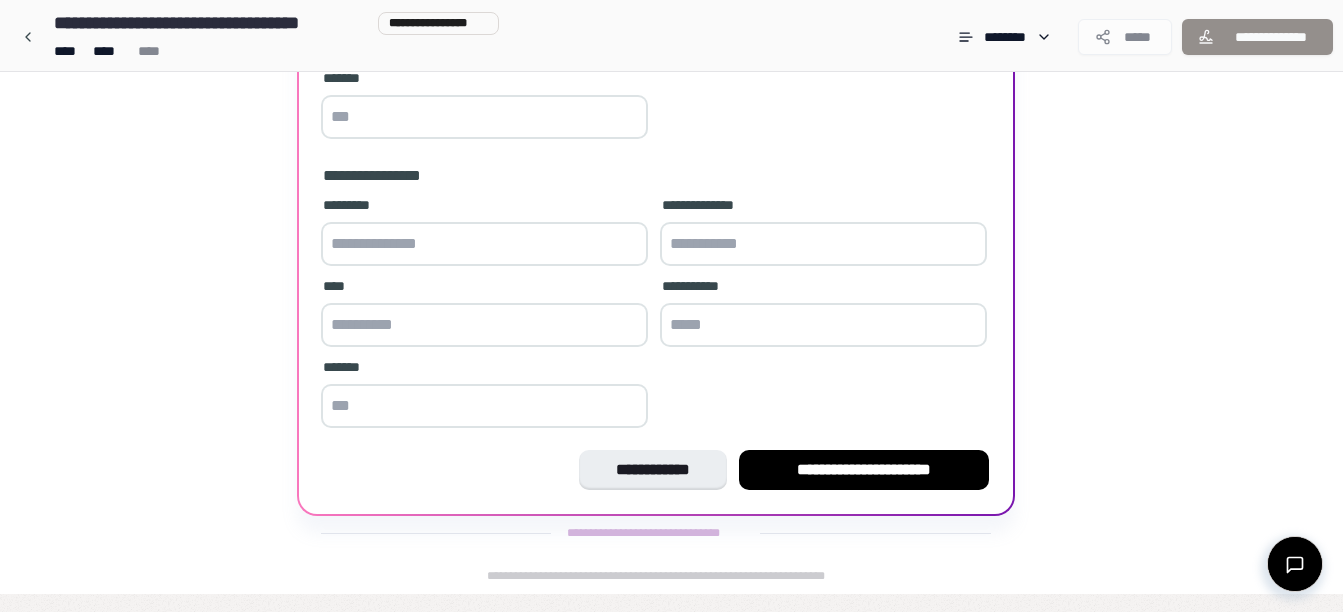 click at bounding box center [484, 244] 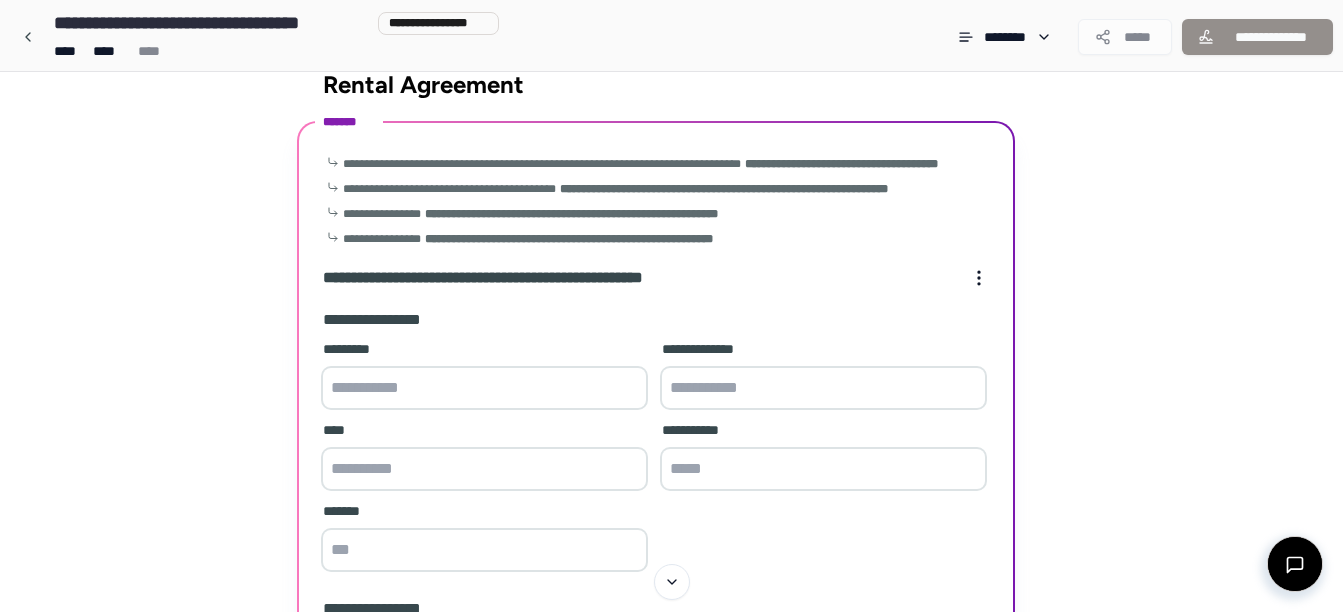 scroll, scrollTop: 33, scrollLeft: 0, axis: vertical 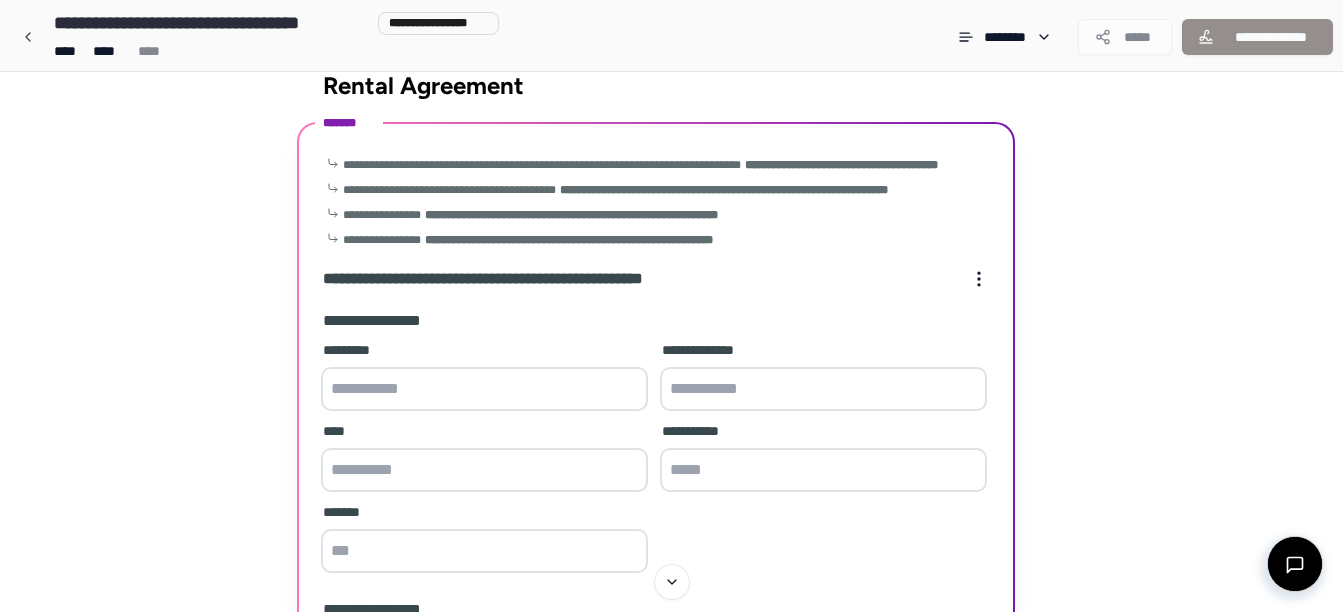 click at bounding box center [484, 389] 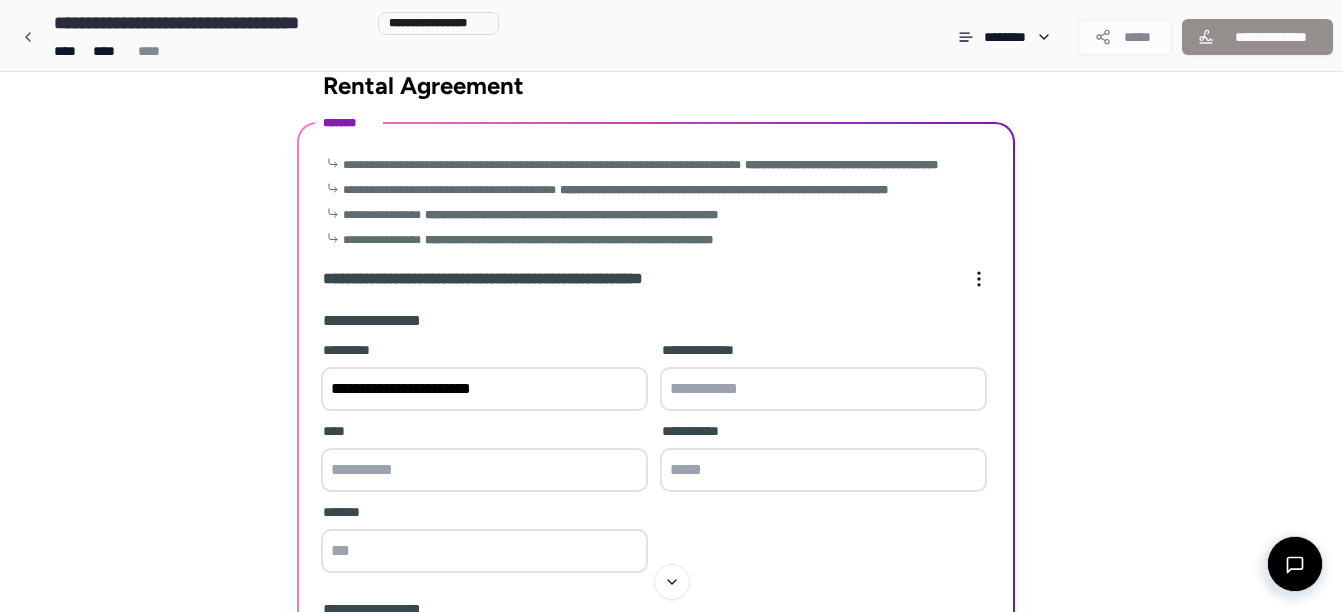 type on "**********" 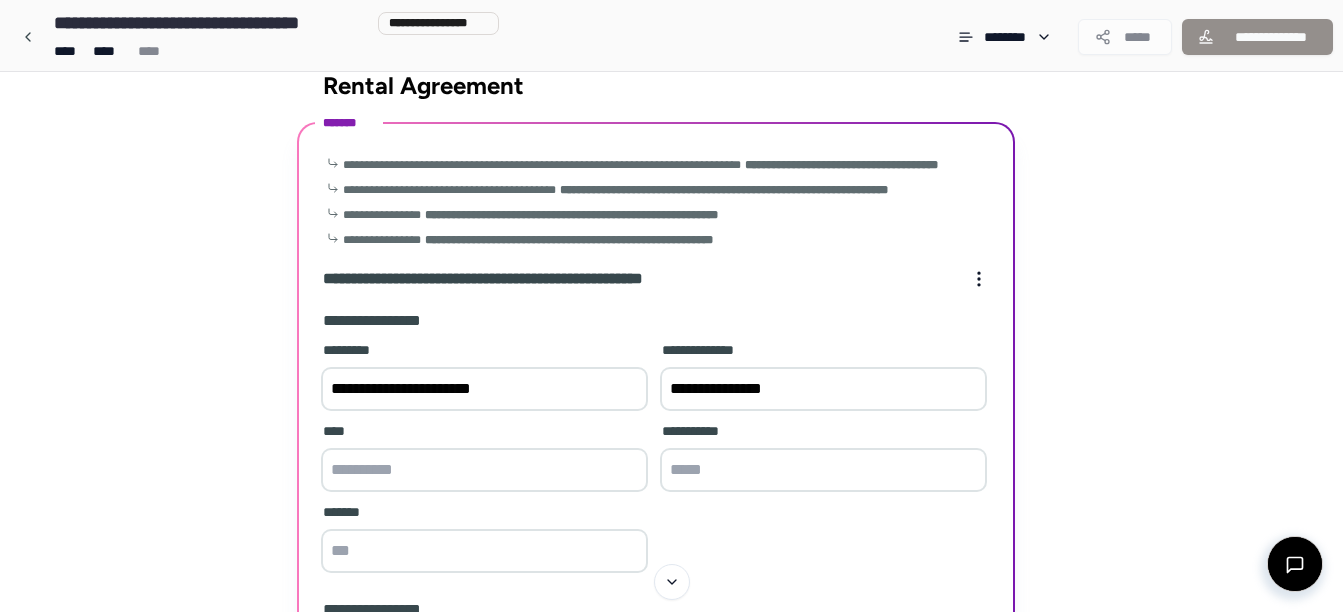 type on "**********" 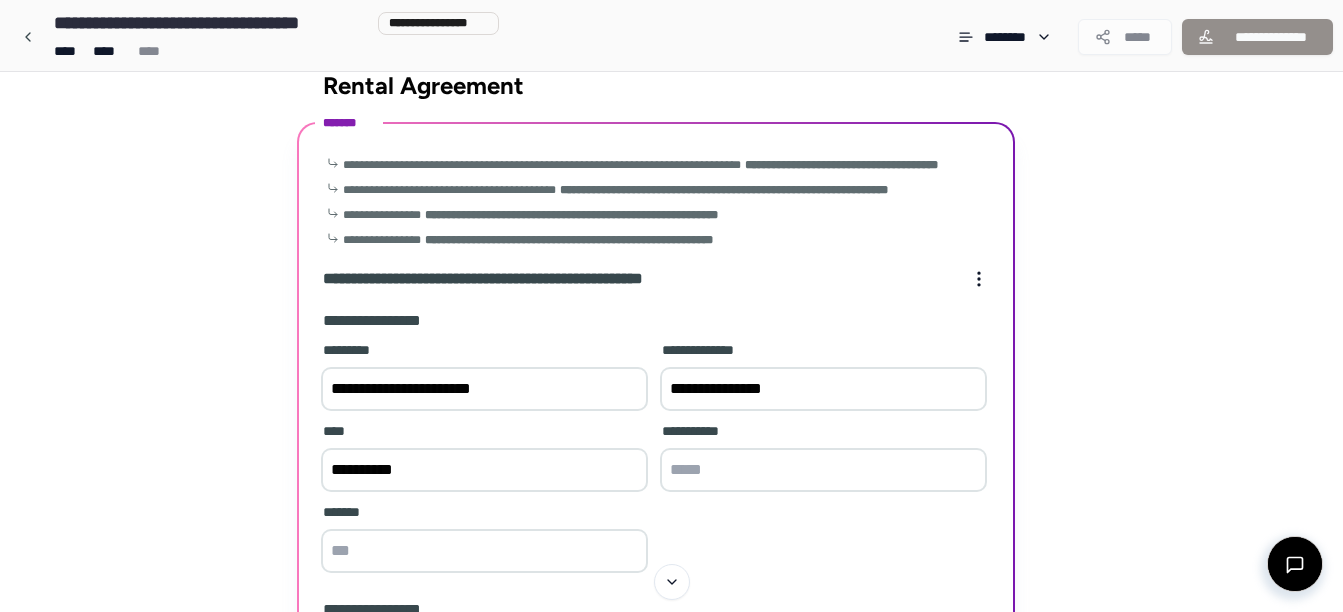 type on "**********" 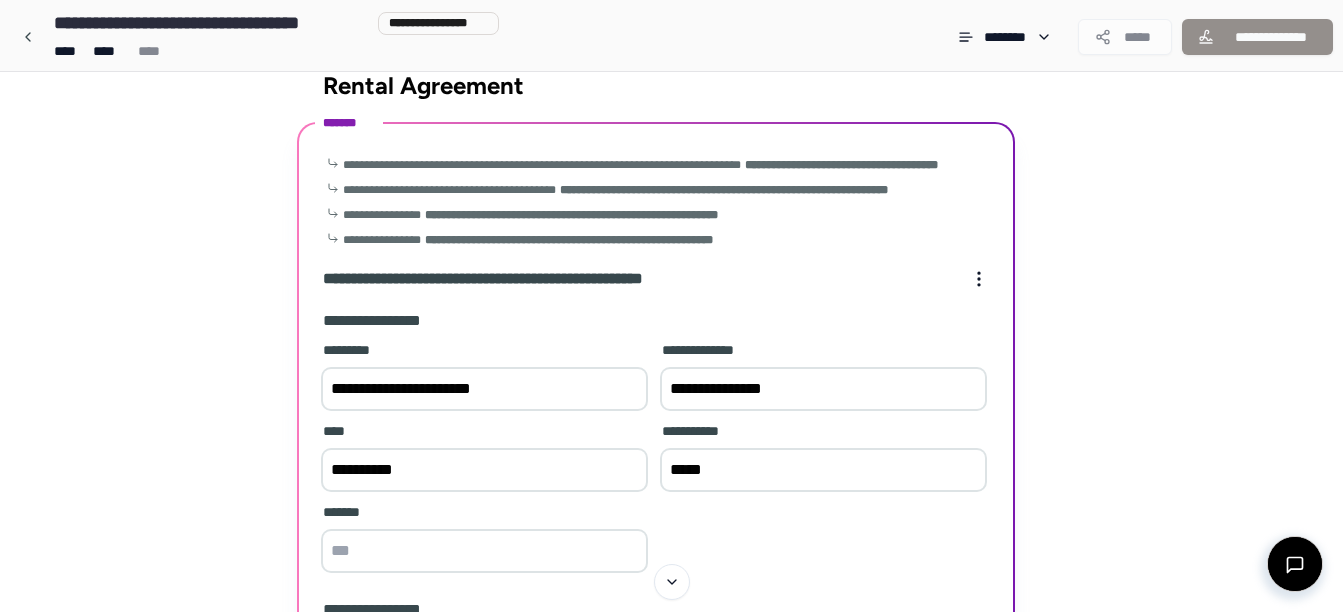 type on "*****" 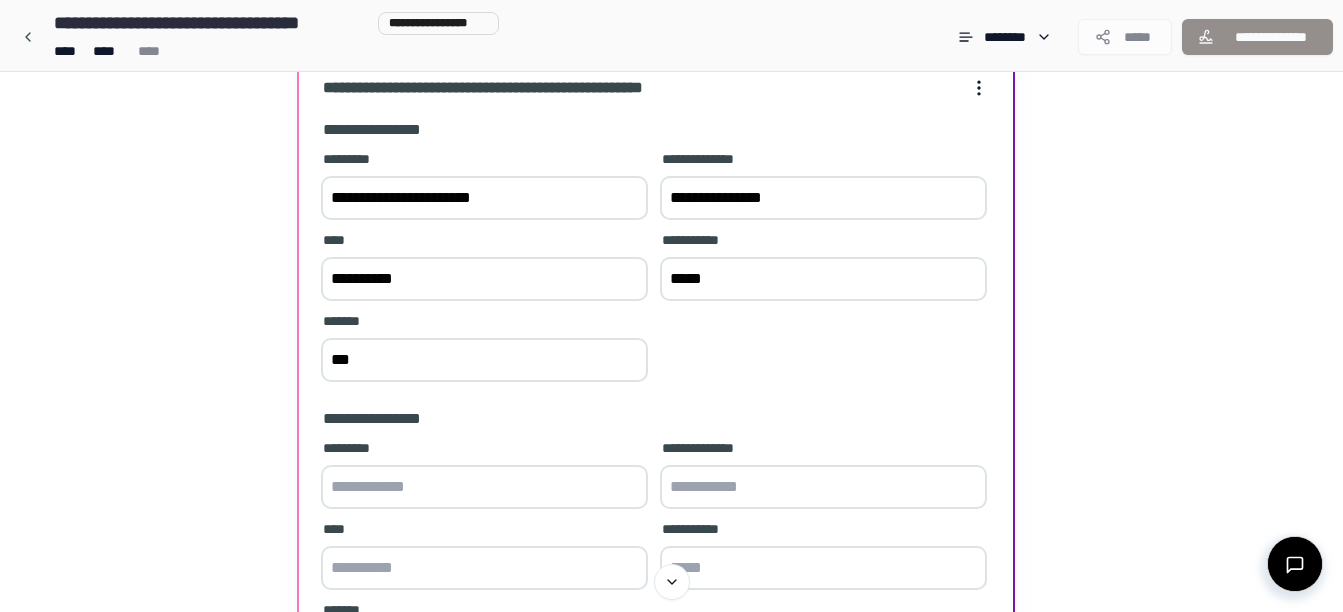 scroll, scrollTop: 225, scrollLeft: 0, axis: vertical 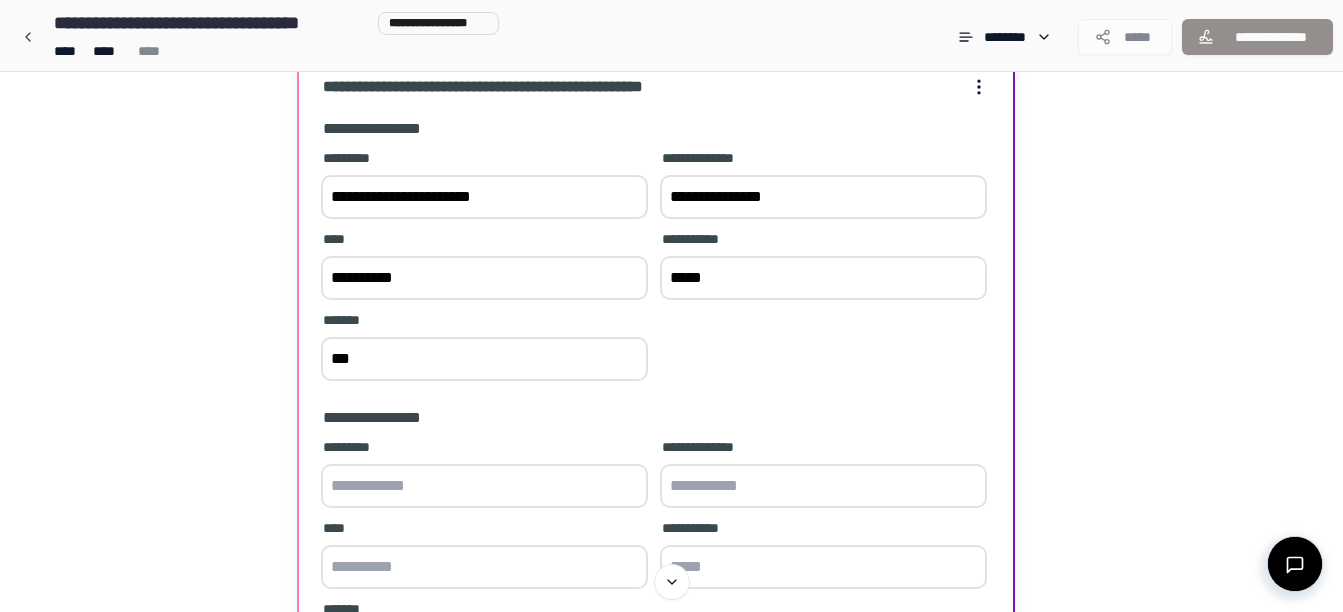 type on "***" 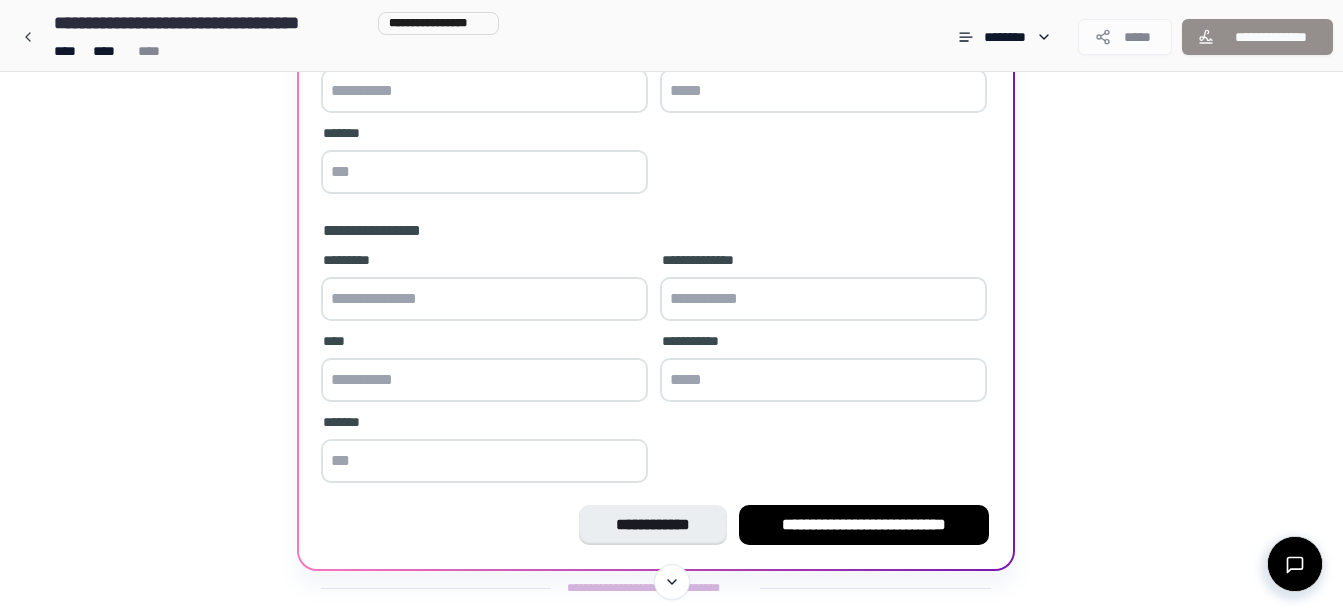 scroll, scrollTop: 702, scrollLeft: 0, axis: vertical 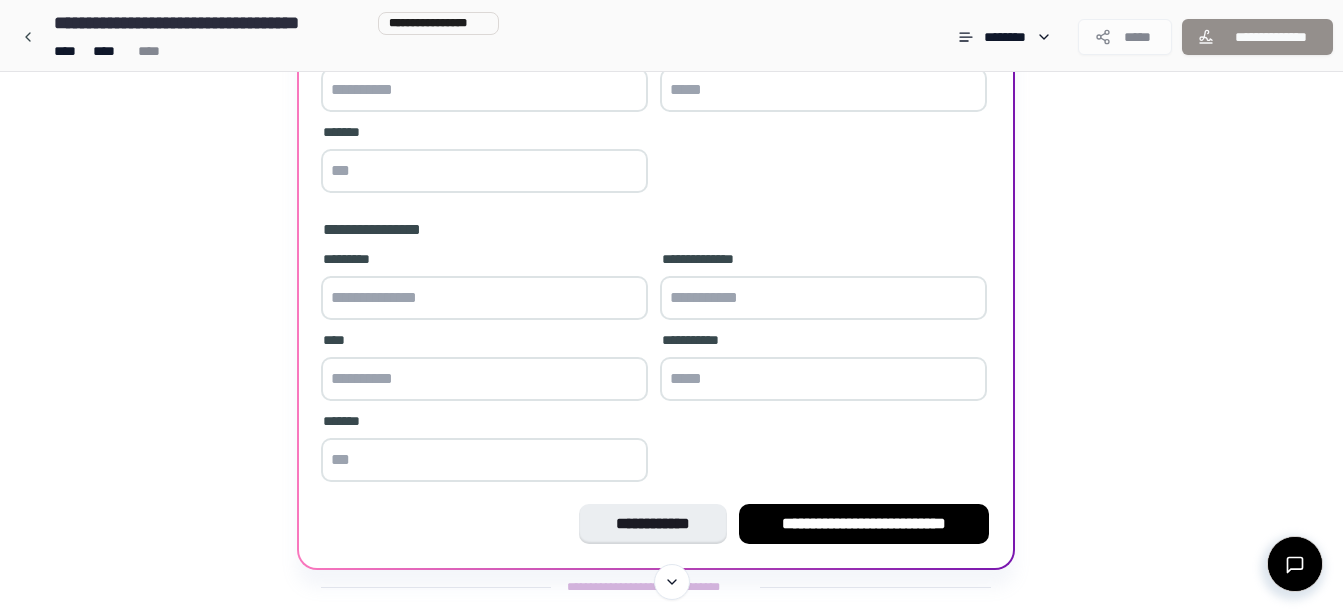 type on "**********" 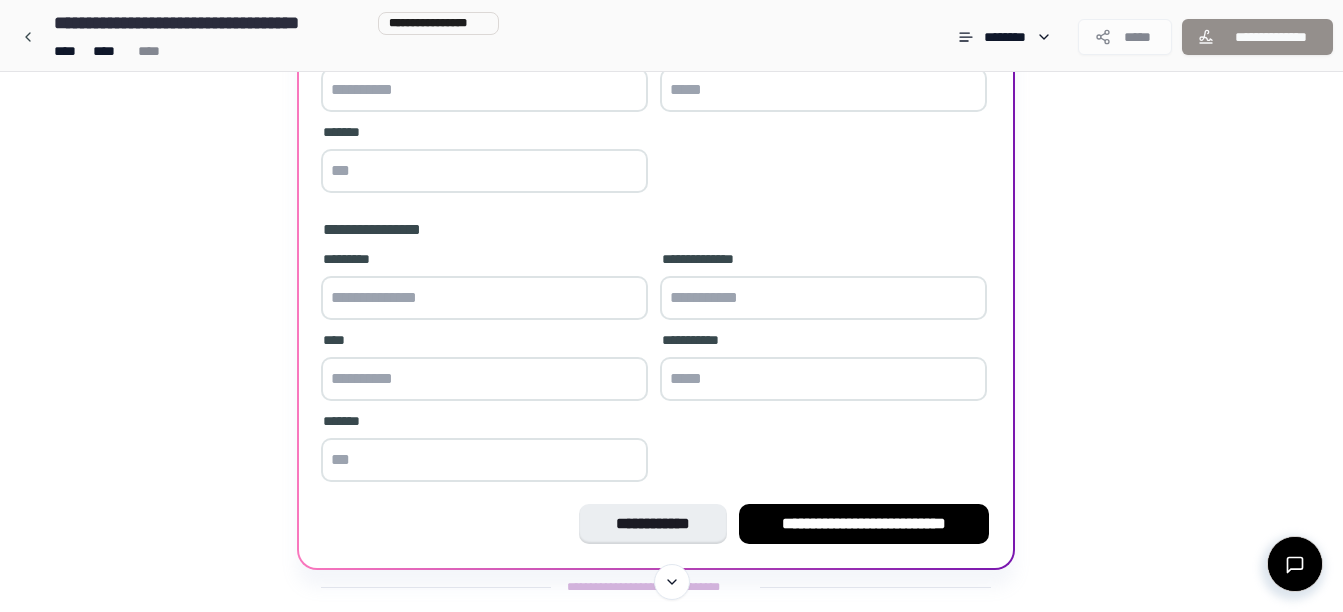 click at bounding box center [484, 298] 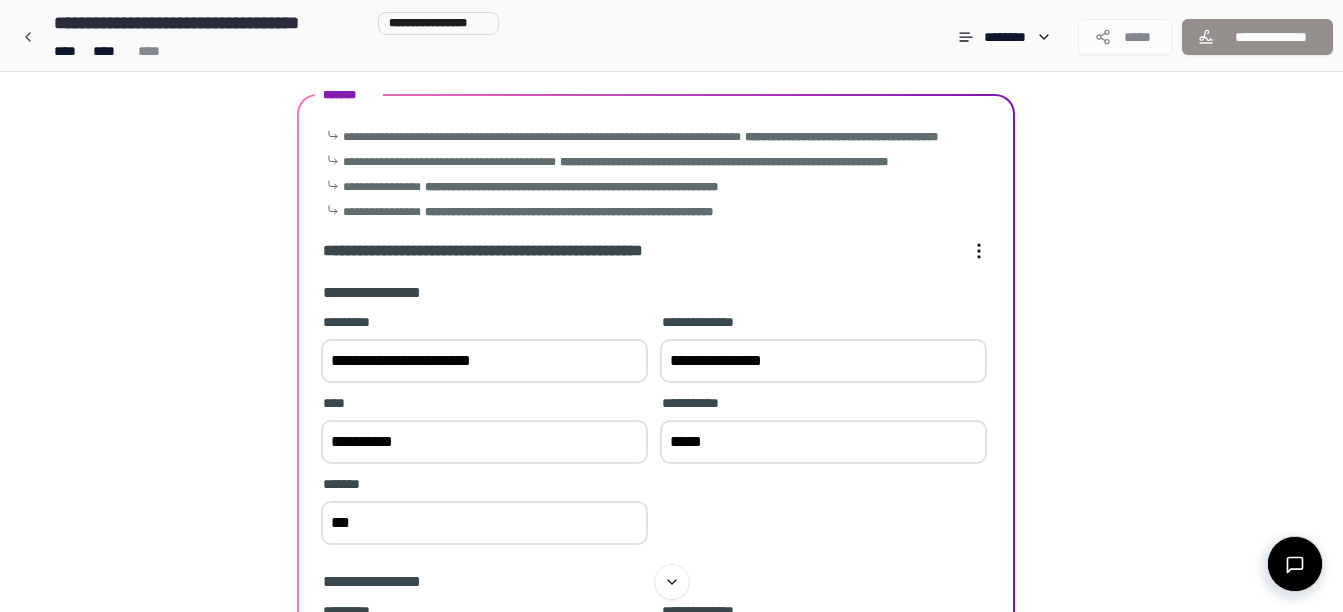 scroll, scrollTop: 0, scrollLeft: 0, axis: both 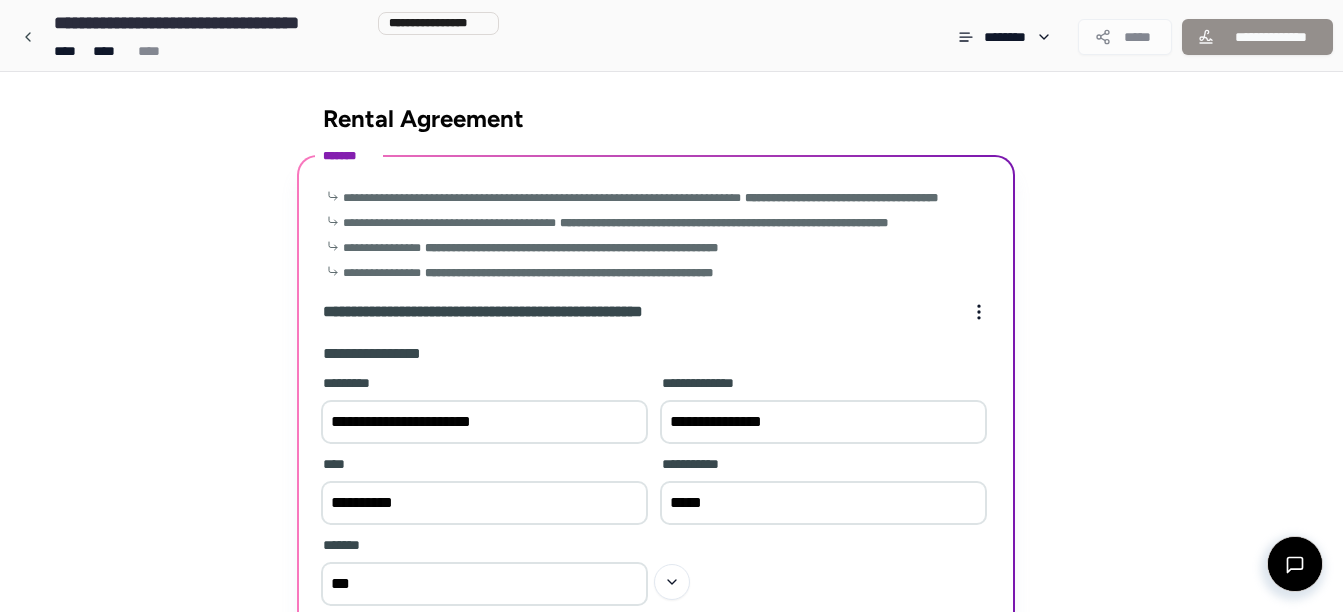 type on "**********" 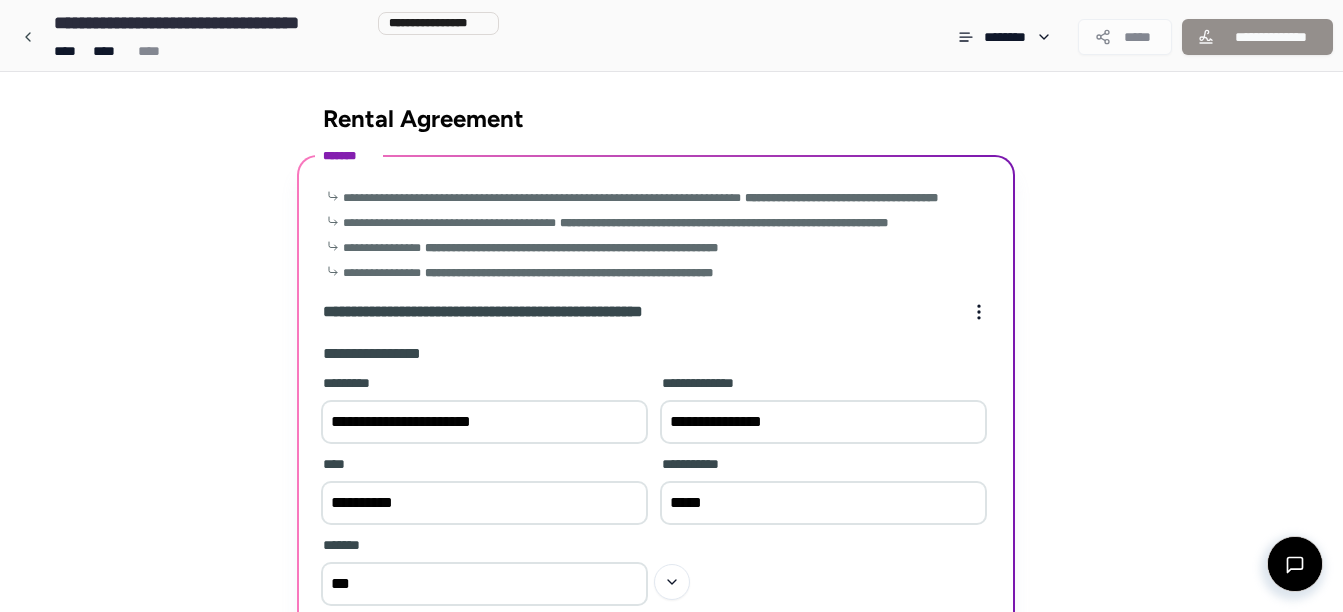 drag, startPoint x: 667, startPoint y: 443, endPoint x: 867, endPoint y: 453, distance: 200.24985 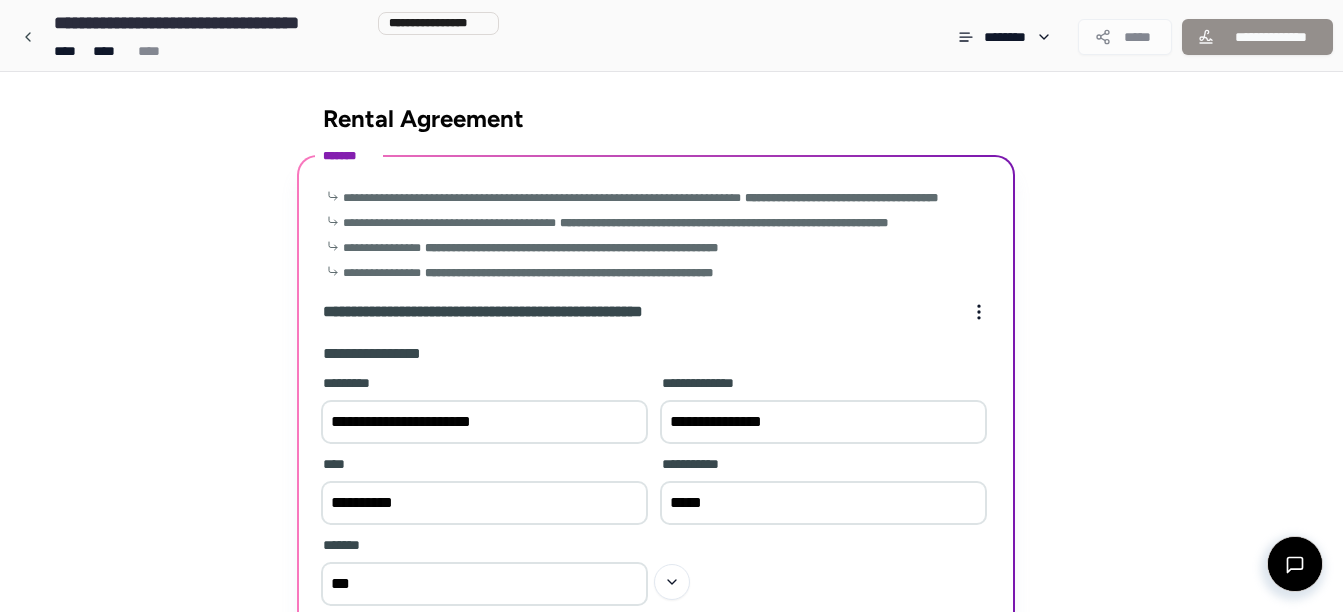 click on "**********" at bounding box center [823, 422] 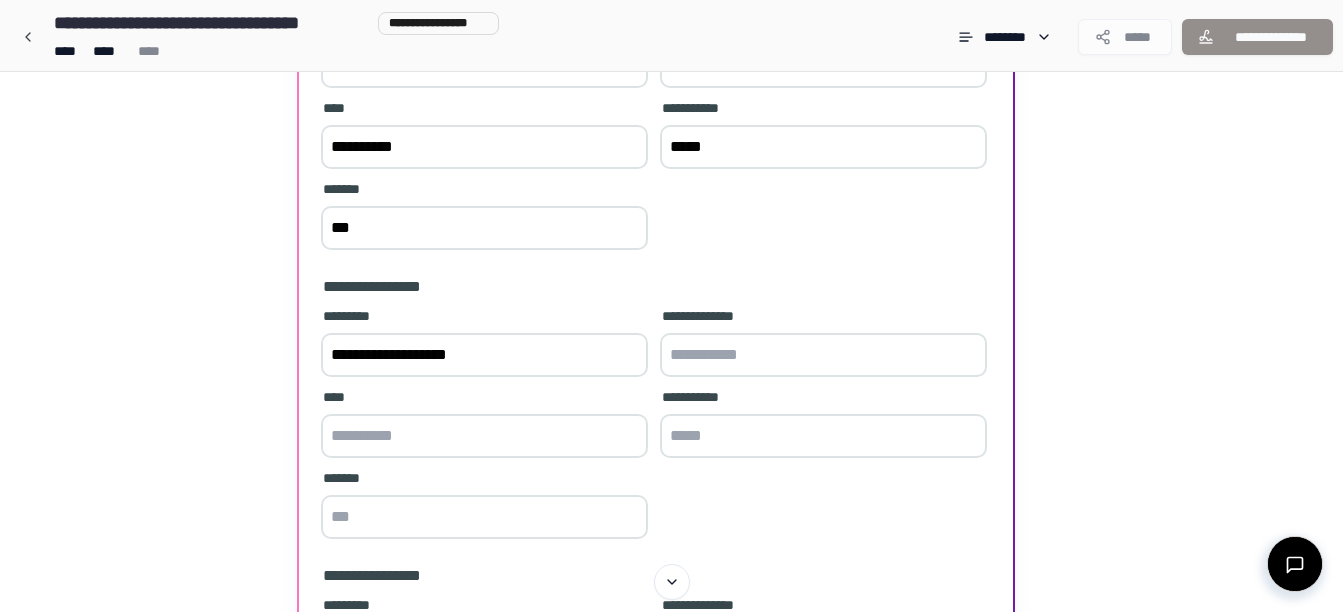 scroll, scrollTop: 358, scrollLeft: 0, axis: vertical 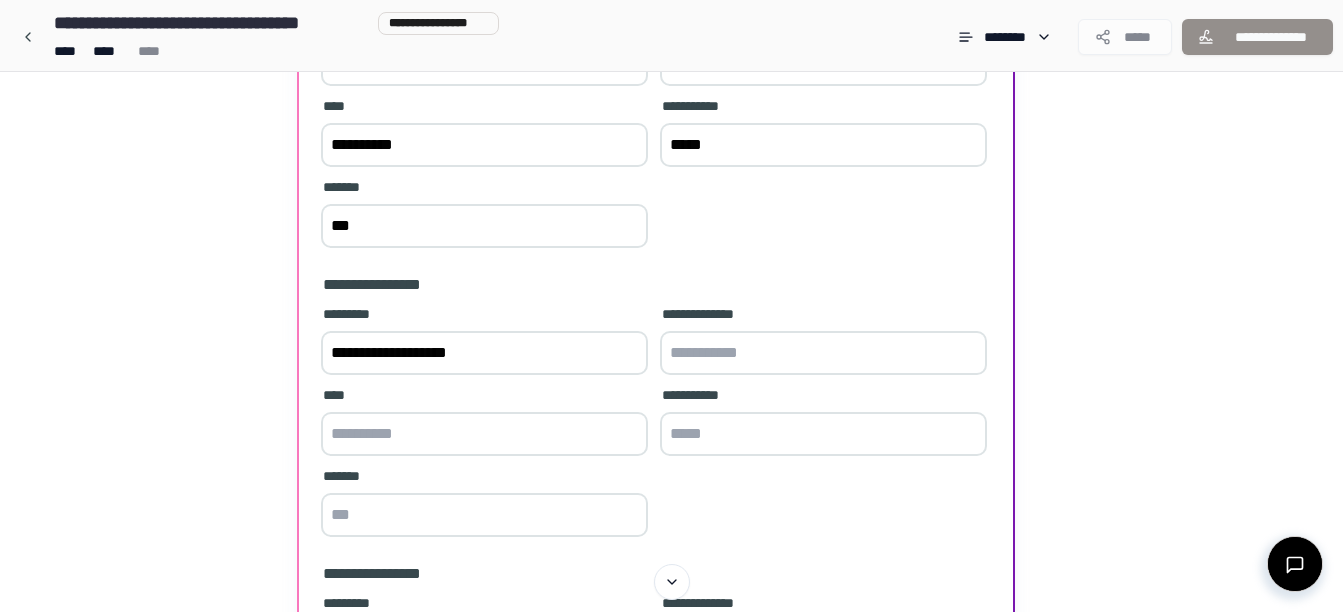 click at bounding box center [823, 353] 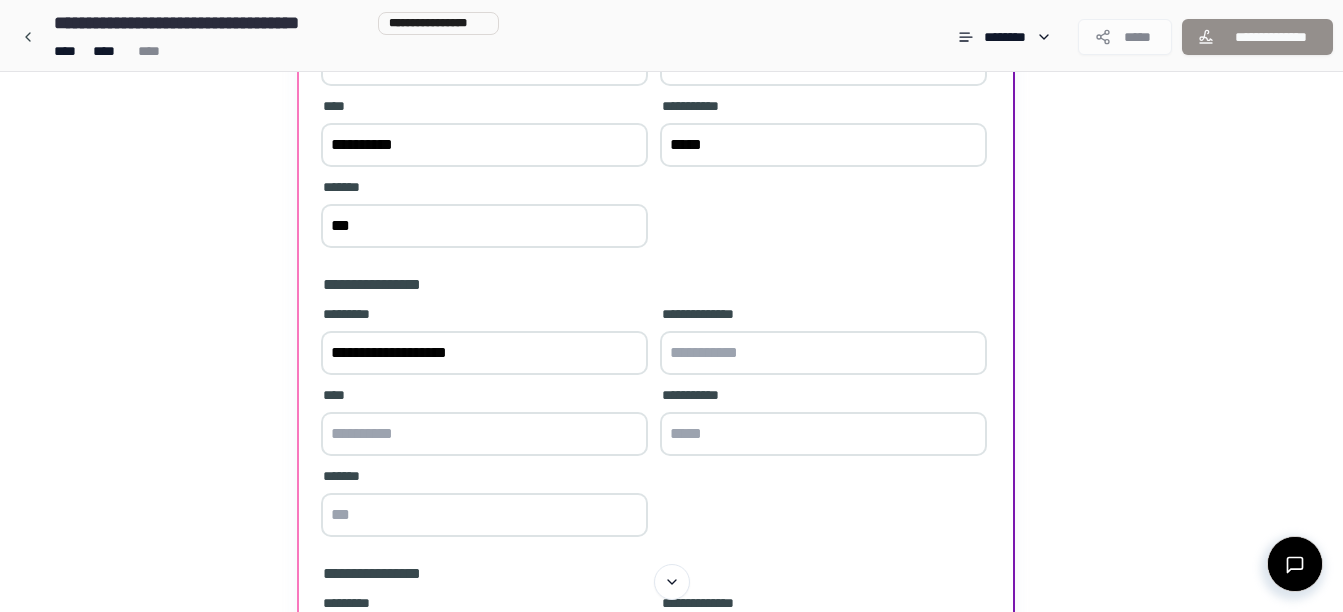 paste on "**********" 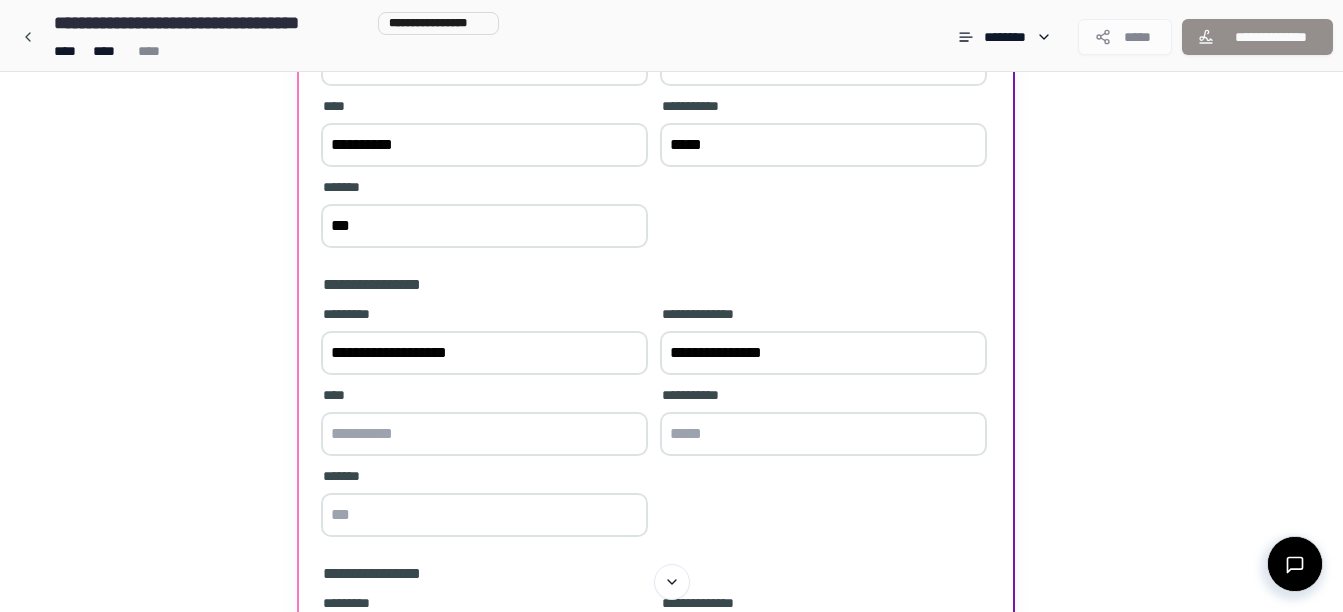 scroll, scrollTop: 756, scrollLeft: 0, axis: vertical 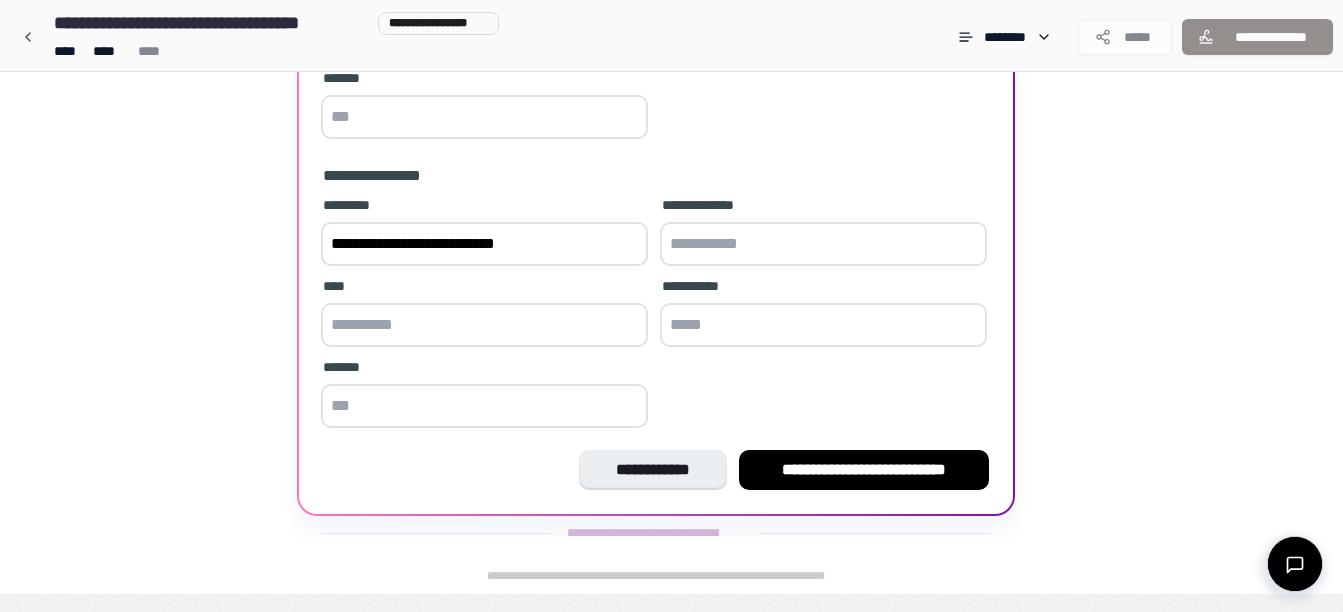 type on "**********" 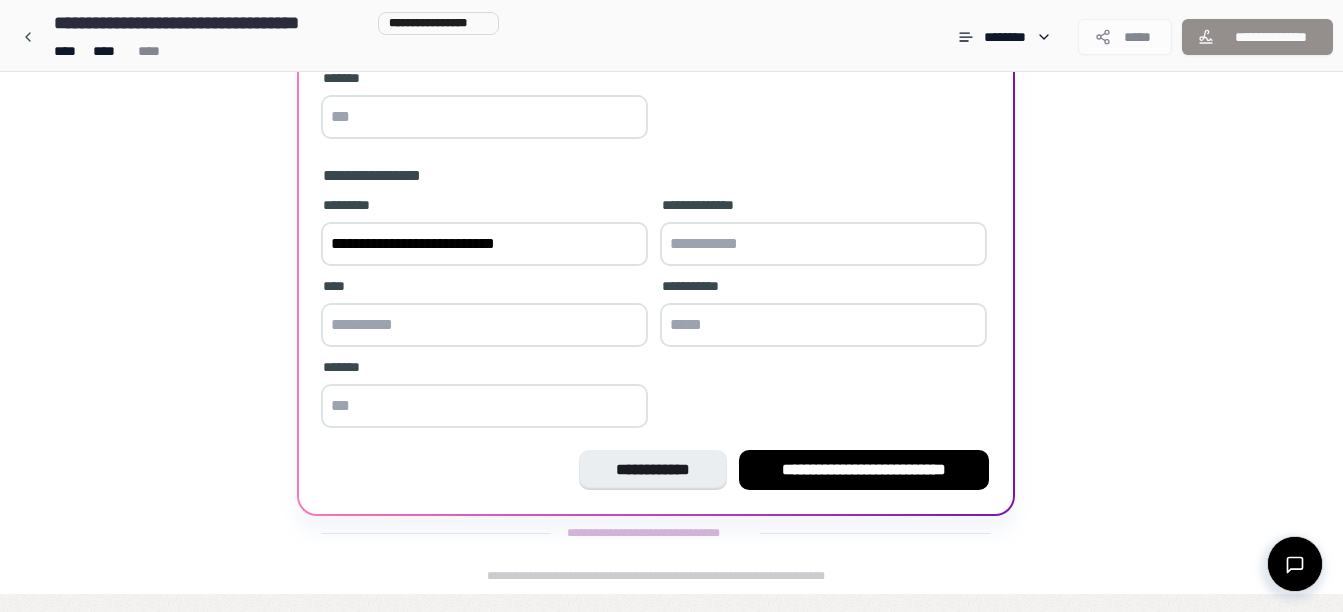 click at bounding box center [823, 244] 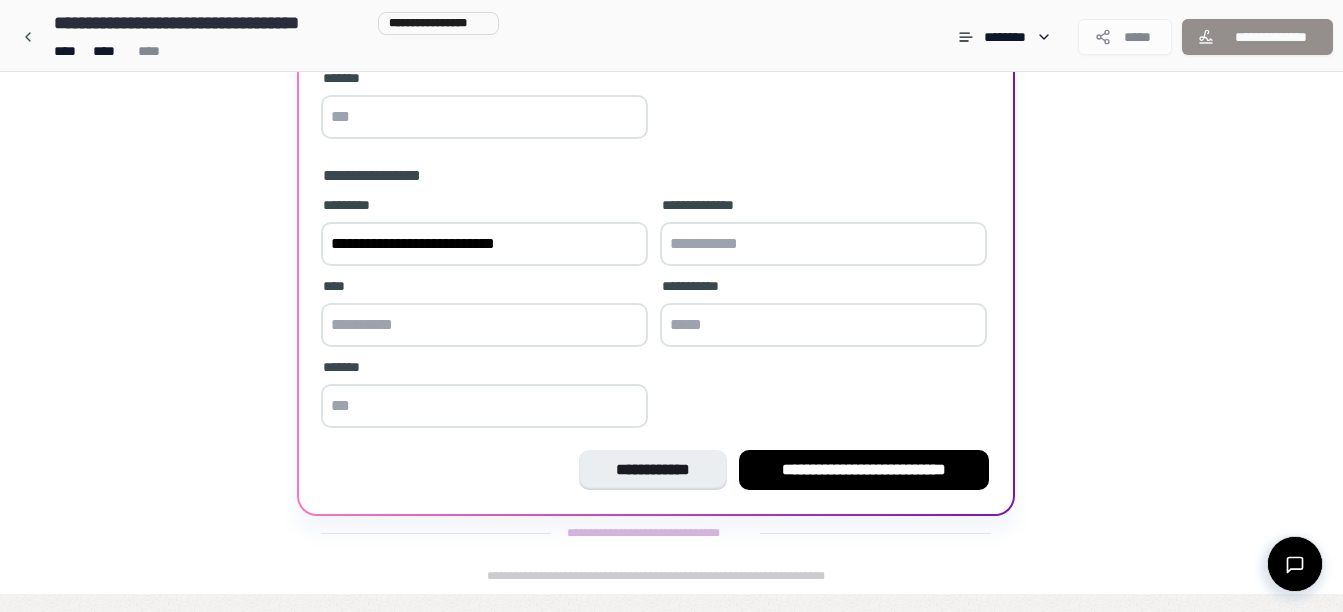 paste on "**********" 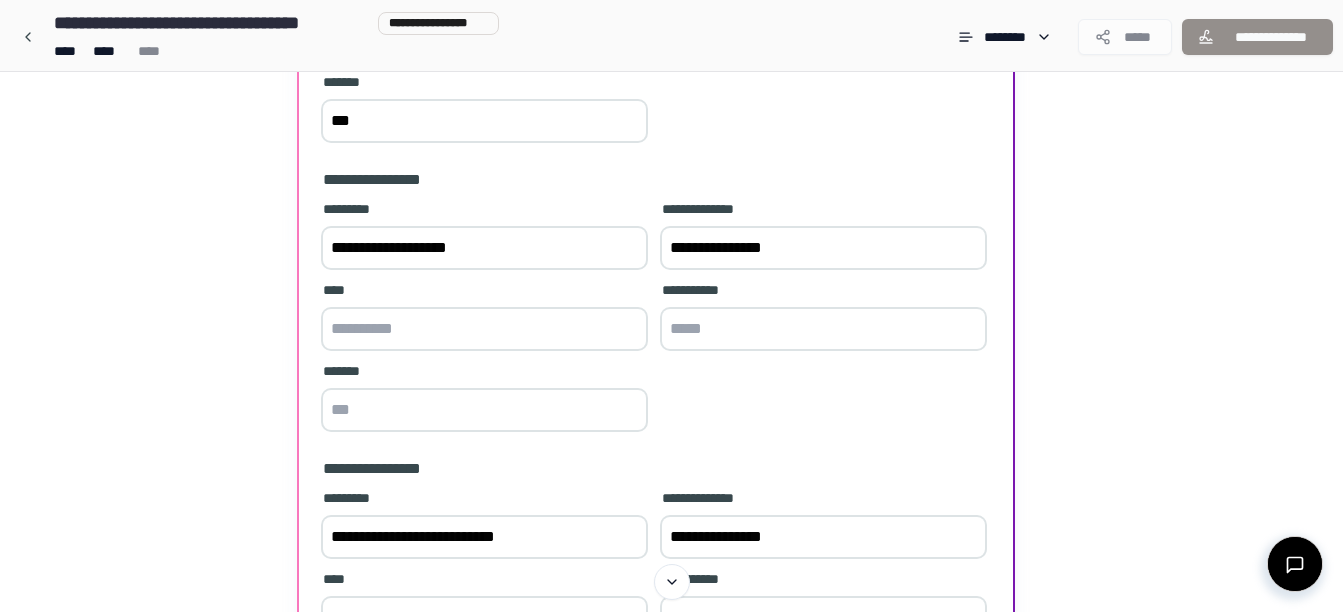 scroll, scrollTop: 462, scrollLeft: 0, axis: vertical 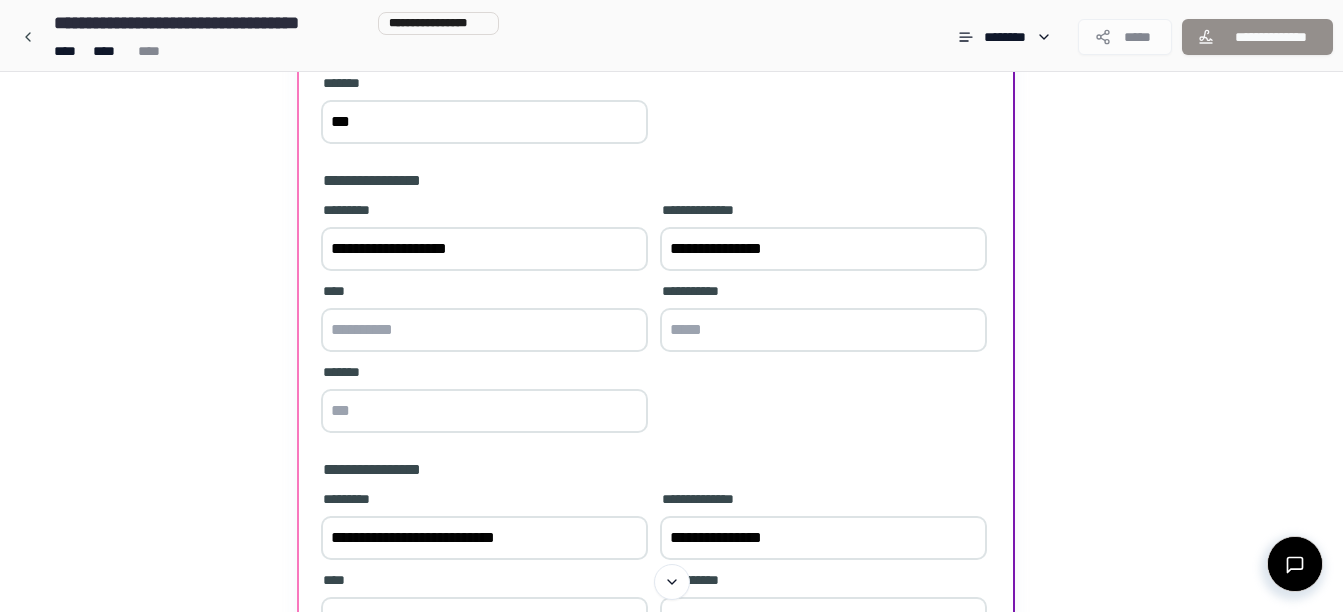 type on "**********" 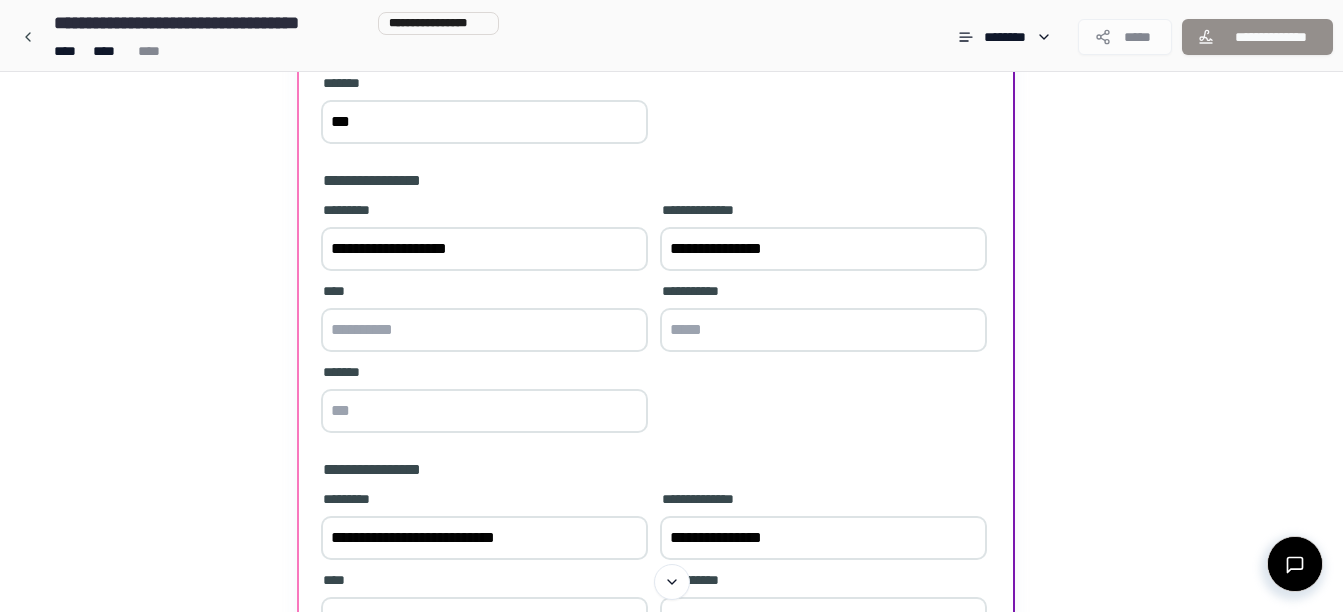 click at bounding box center (484, 330) 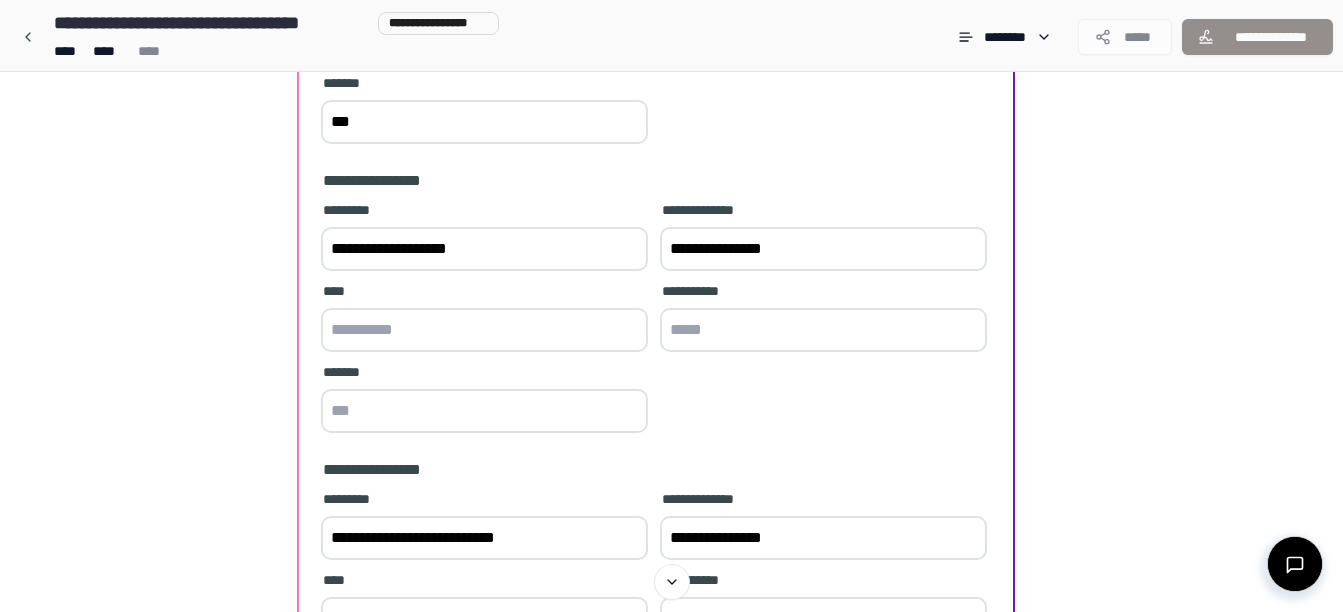 scroll, scrollTop: 185, scrollLeft: 0, axis: vertical 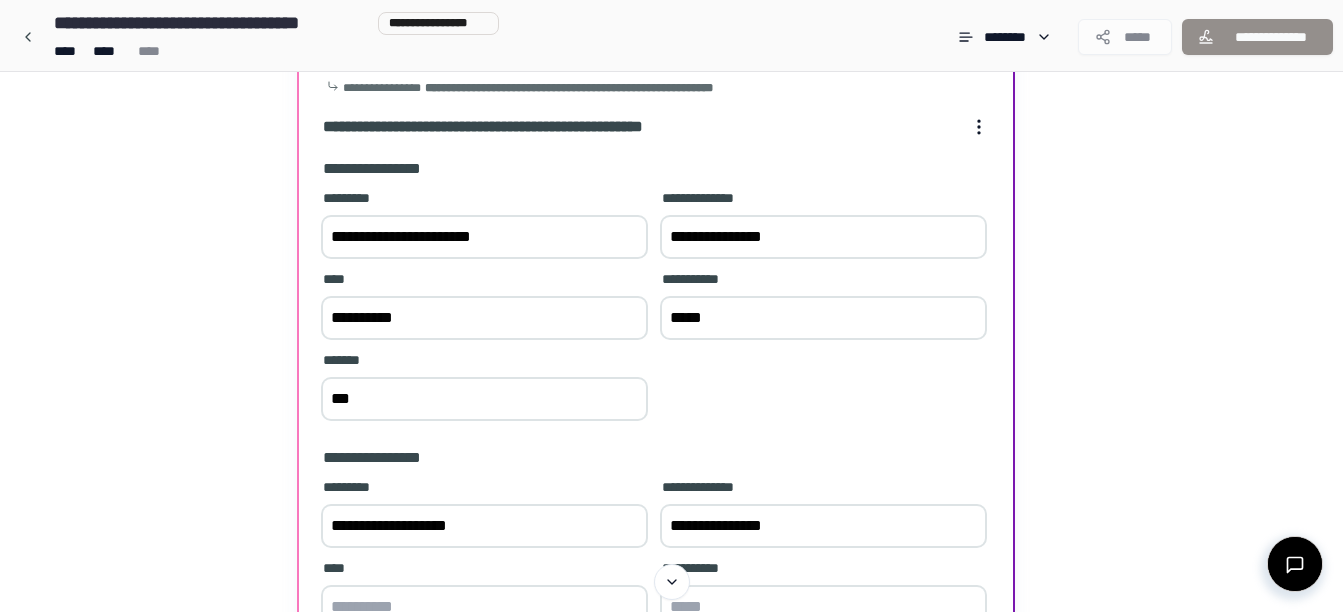 drag, startPoint x: 326, startPoint y: 338, endPoint x: 514, endPoint y: 320, distance: 188.85974 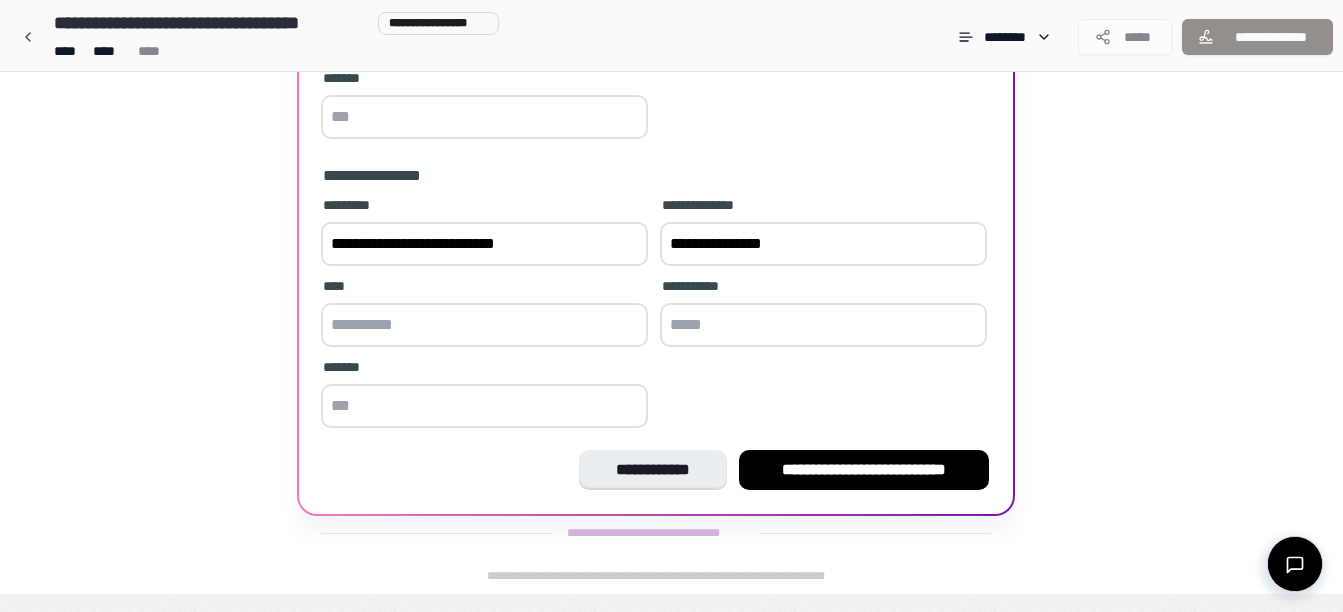 click at bounding box center [484, 325] 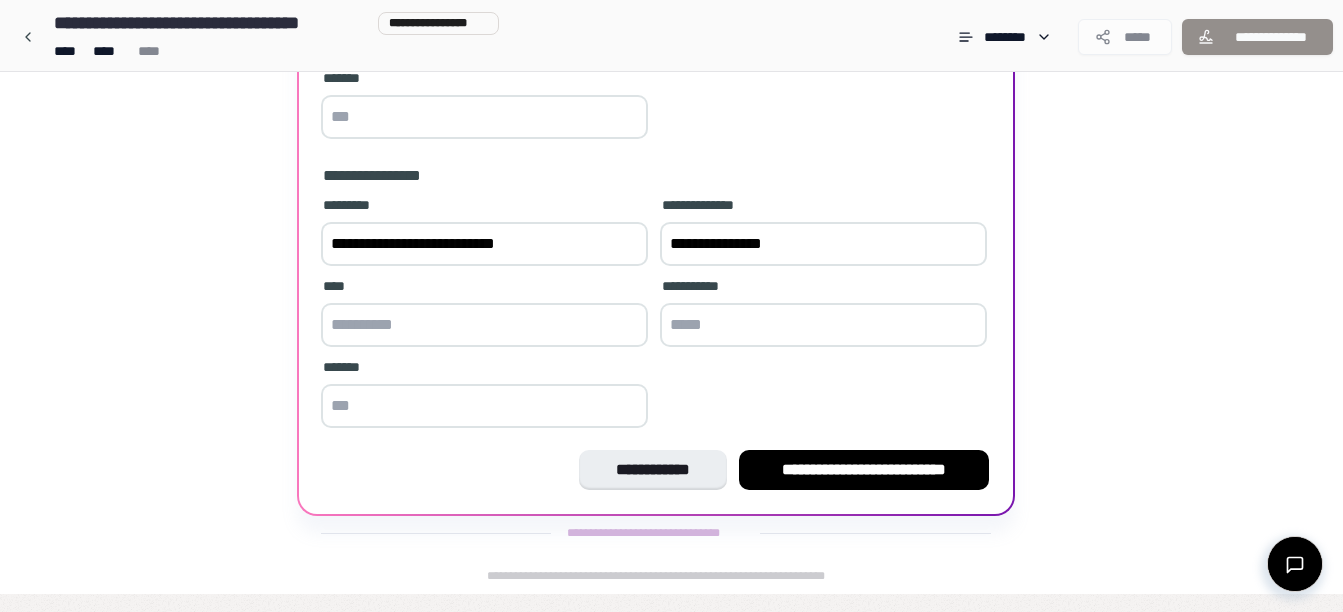 paste on "**********" 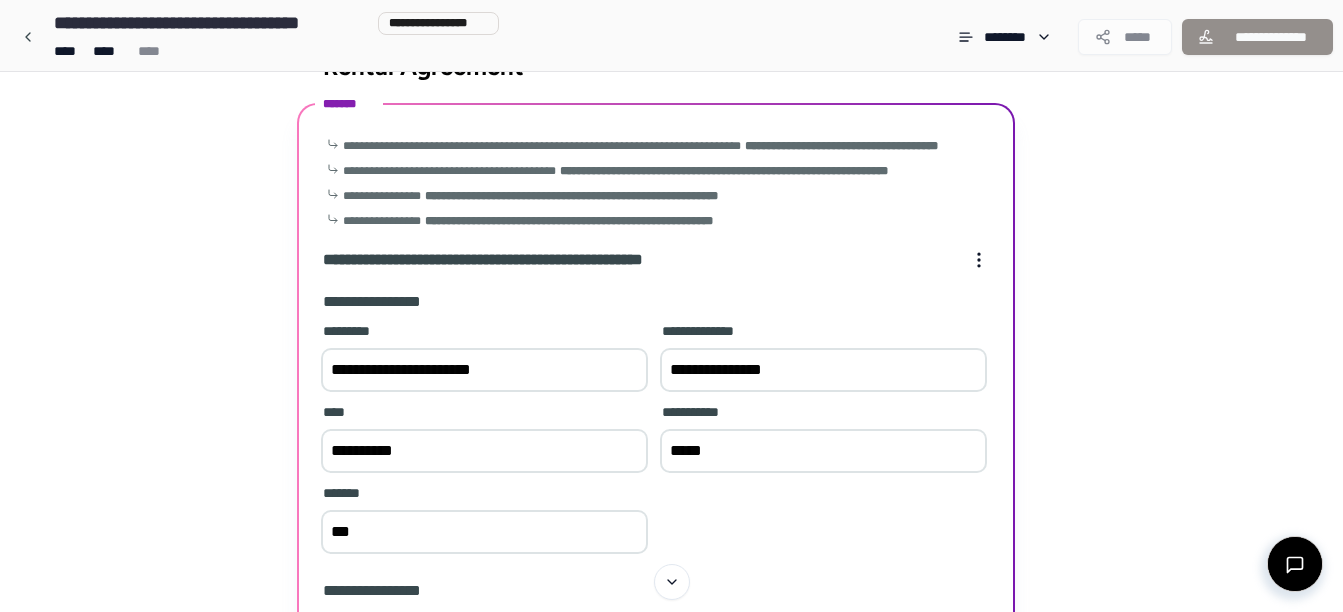 type on "**********" 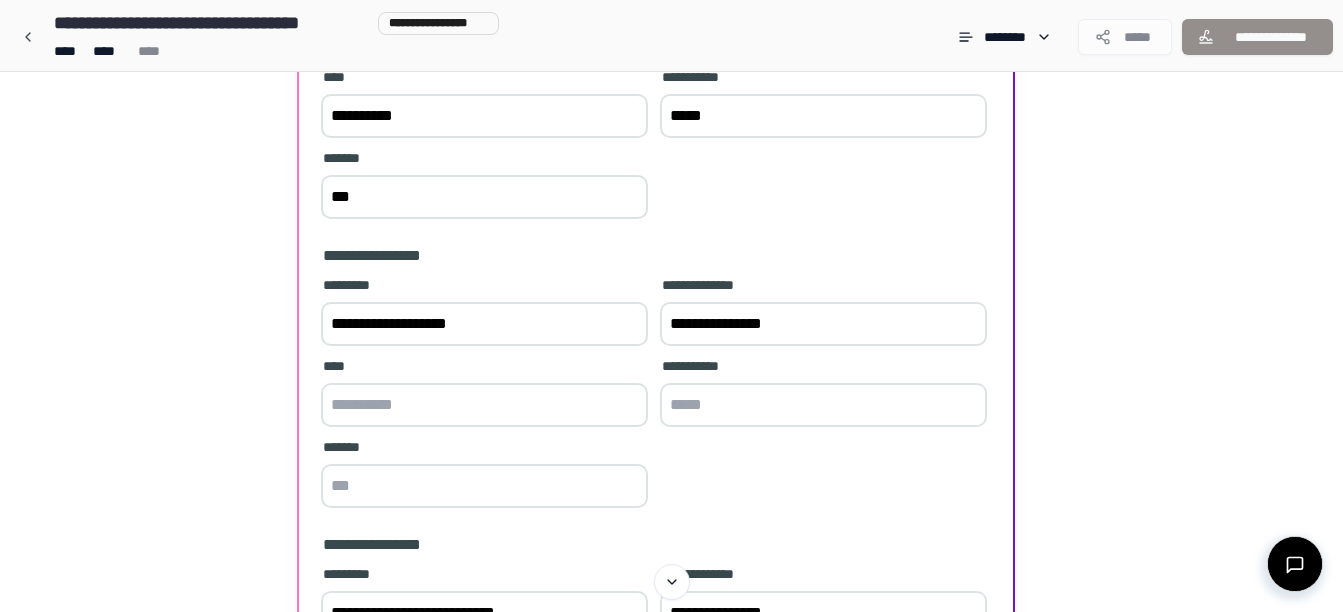 scroll, scrollTop: 388, scrollLeft: 0, axis: vertical 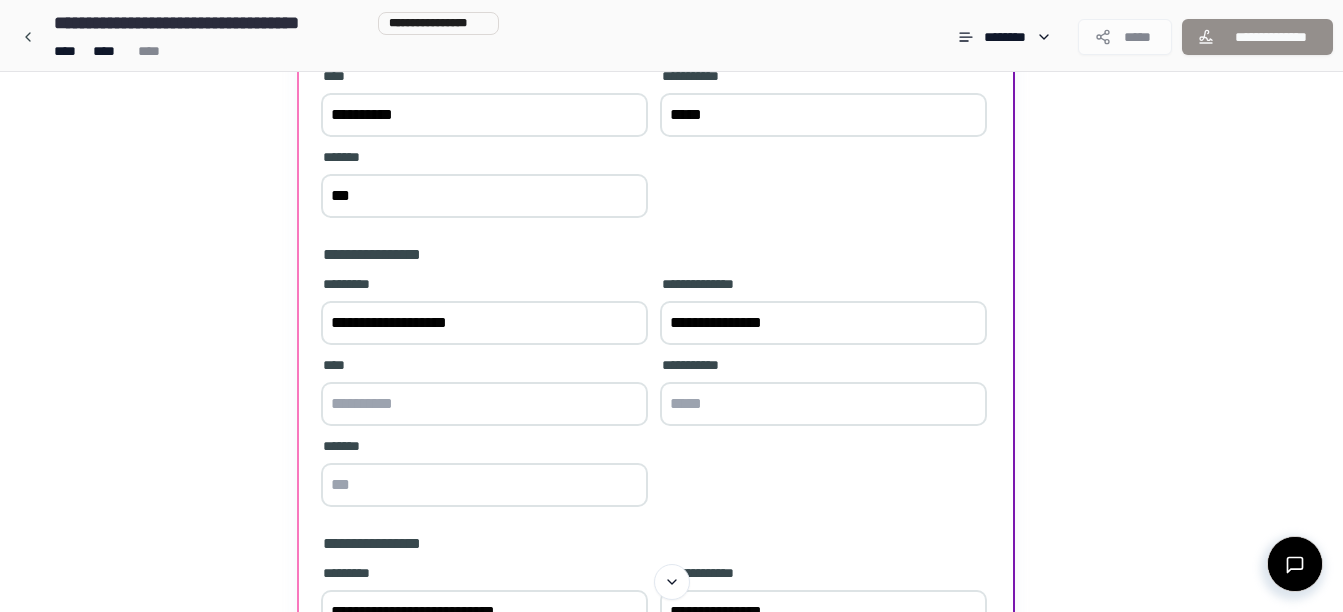 click at bounding box center (484, 404) 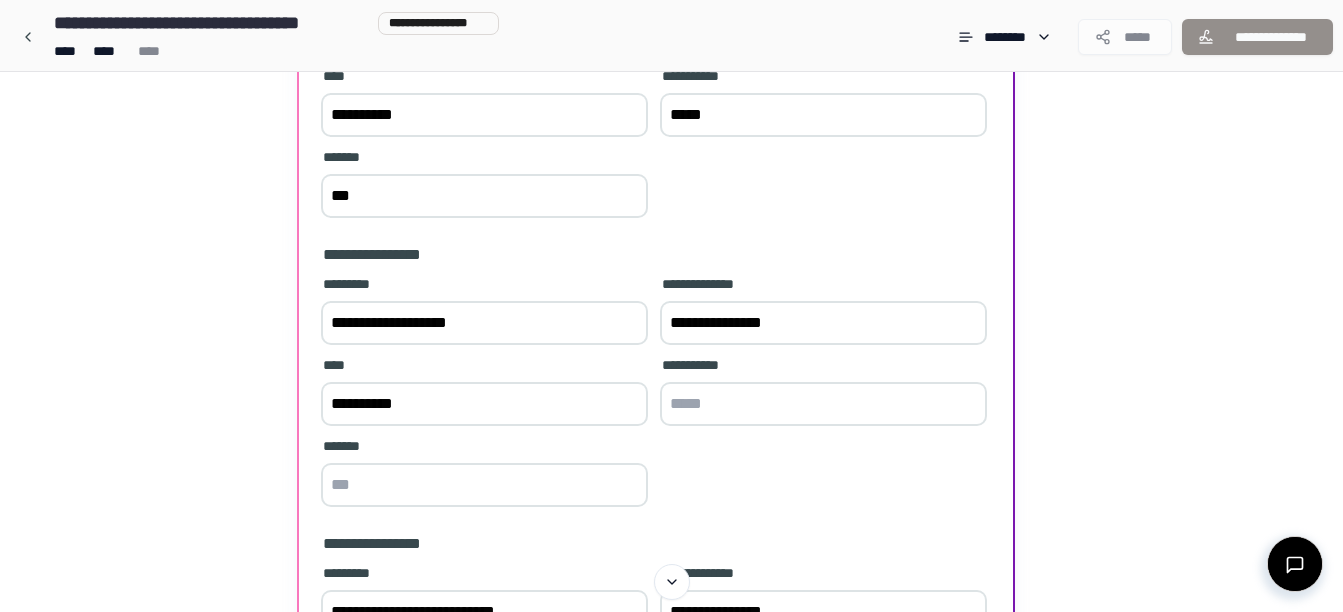 type on "**********" 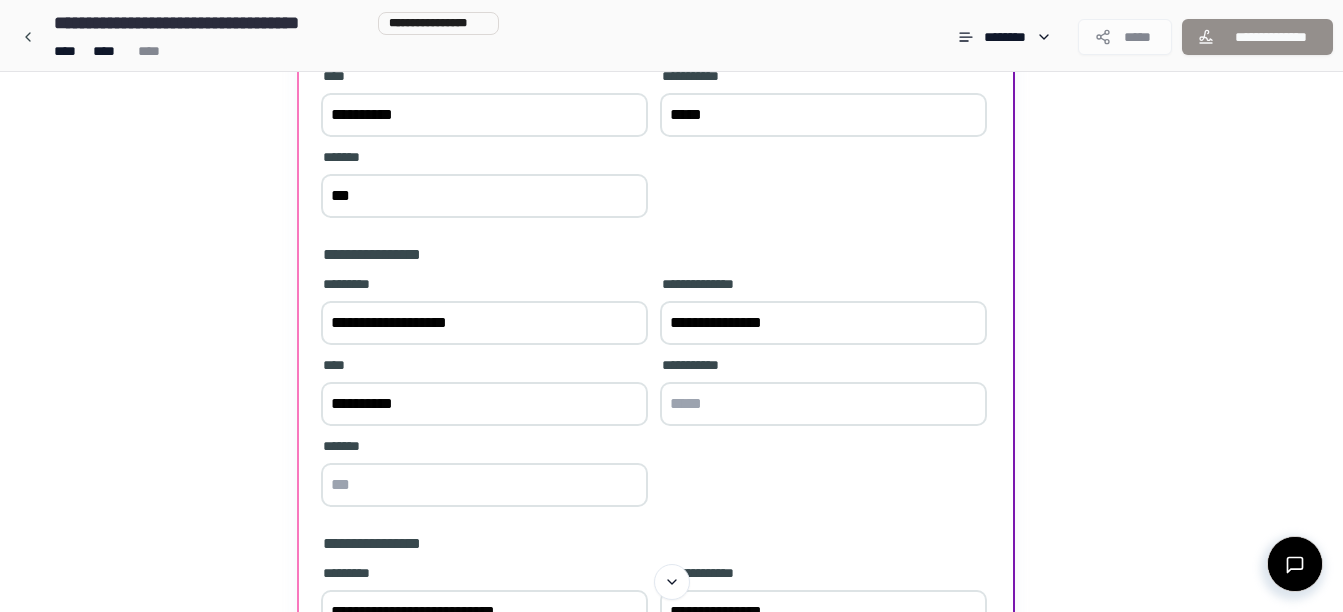 click at bounding box center [823, 404] 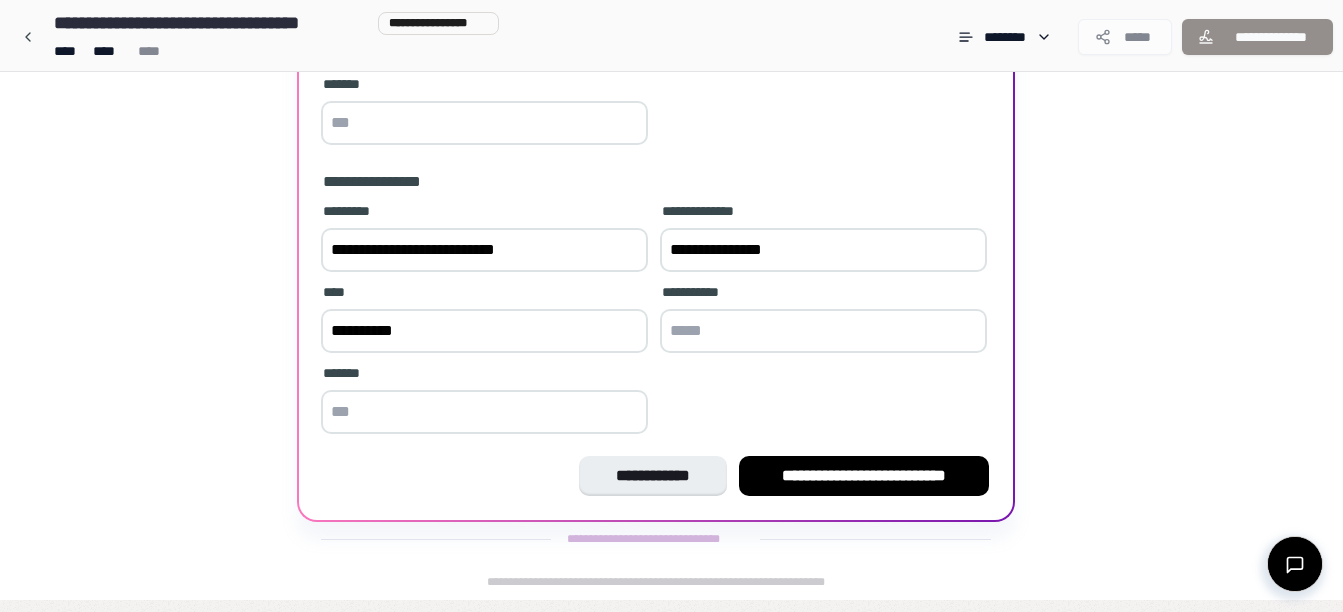 scroll, scrollTop: 756, scrollLeft: 0, axis: vertical 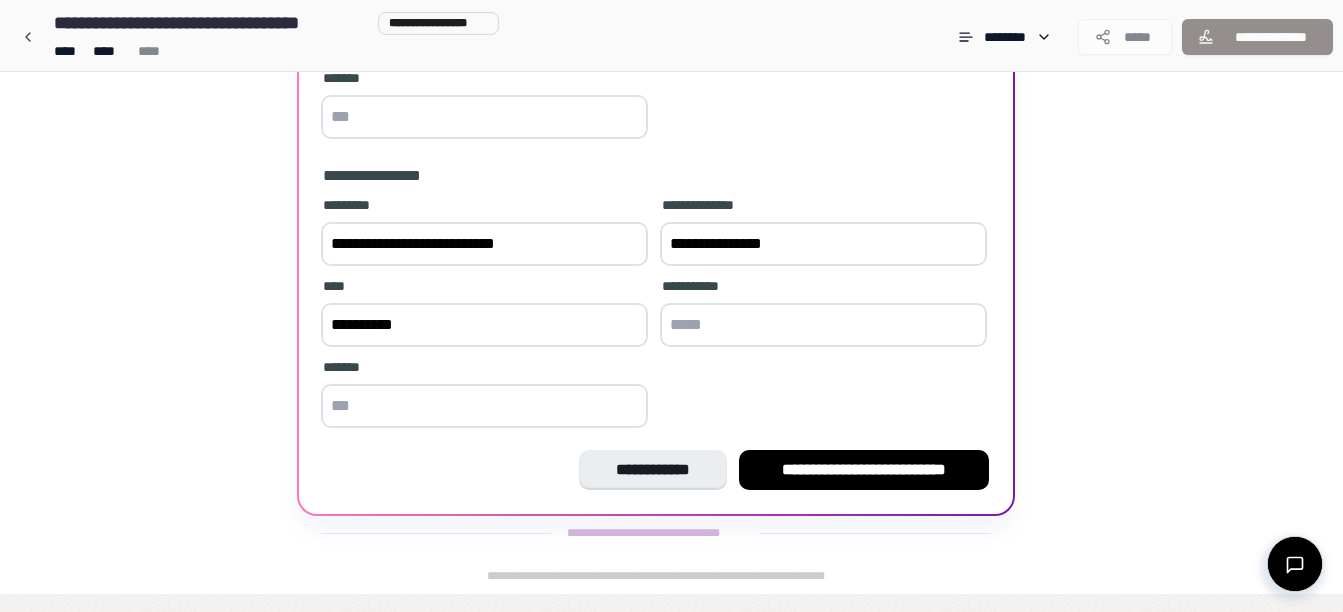 type on "*****" 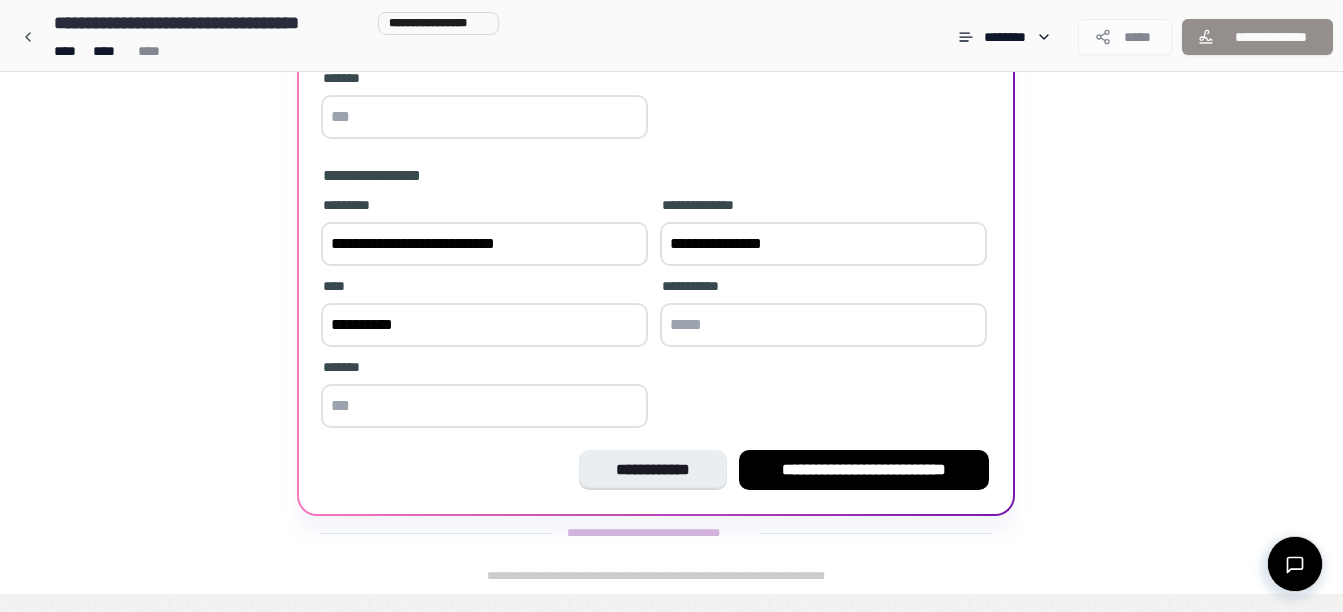 click at bounding box center (823, 325) 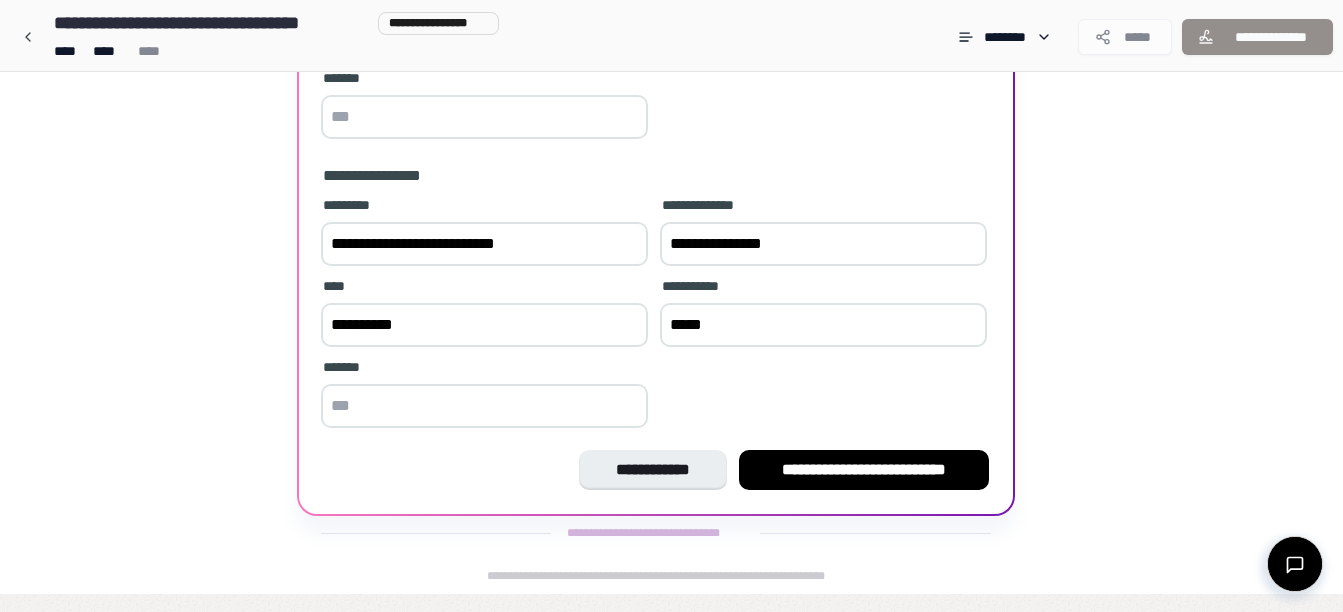 type on "*****" 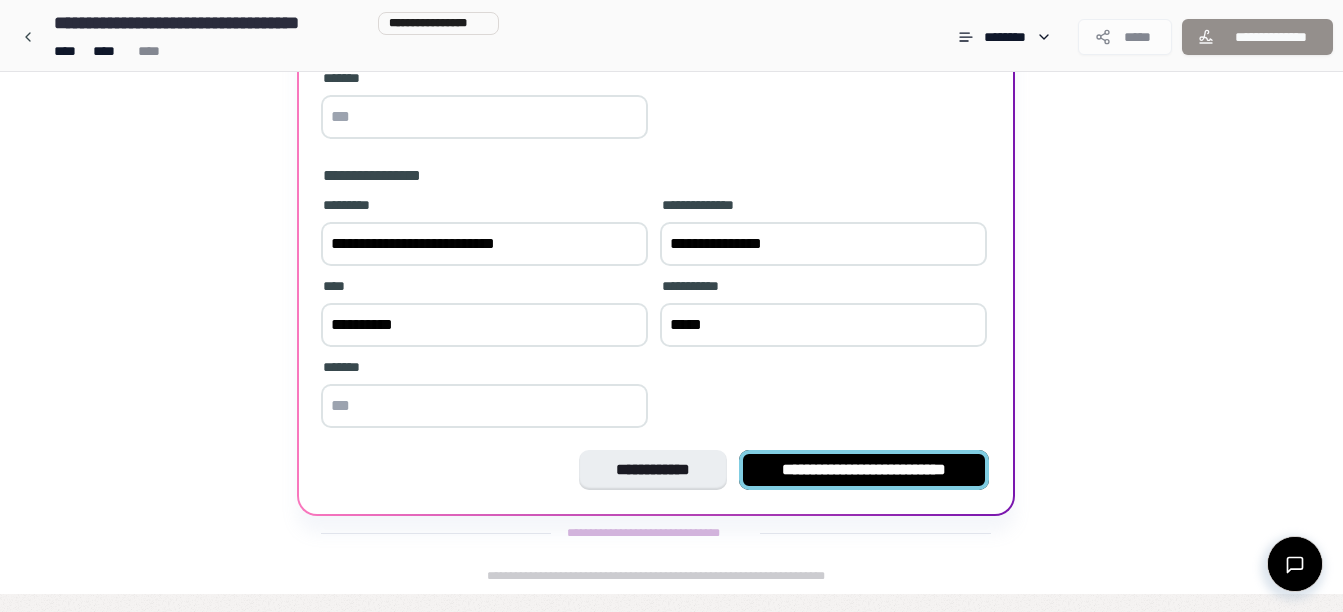 click on "**********" at bounding box center [864, 470] 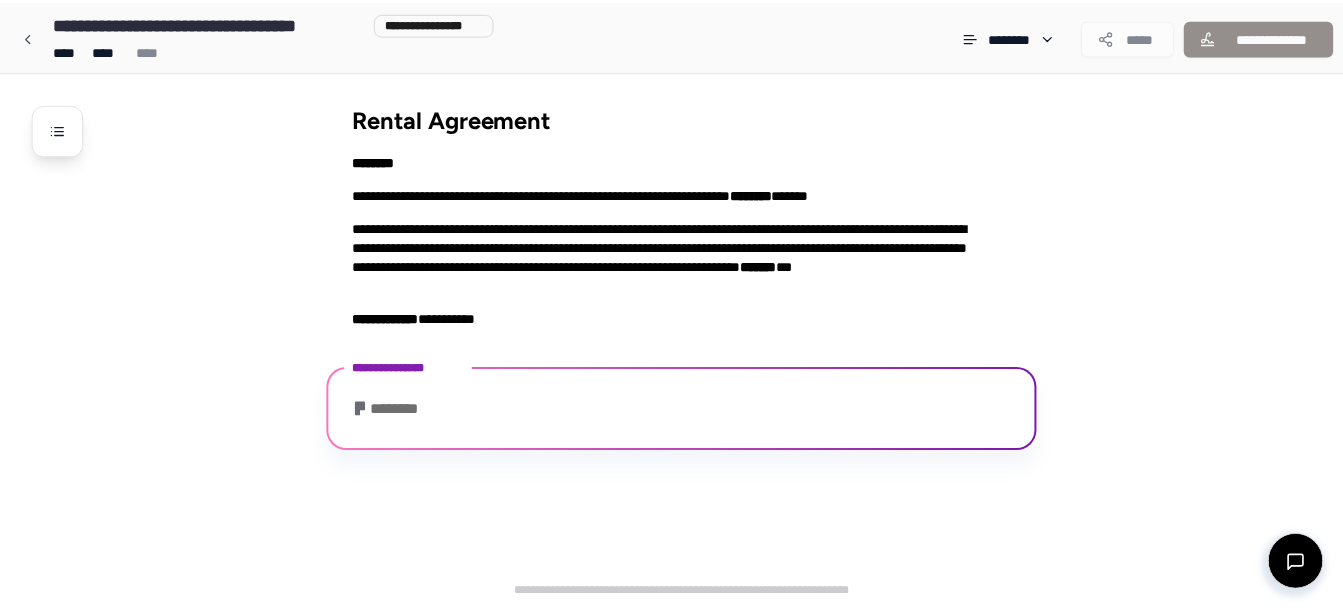 scroll, scrollTop: 135, scrollLeft: 0, axis: vertical 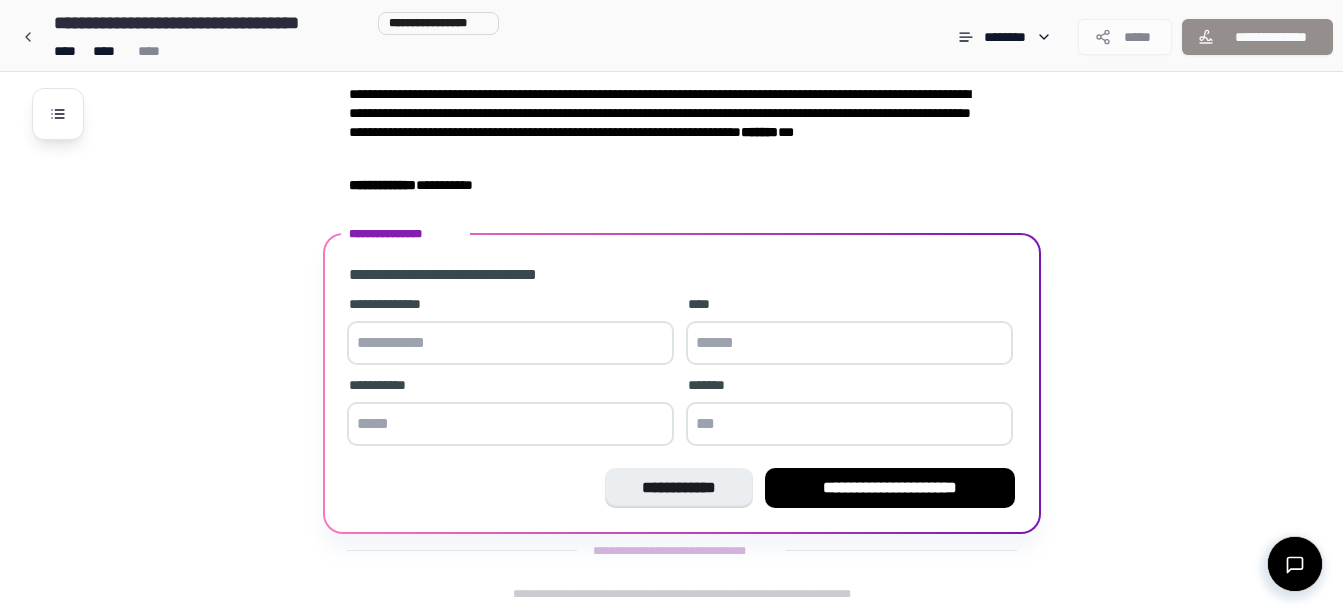 click at bounding box center (510, 343) 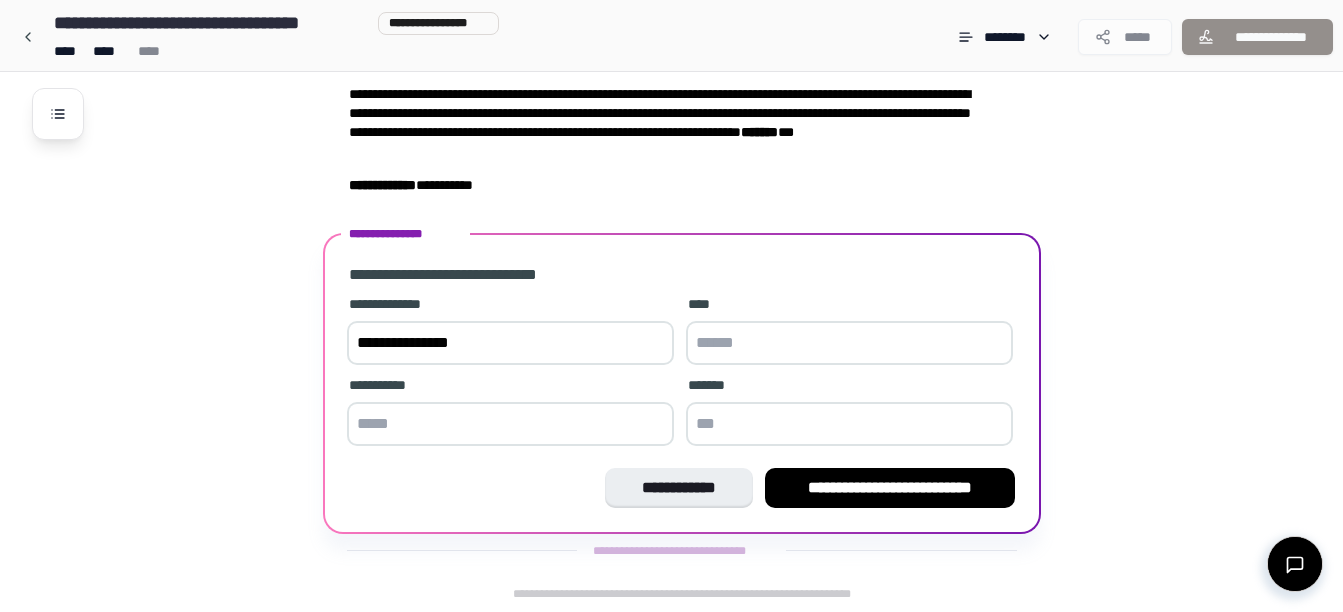 type on "**********" 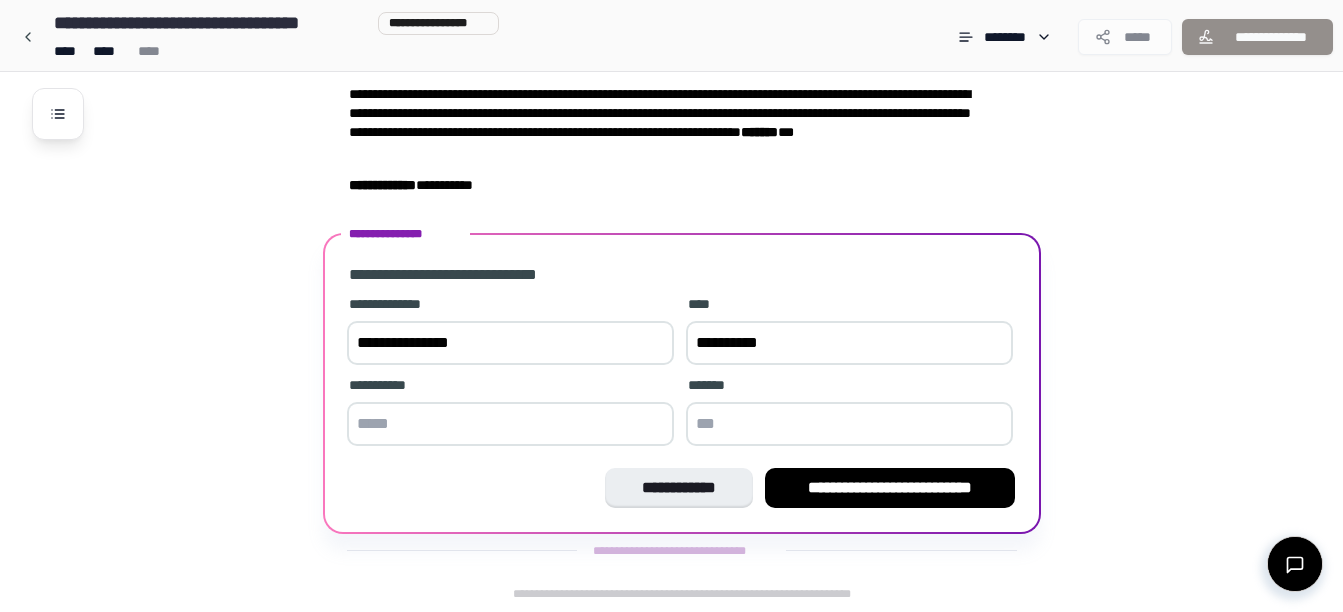 type on "**********" 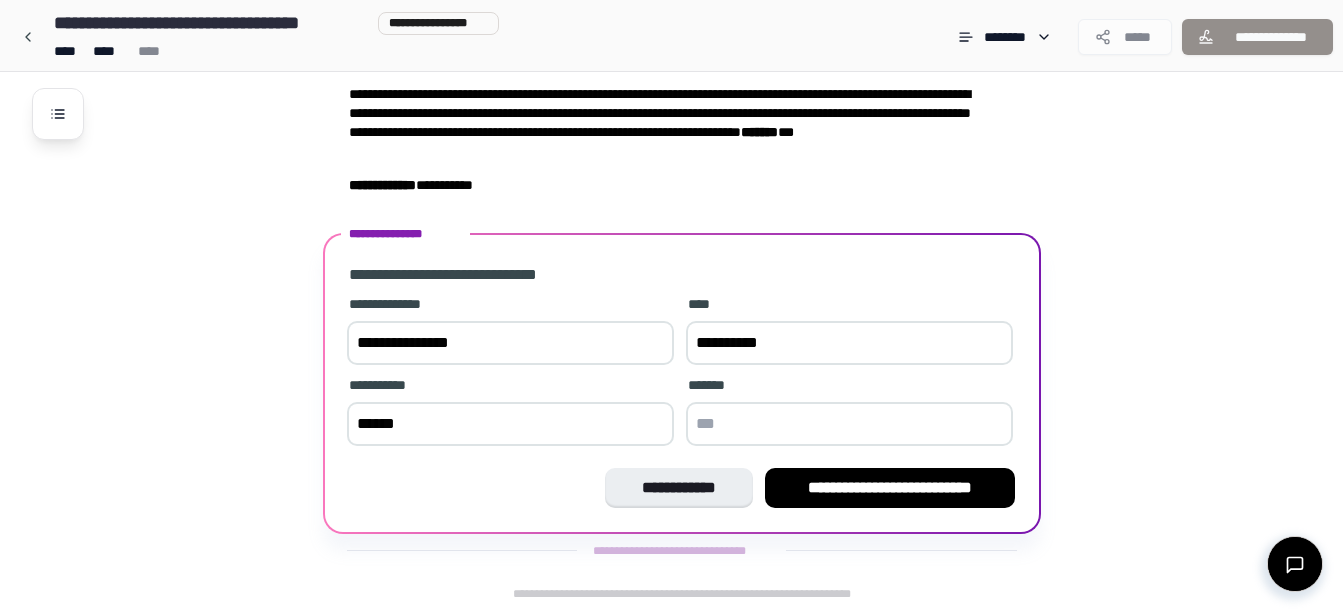 type on "******" 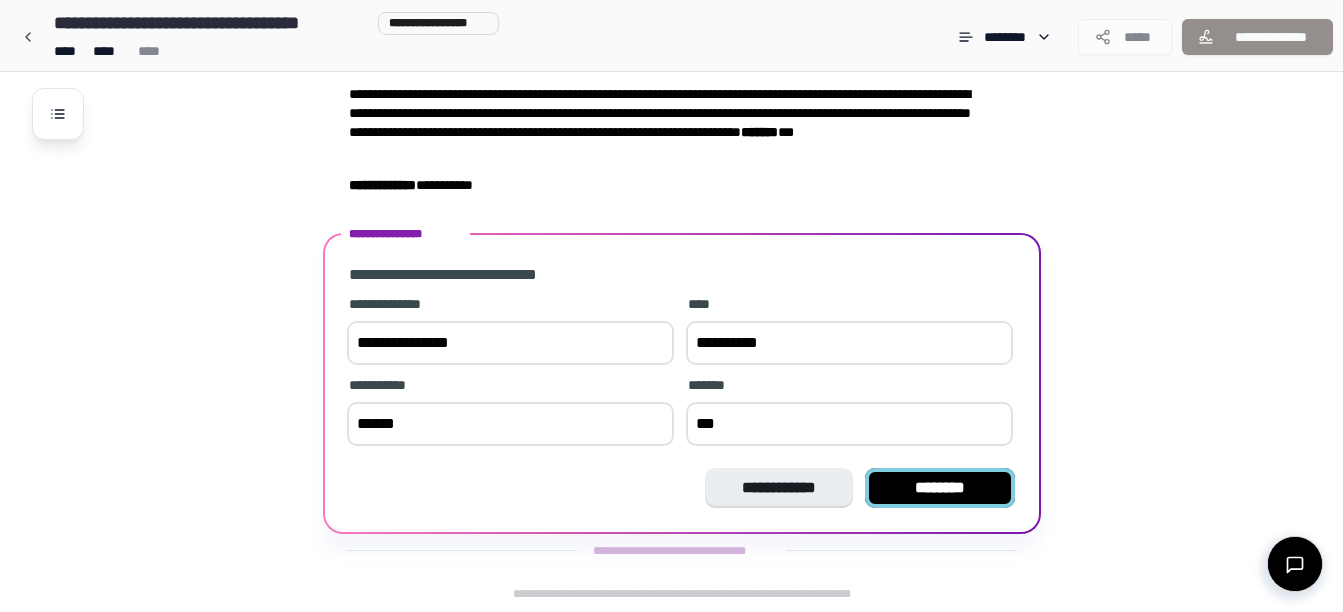 type on "***" 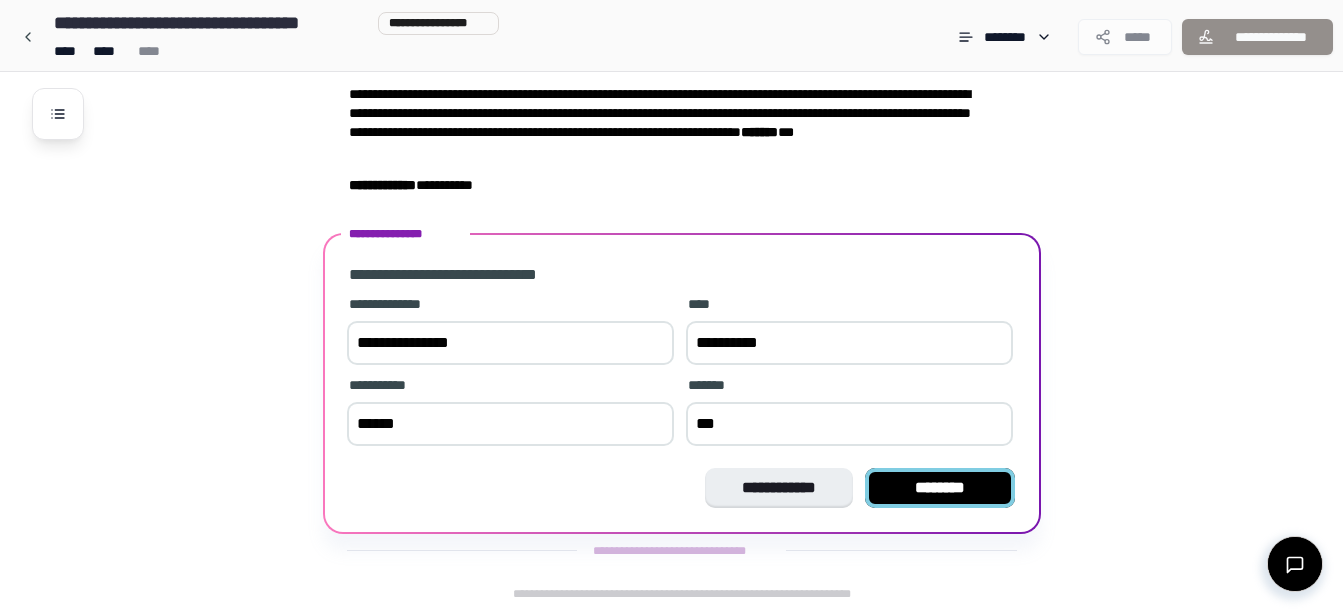 click on "********" at bounding box center [940, 488] 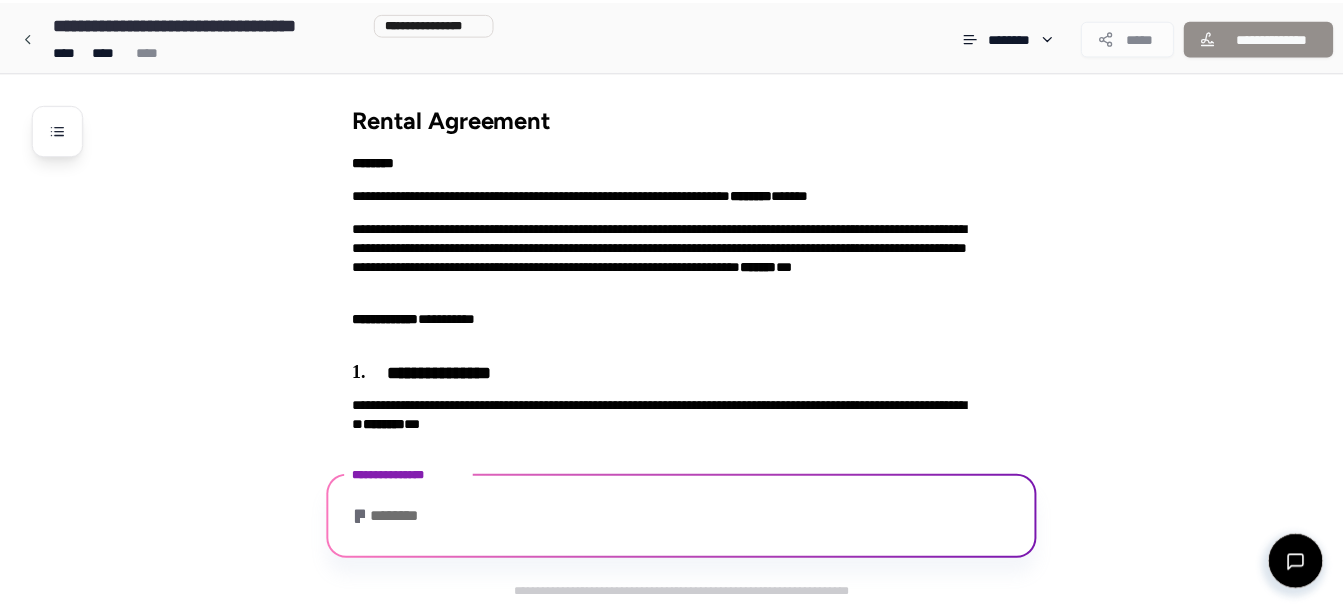 scroll, scrollTop: 69, scrollLeft: 0, axis: vertical 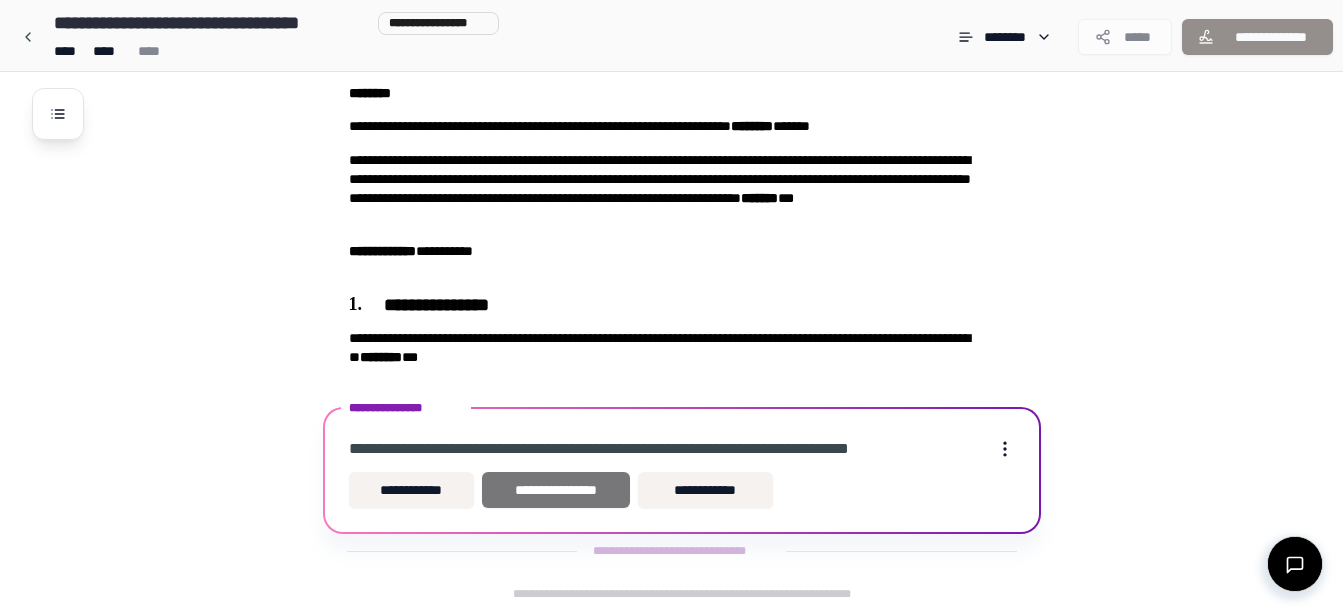 click on "**********" at bounding box center (556, 490) 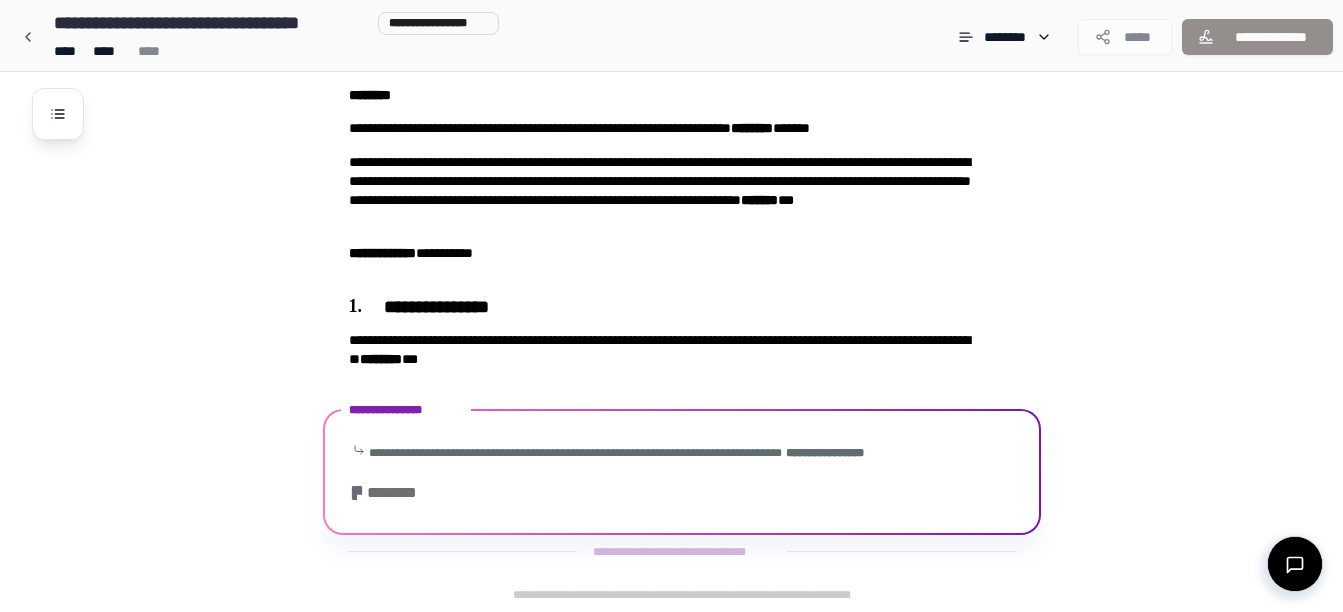 scroll, scrollTop: 176, scrollLeft: 0, axis: vertical 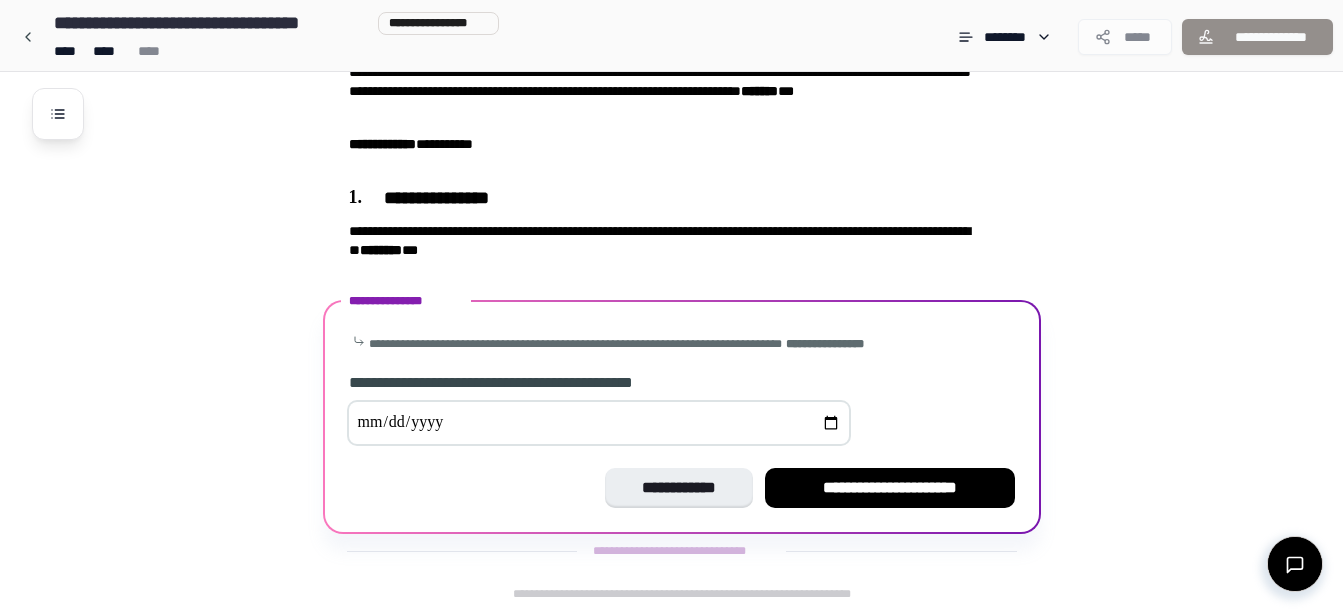 click at bounding box center [599, 423] 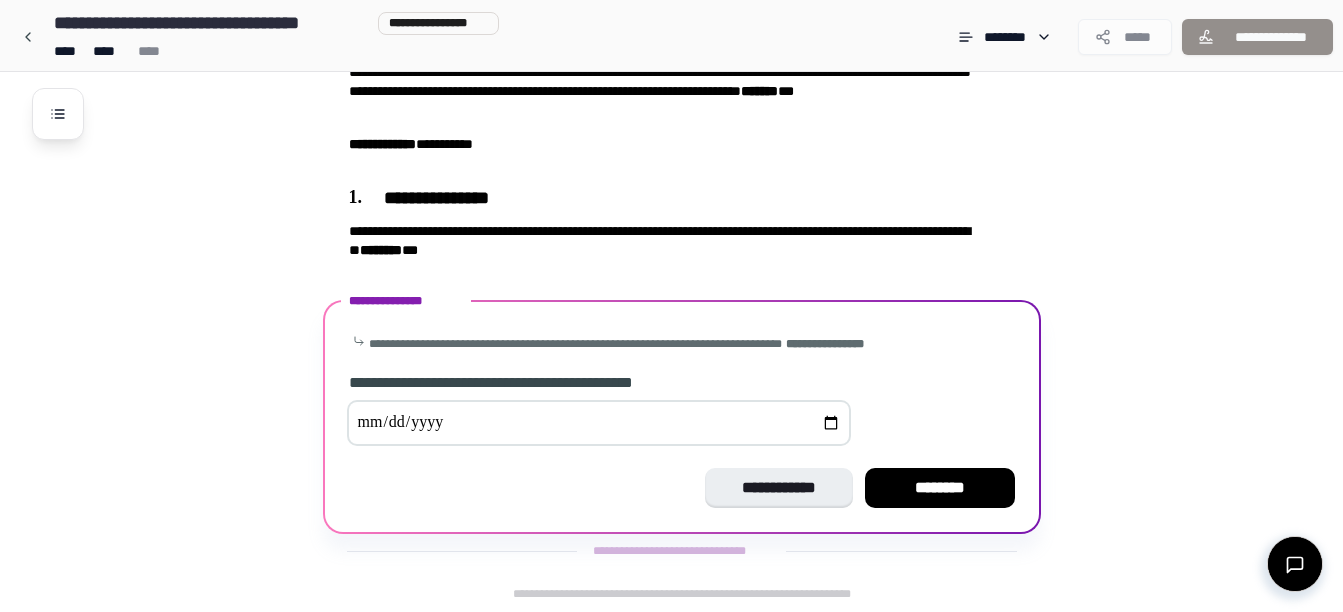 type on "**********" 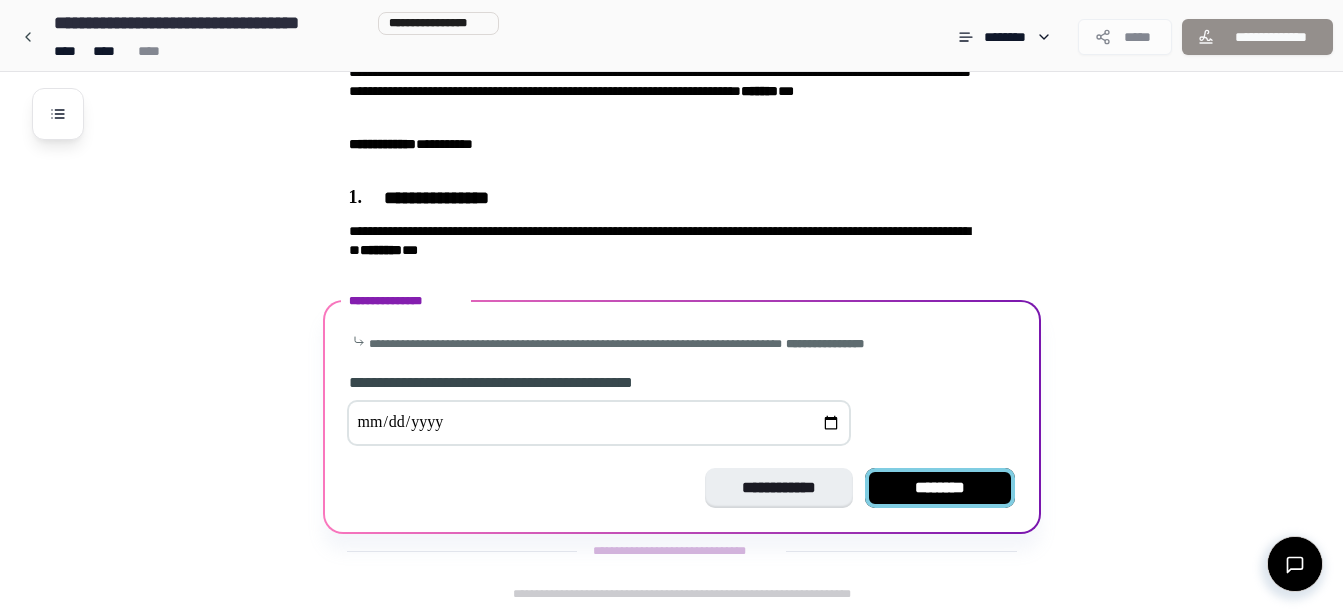 click on "********" at bounding box center (940, 488) 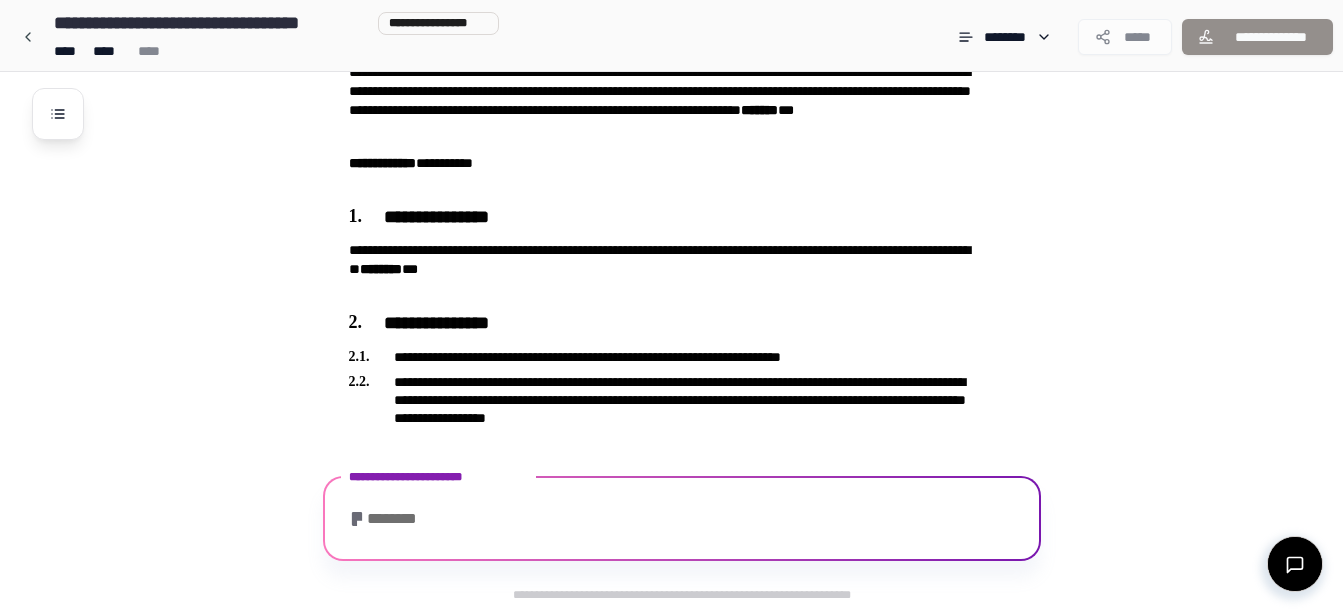 scroll, scrollTop: 811, scrollLeft: 0, axis: vertical 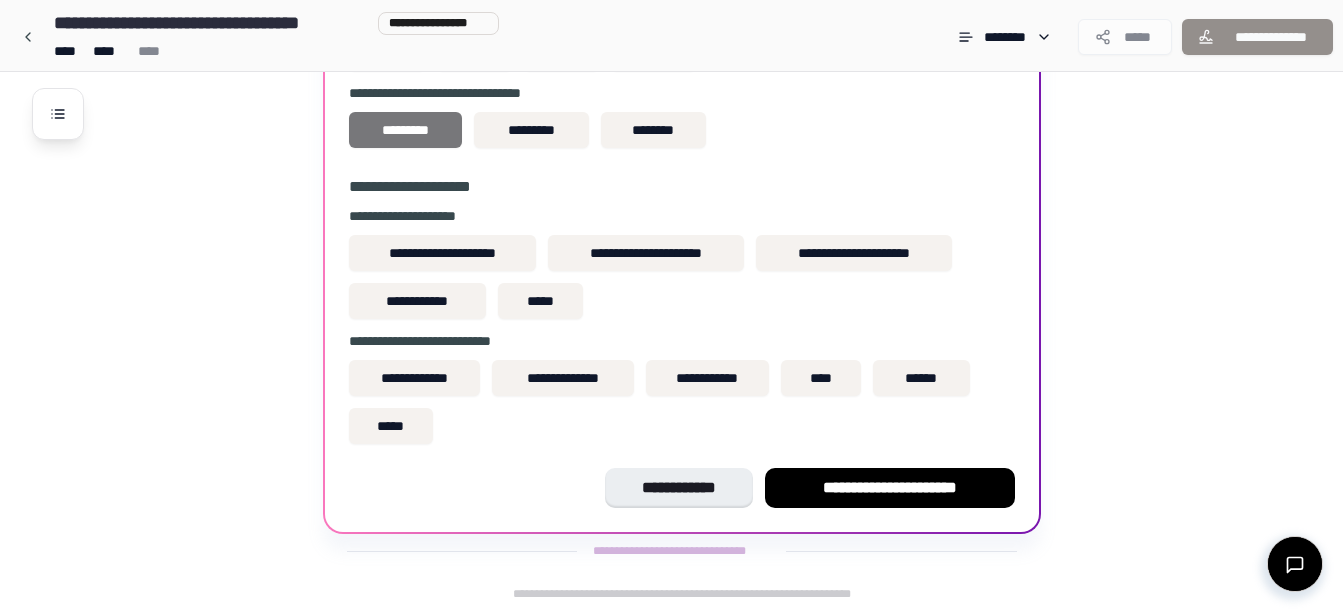 click on "*********" at bounding box center [405, 130] 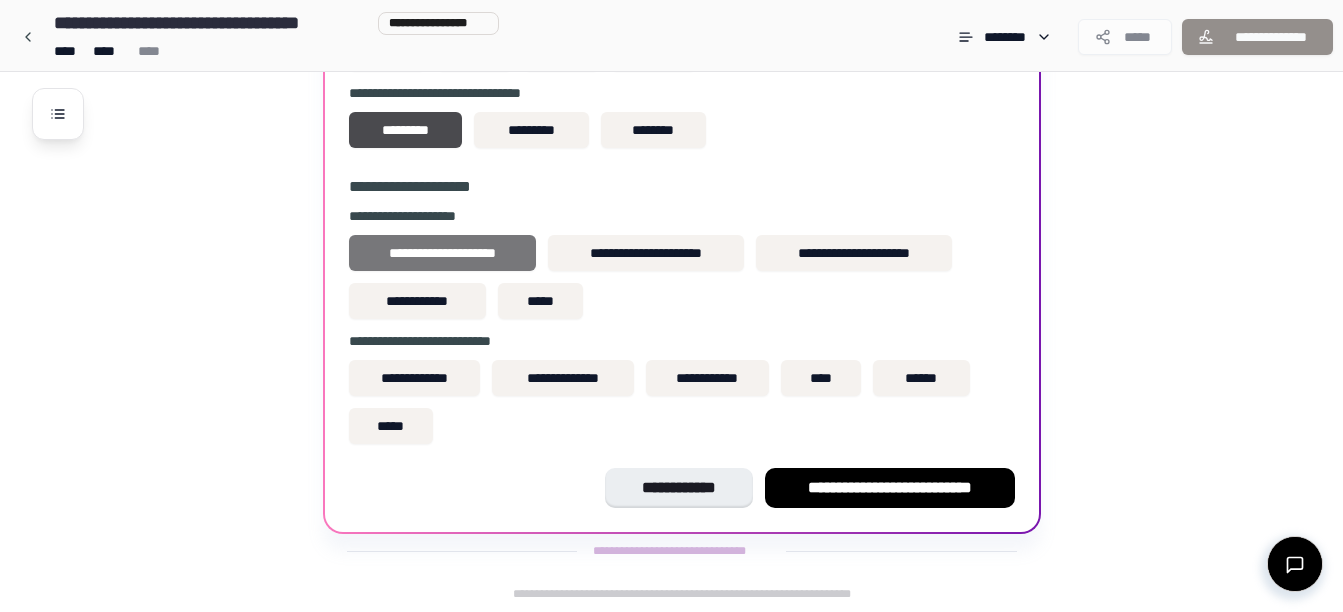 click on "**********" at bounding box center [442, 253] 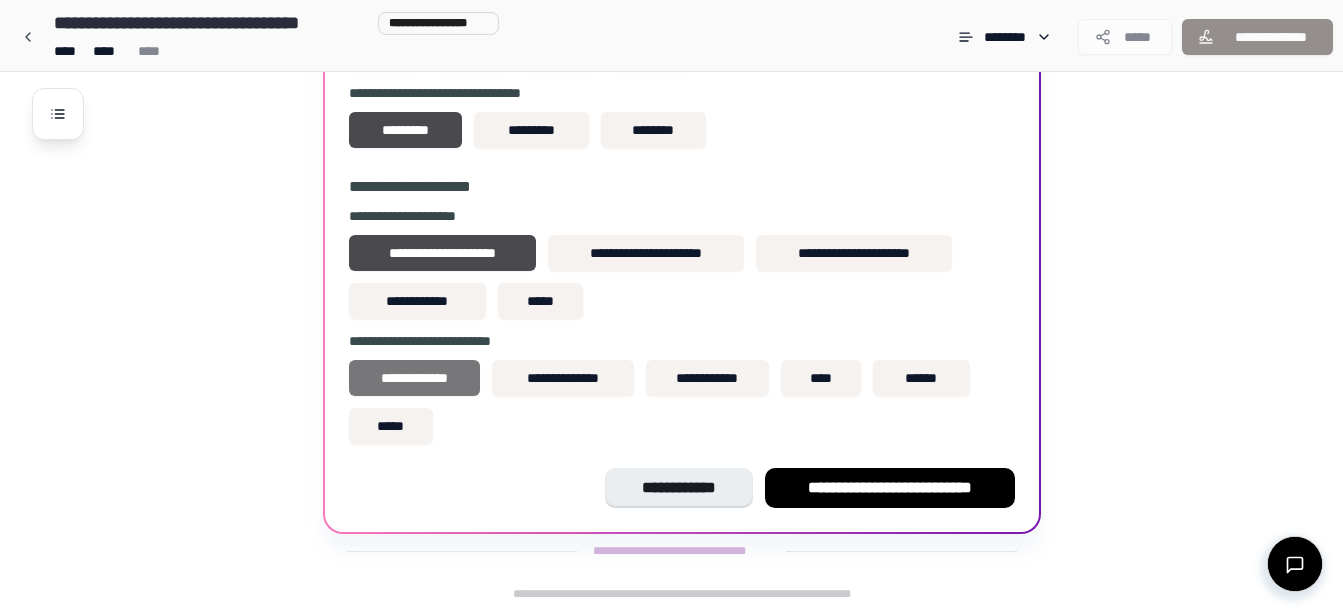 click on "**********" at bounding box center [415, 378] 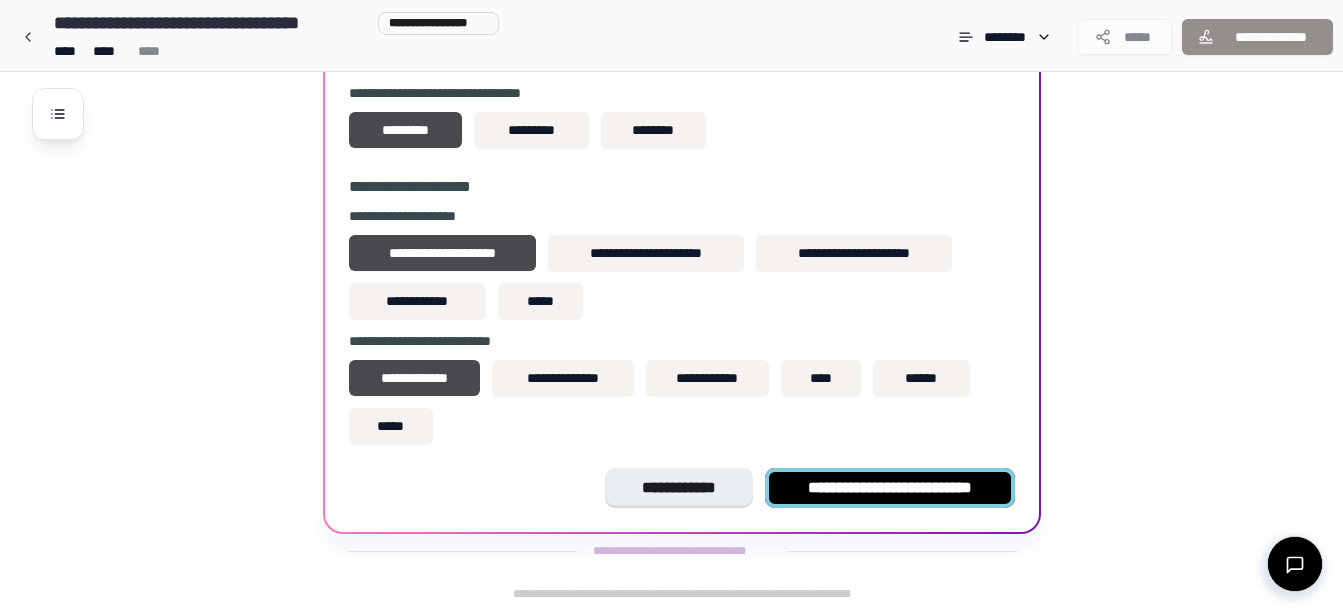 click on "**********" at bounding box center (890, 488) 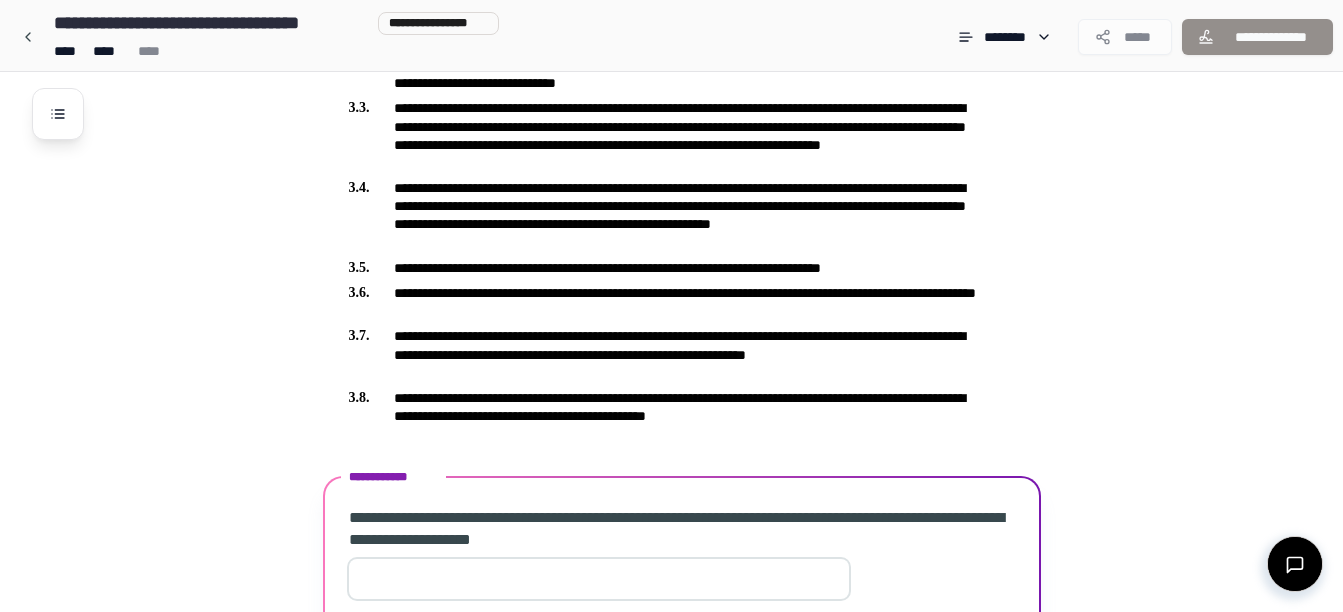 scroll, scrollTop: 802, scrollLeft: 0, axis: vertical 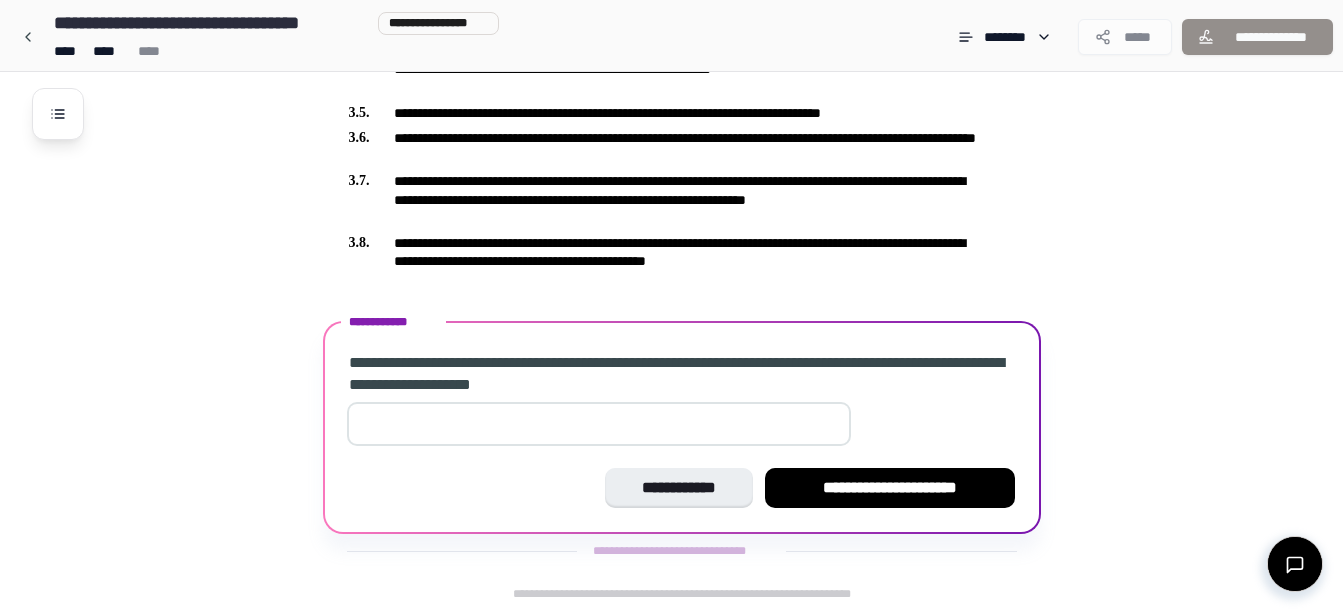 click at bounding box center (599, 424) 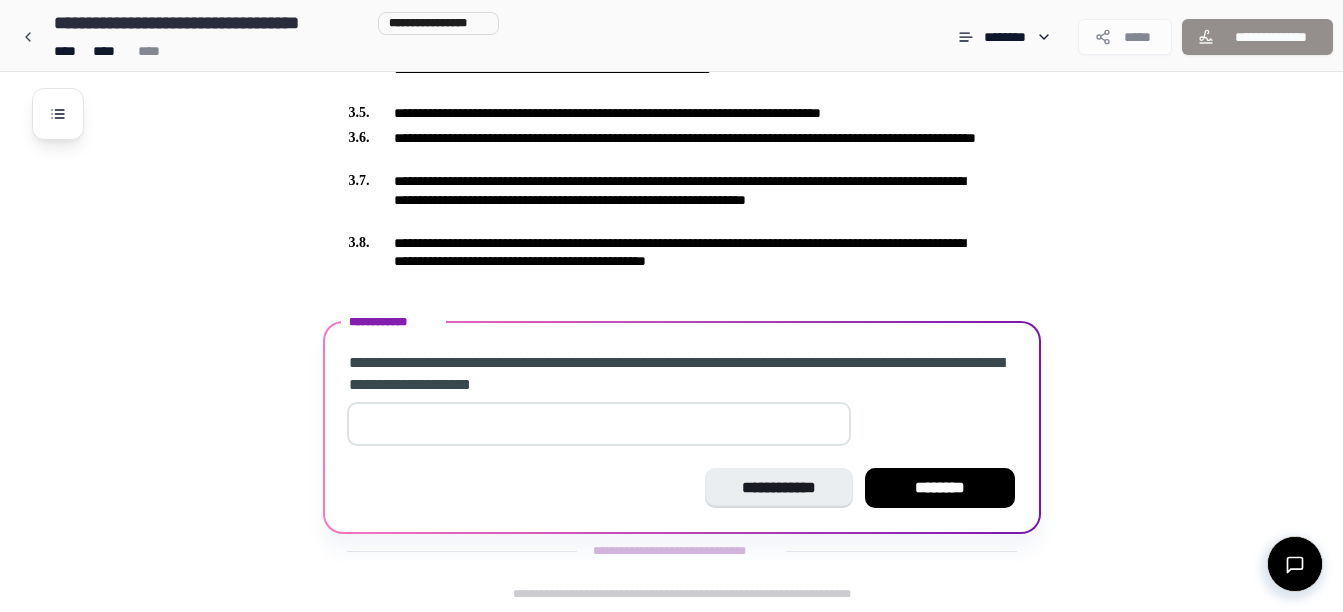 type on "**" 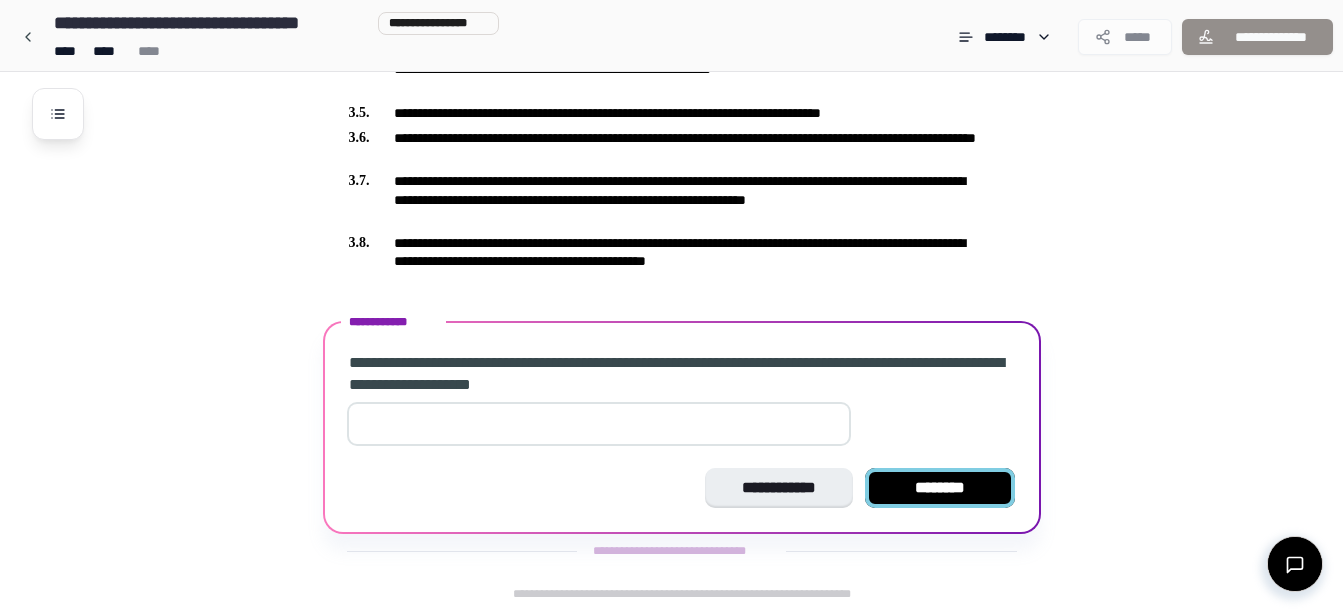 click on "********" at bounding box center (940, 488) 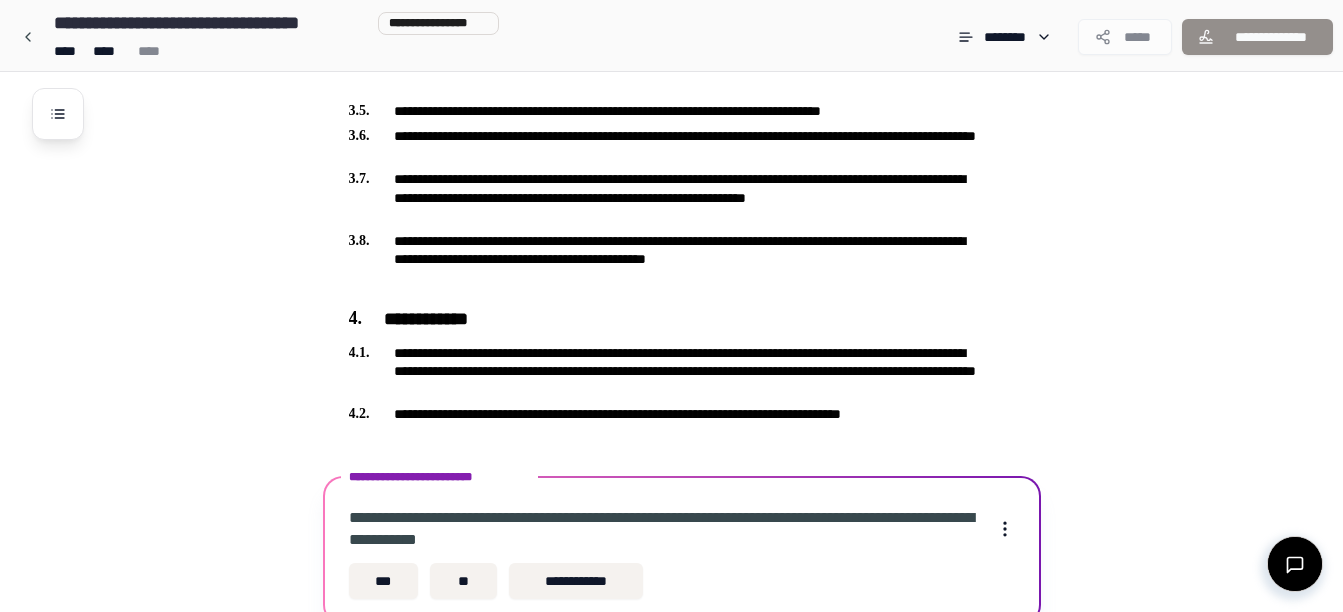 scroll, scrollTop: 895, scrollLeft: 0, axis: vertical 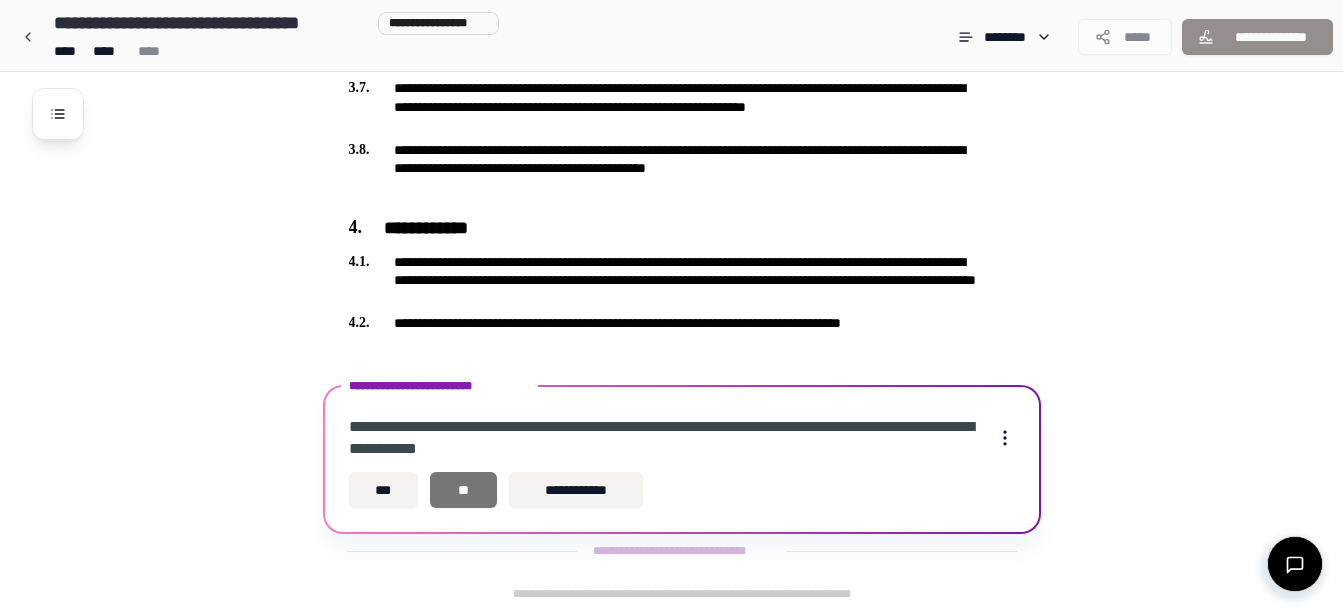 click on "**" at bounding box center [463, 490] 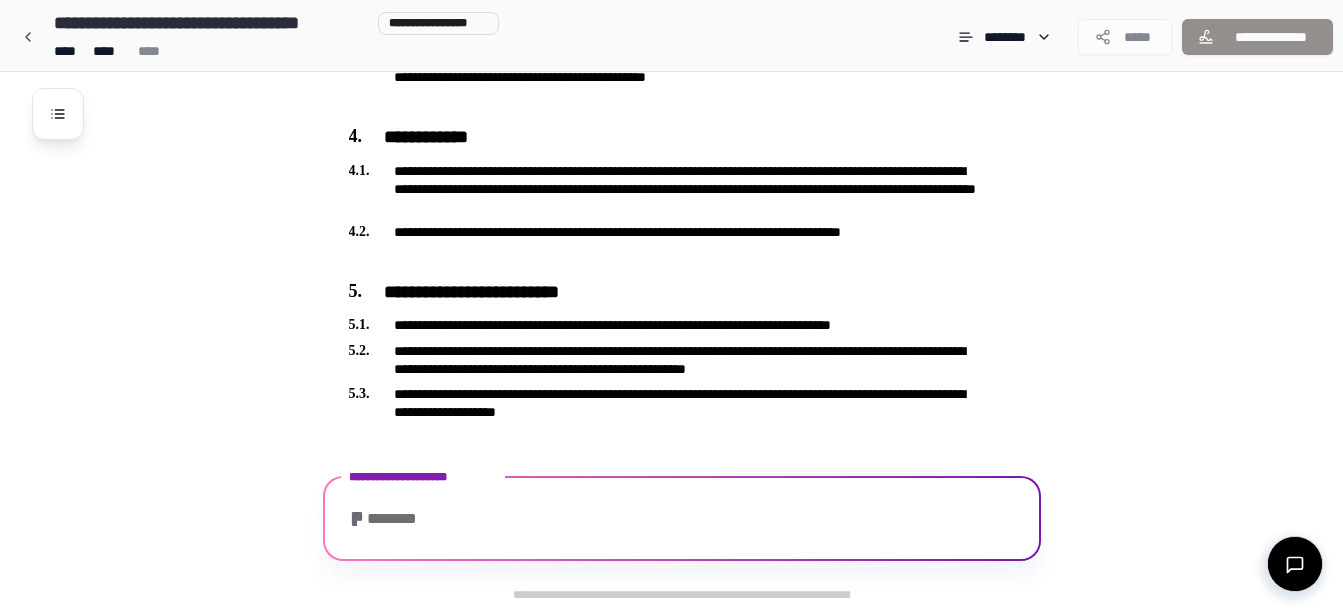 scroll, scrollTop: 1055, scrollLeft: 0, axis: vertical 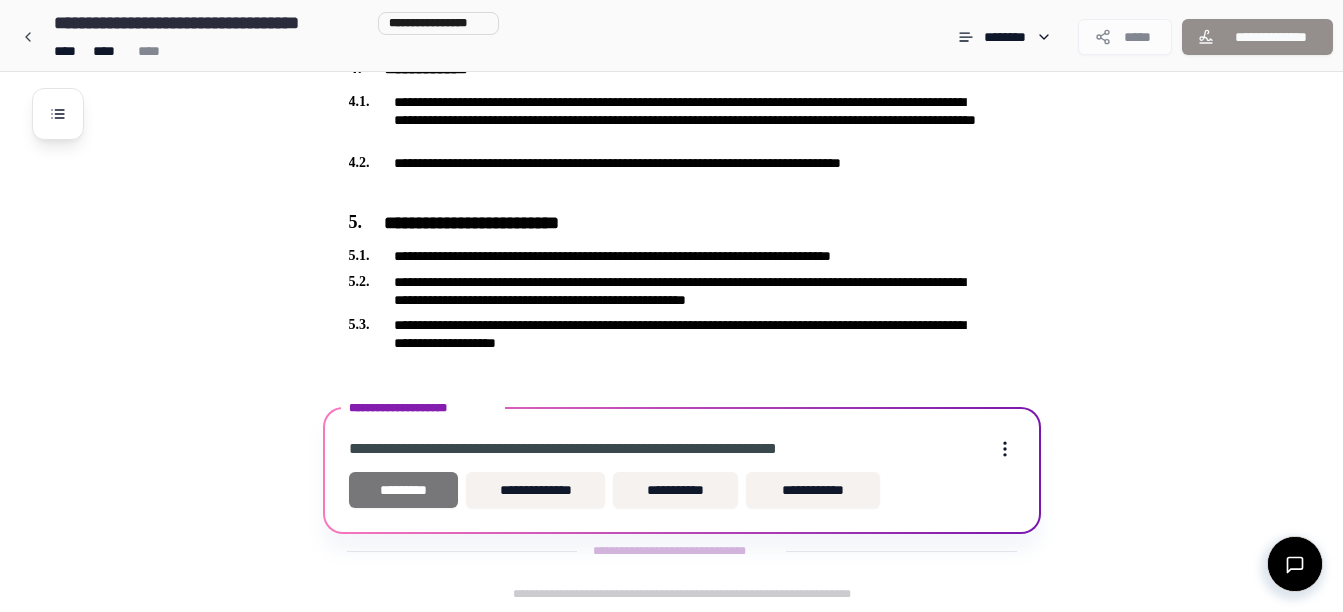 click on "*********" at bounding box center [404, 490] 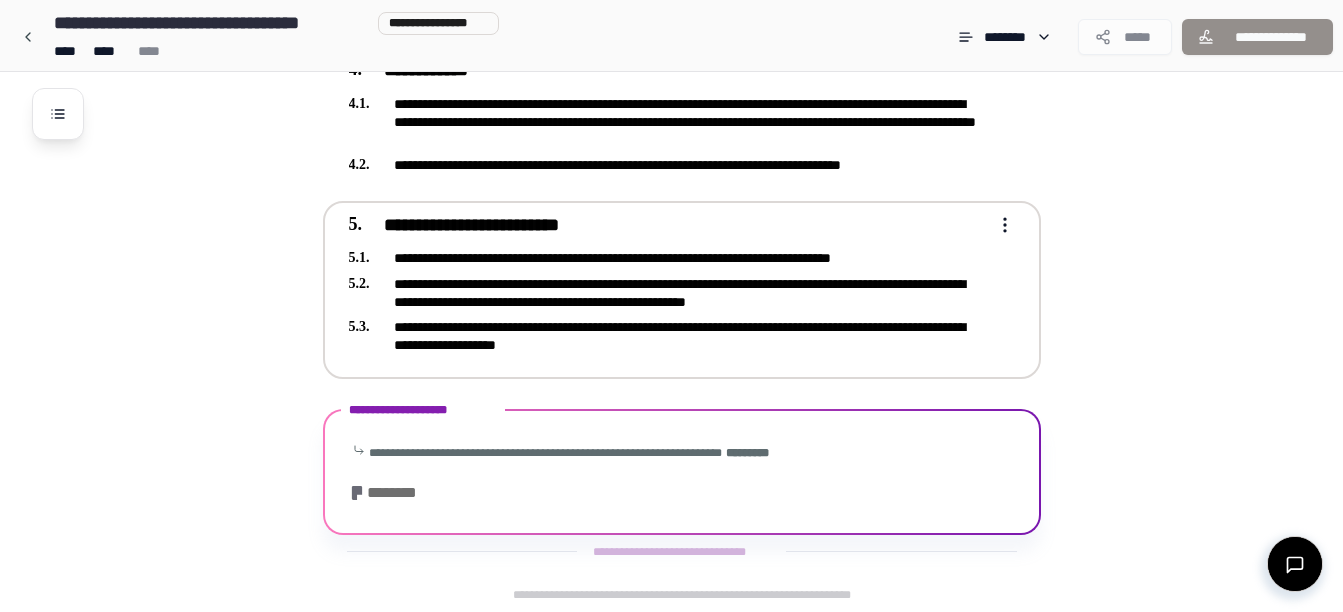 scroll, scrollTop: 1118, scrollLeft: 0, axis: vertical 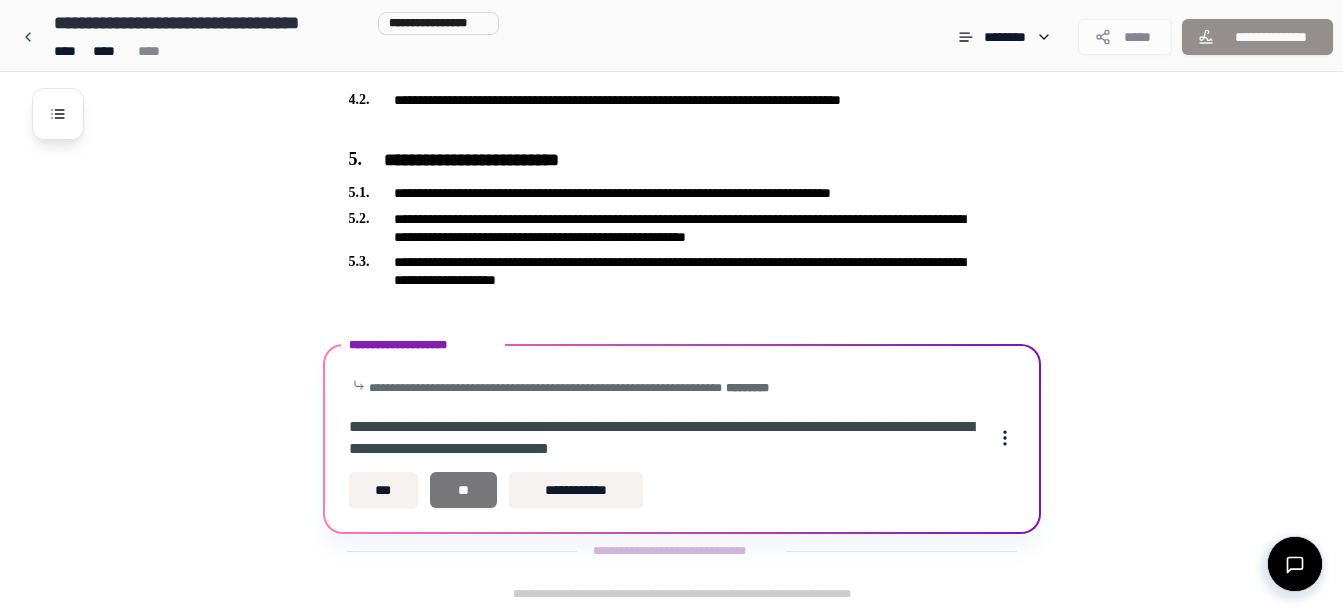 click on "**" at bounding box center (463, 490) 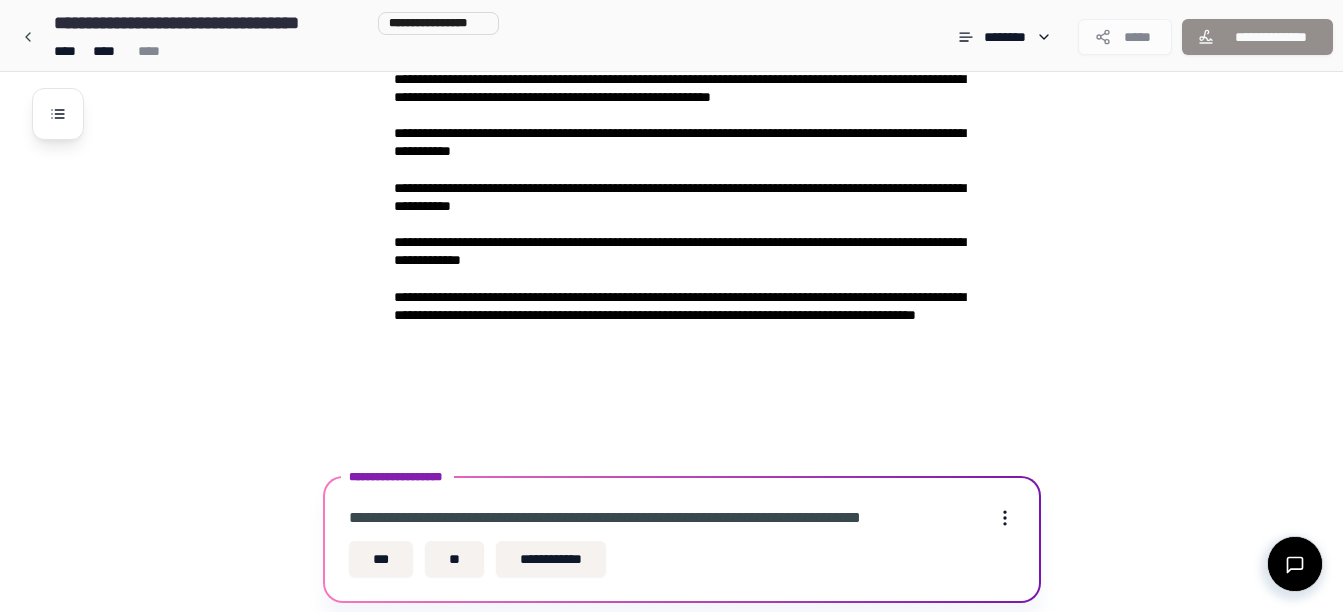 scroll, scrollTop: 2672, scrollLeft: 0, axis: vertical 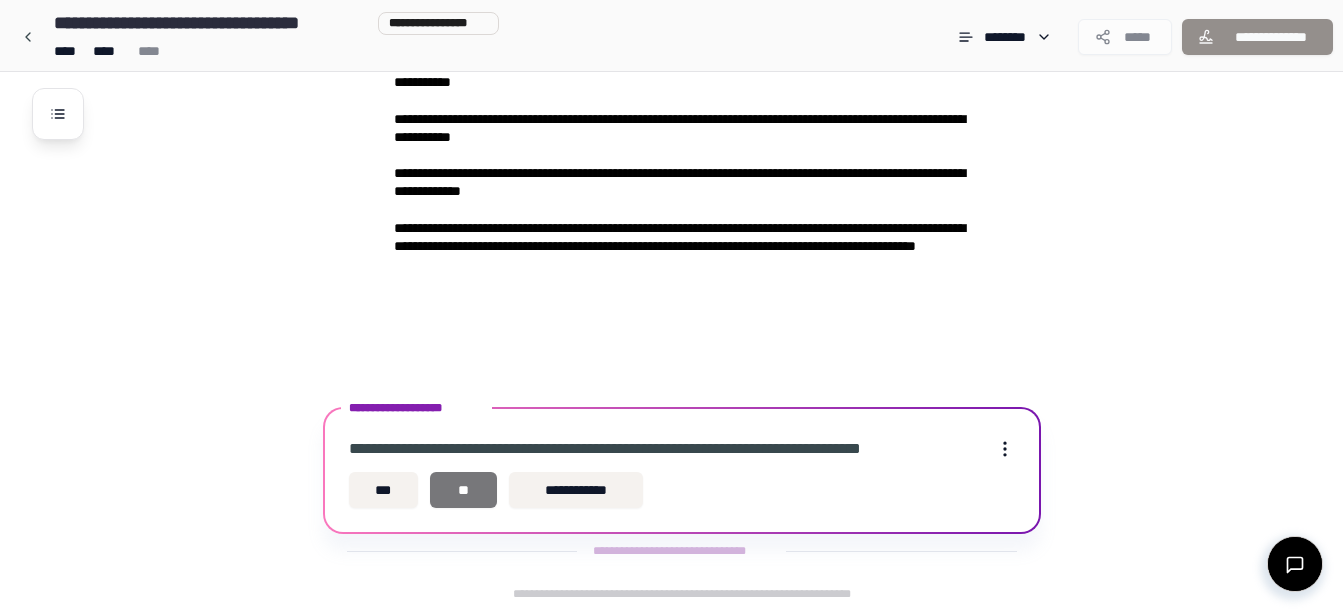 click on "**" at bounding box center (463, 490) 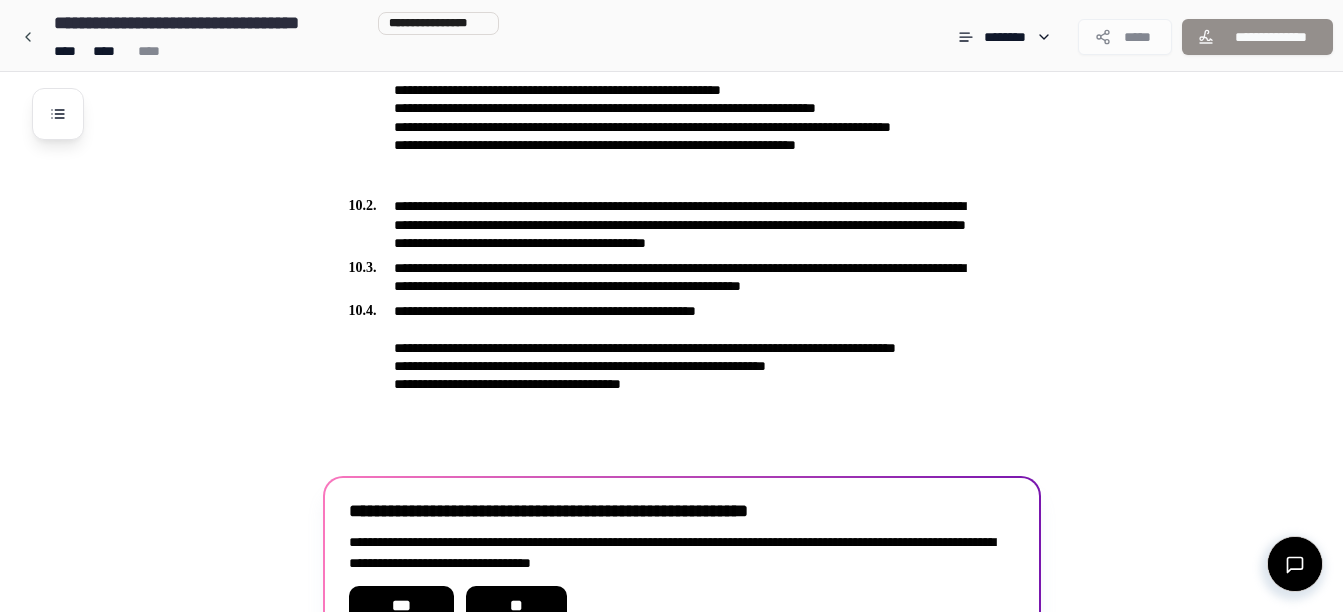 scroll, scrollTop: 3481, scrollLeft: 0, axis: vertical 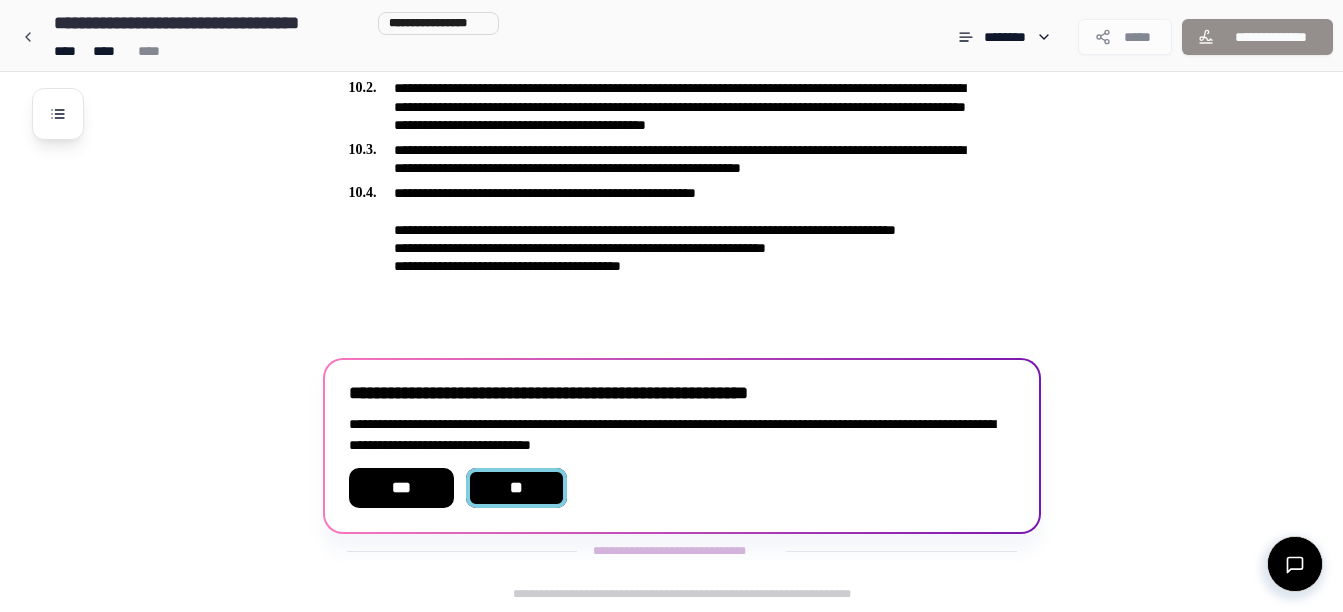click on "**" at bounding box center [517, 488] 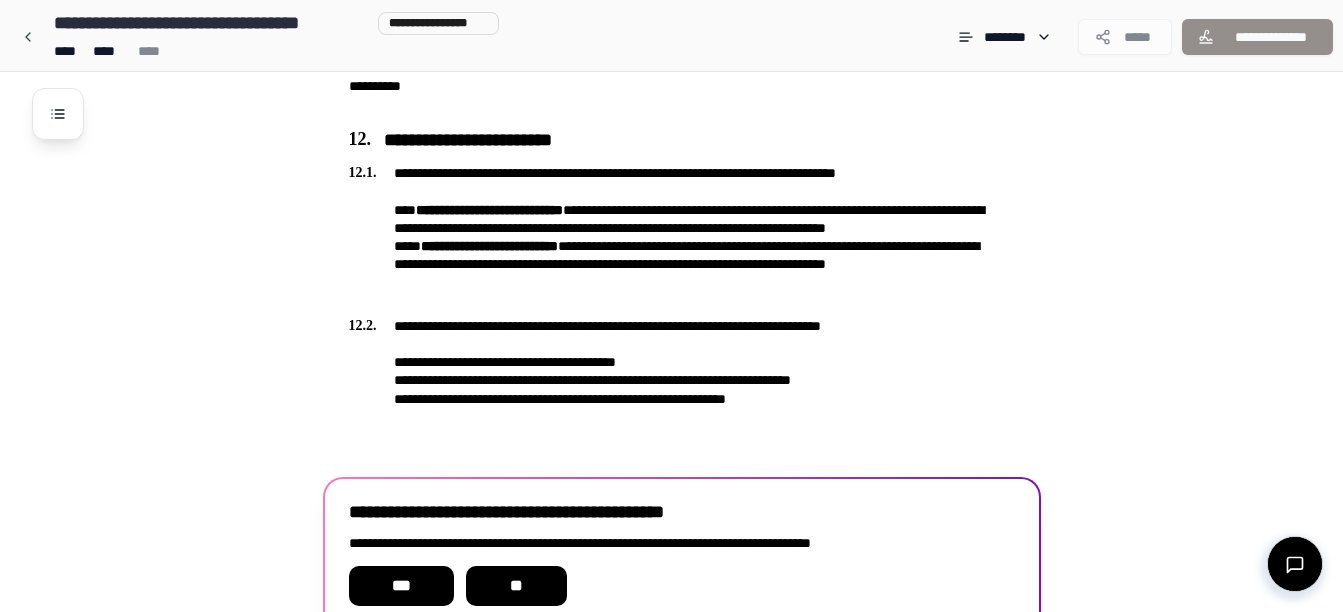 scroll, scrollTop: 3890, scrollLeft: 0, axis: vertical 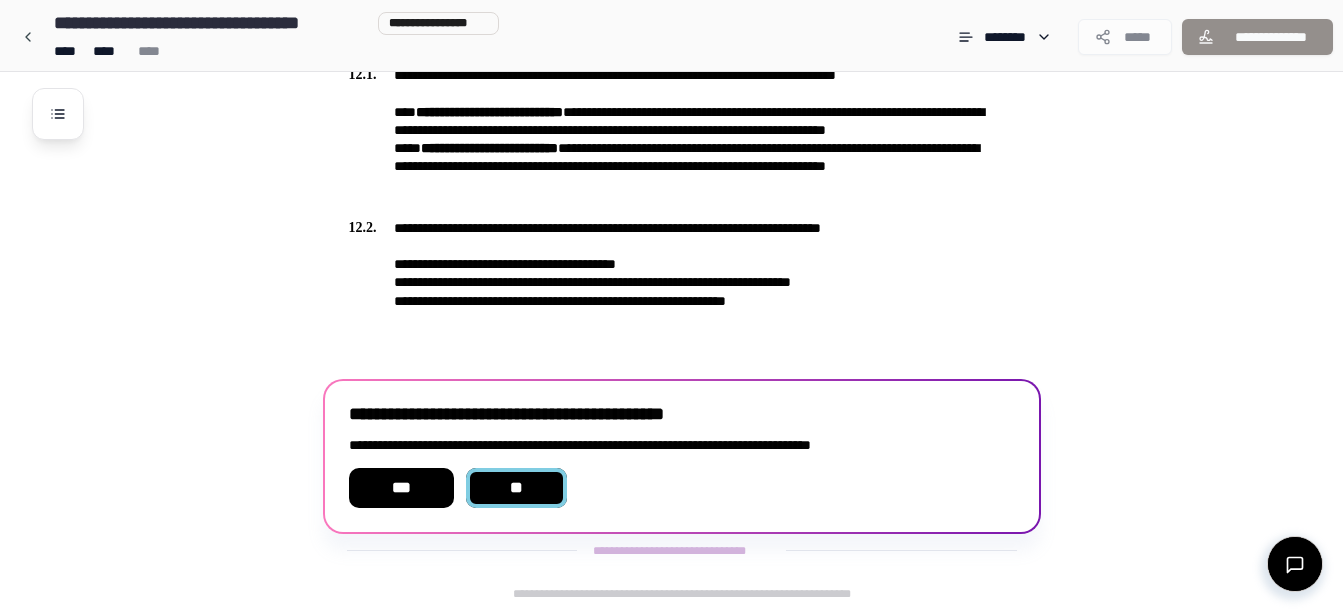 click on "**" at bounding box center (517, 488) 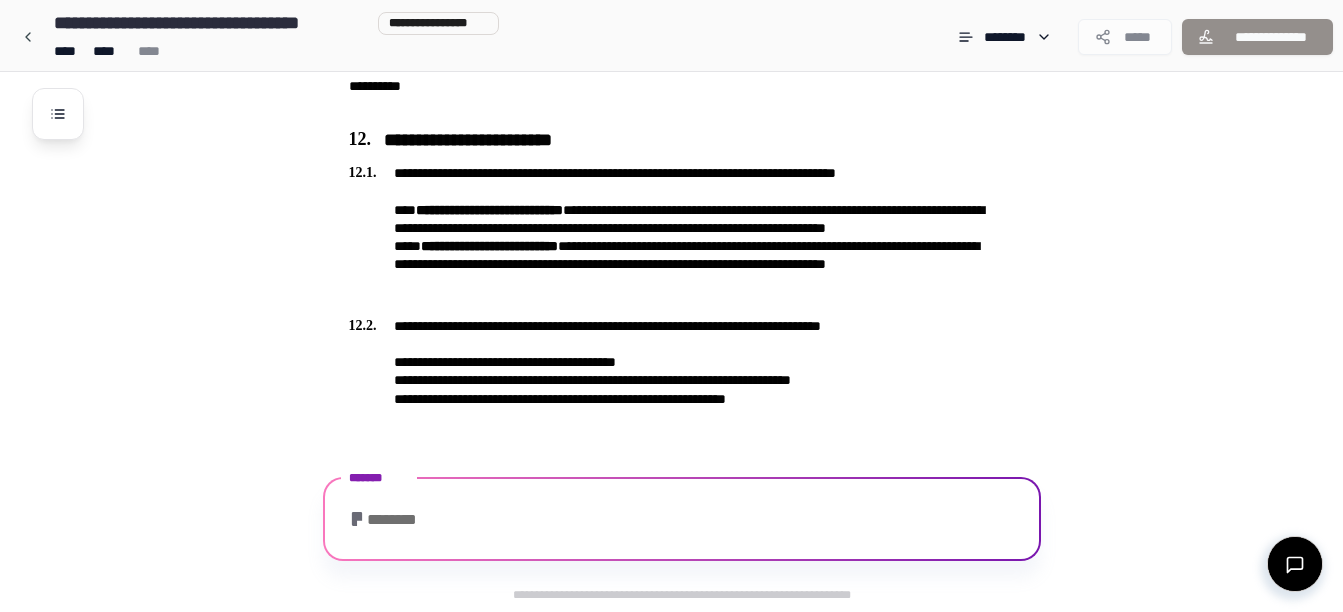 scroll, scrollTop: 3890, scrollLeft: 0, axis: vertical 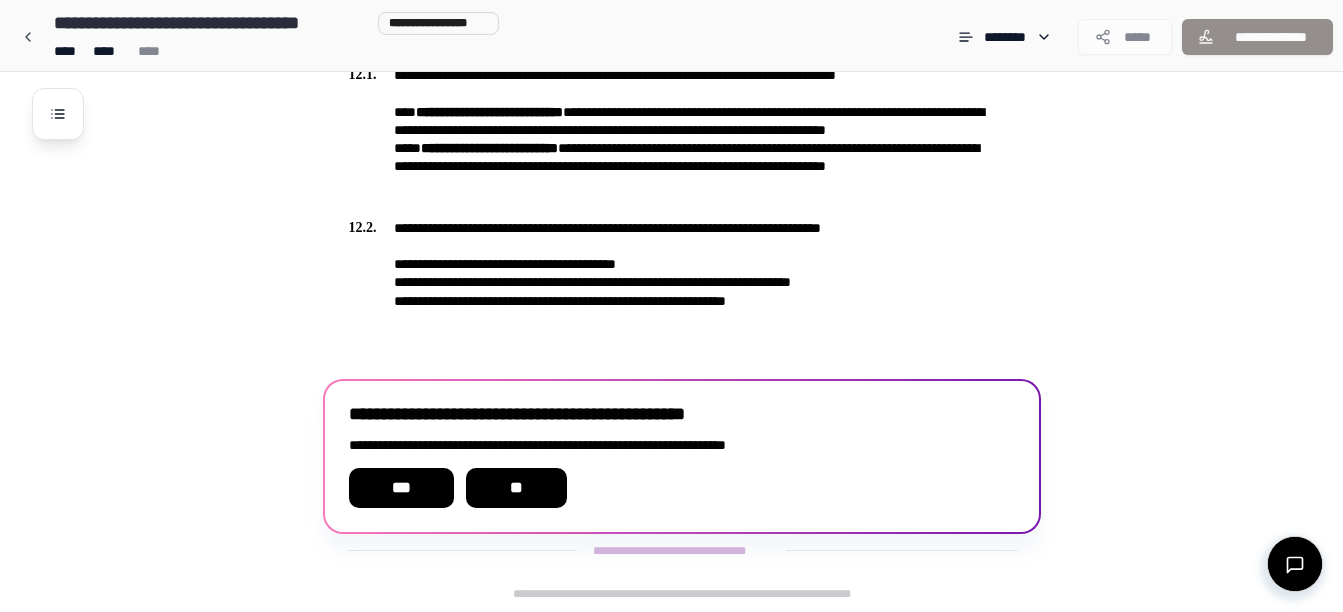 click on "**" at bounding box center (517, 488) 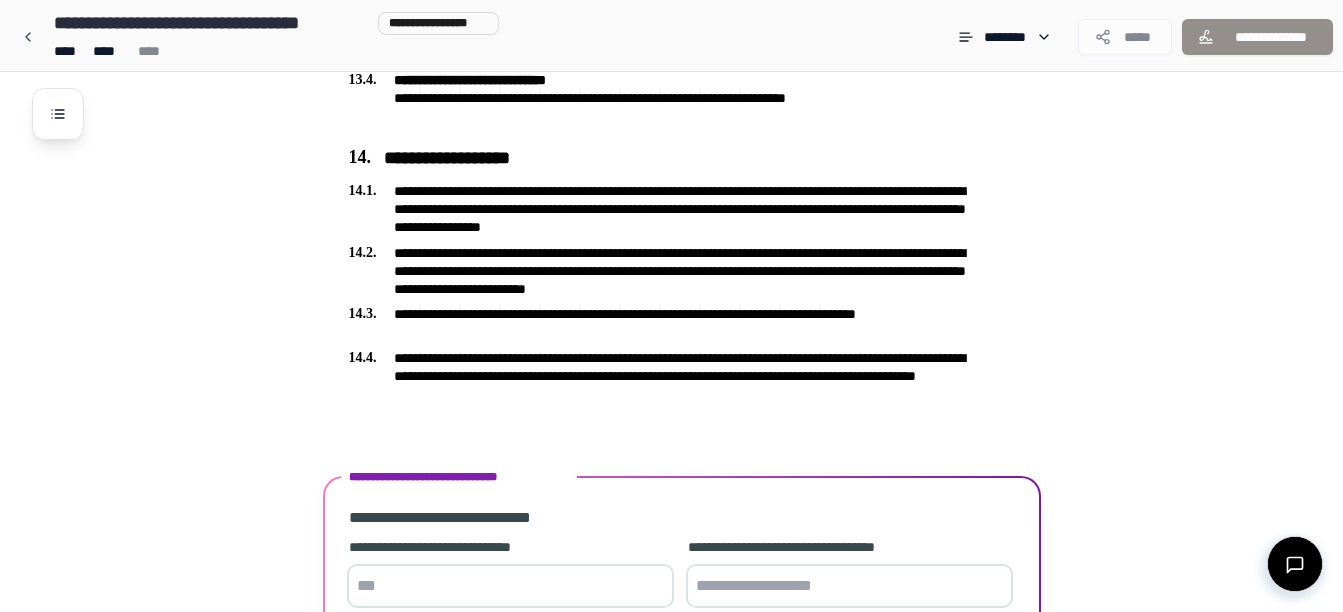 scroll, scrollTop: 4733, scrollLeft: 0, axis: vertical 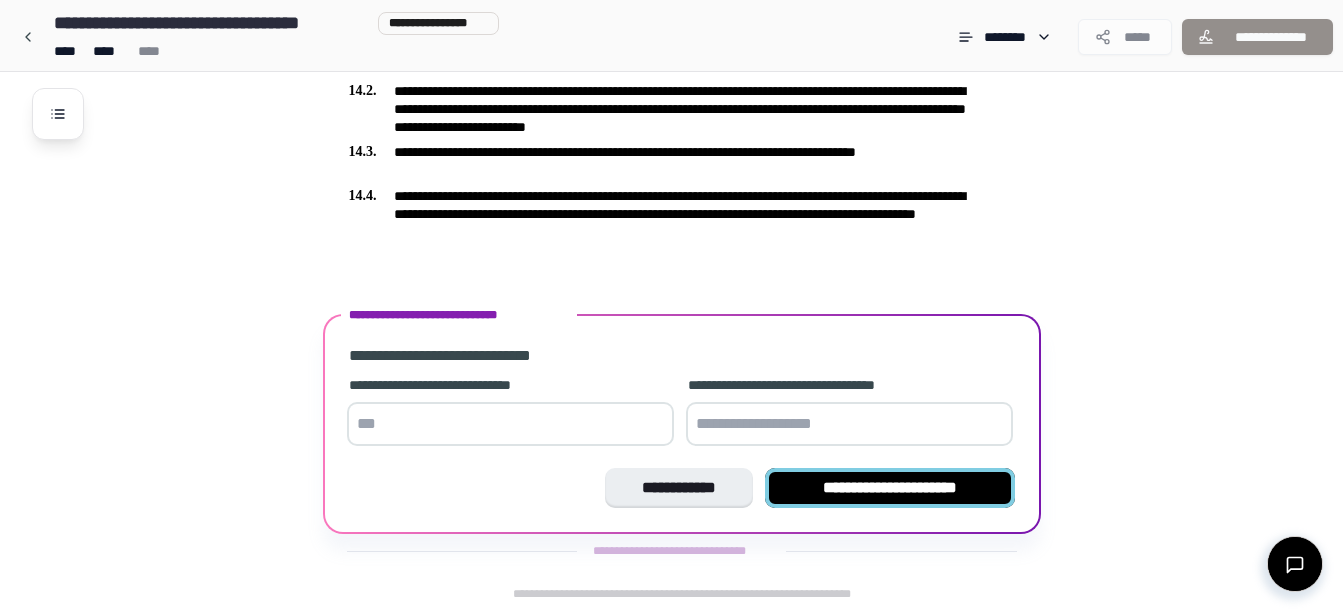 click on "**********" at bounding box center [890, 488] 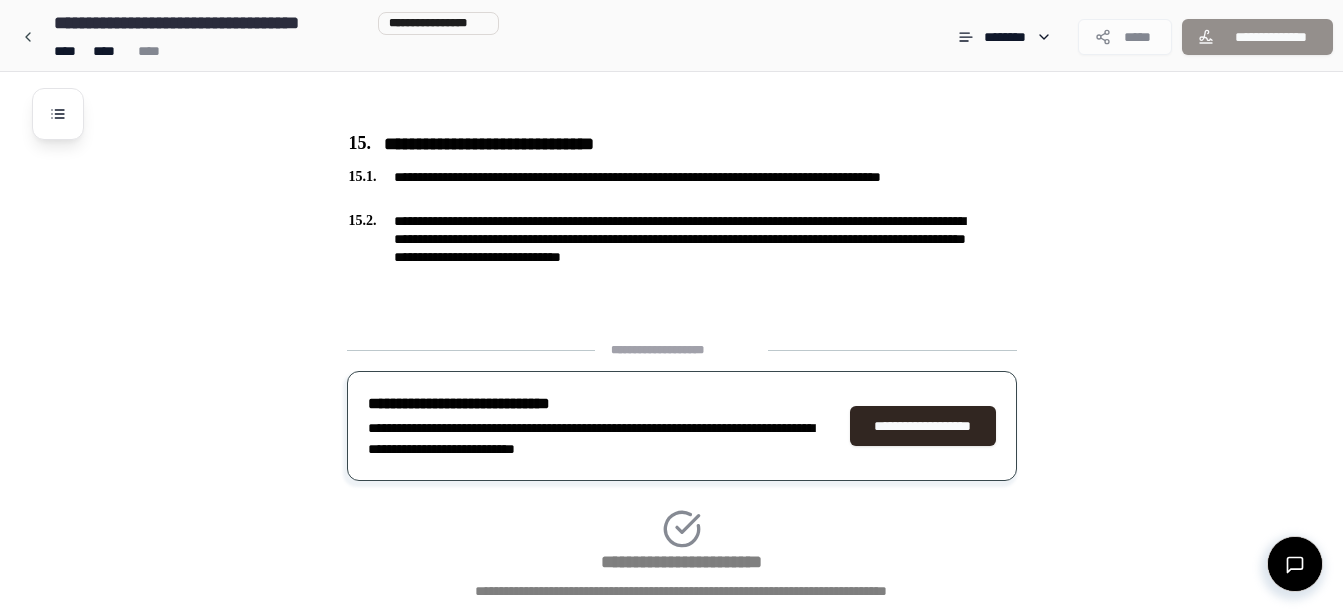 scroll, scrollTop: 5015, scrollLeft: 0, axis: vertical 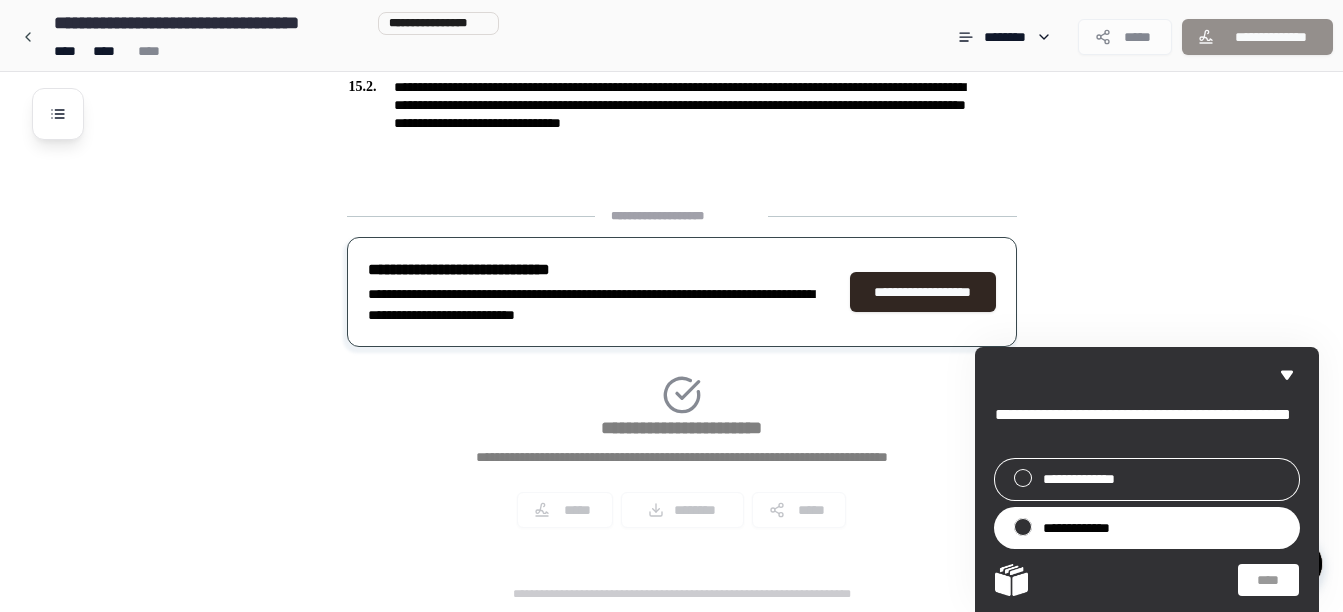 click on "**********" at bounding box center [1147, 528] 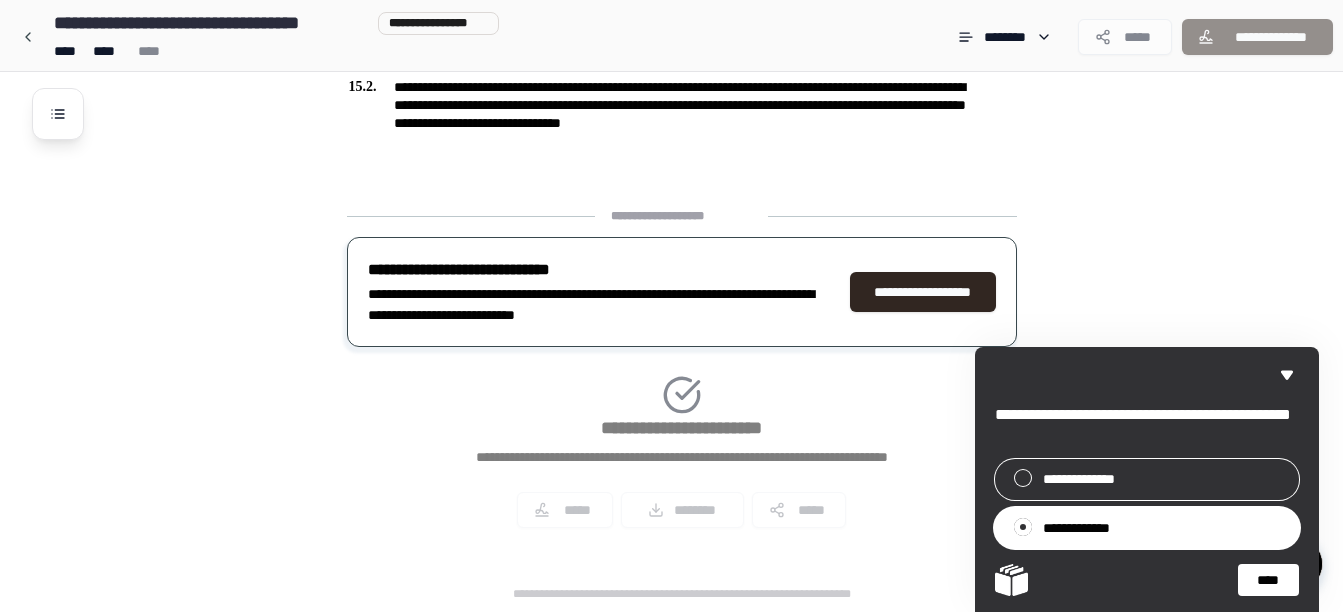 click on "****" at bounding box center [1268, 580] 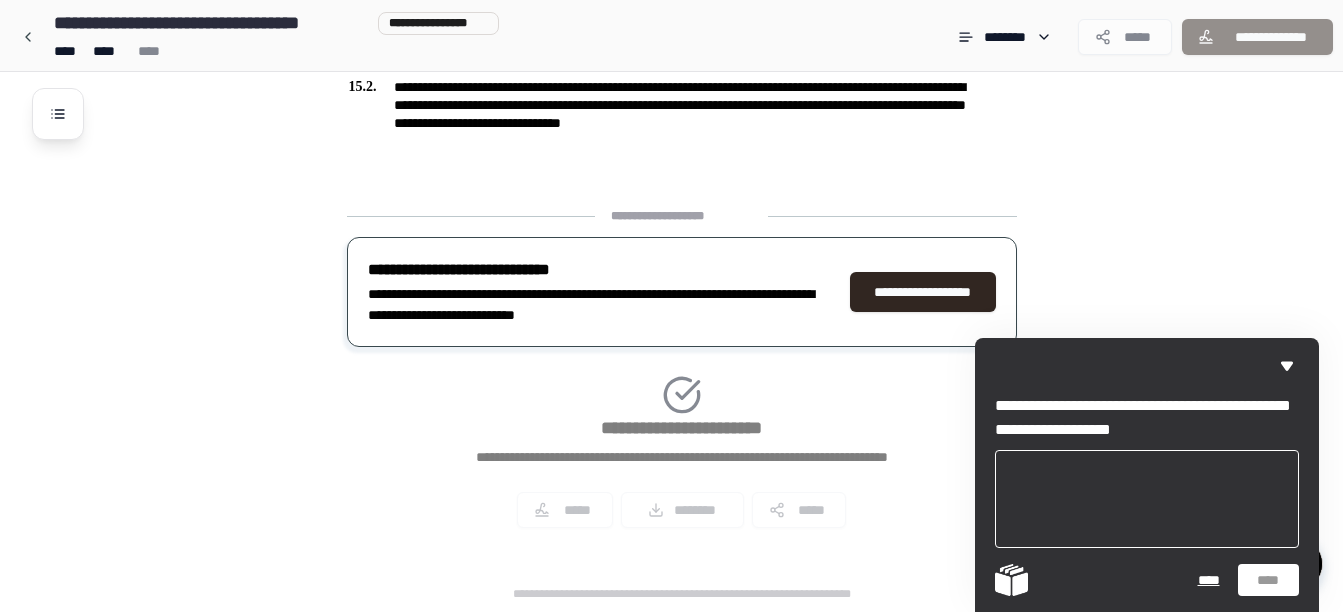 click on "**********" at bounding box center [1147, 471] 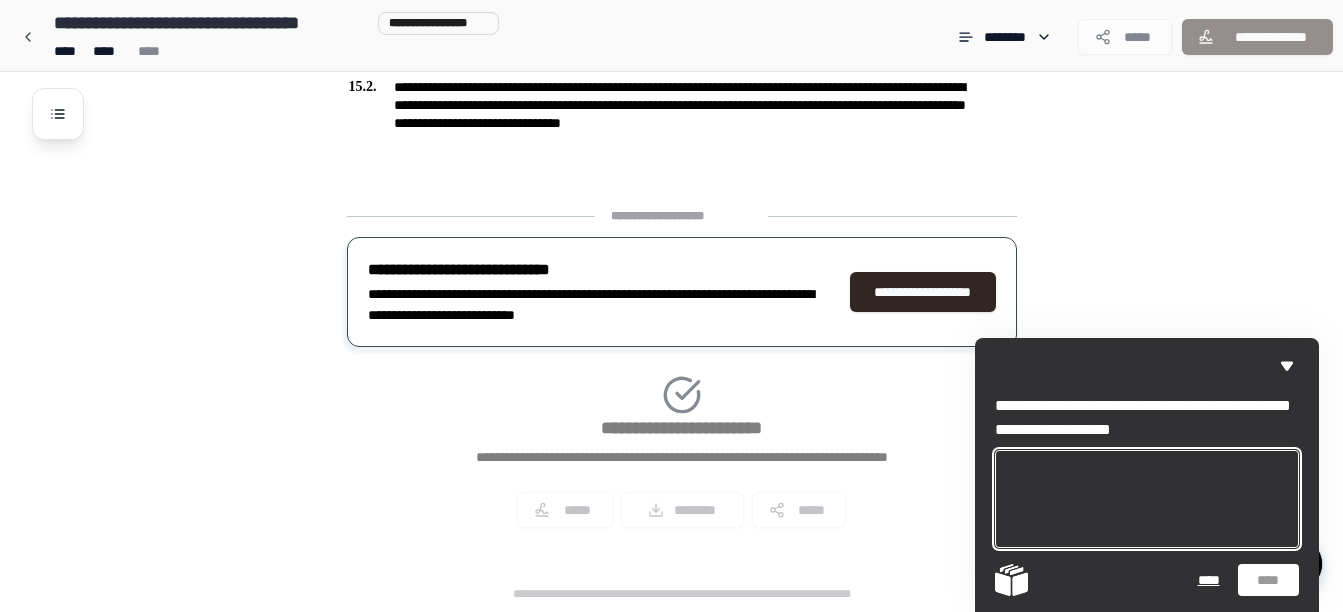 click at bounding box center [1147, 499] 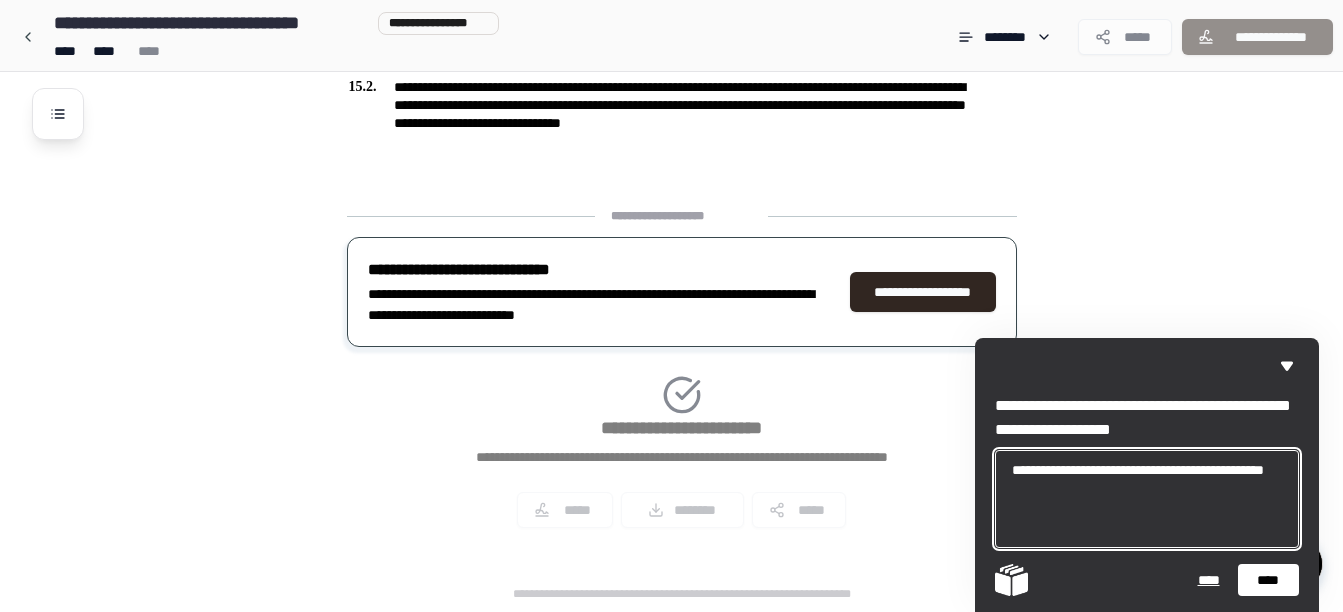 click on "**********" at bounding box center [1147, 499] 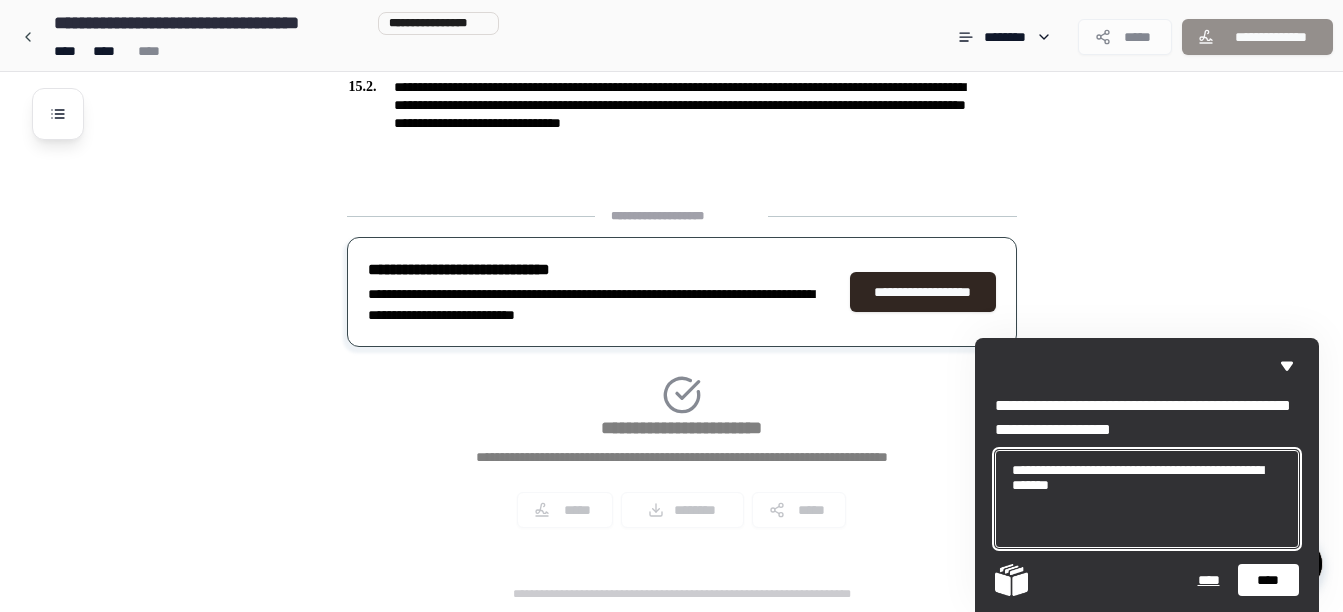 type on "**********" 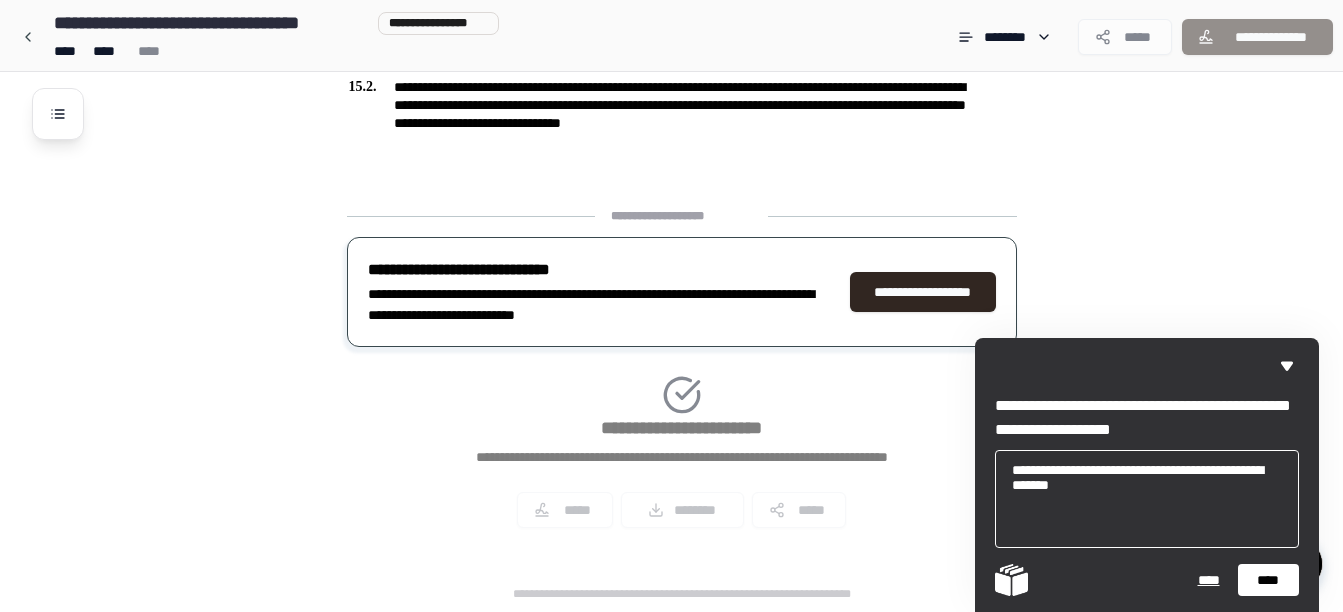 click on "****" at bounding box center [1268, 580] 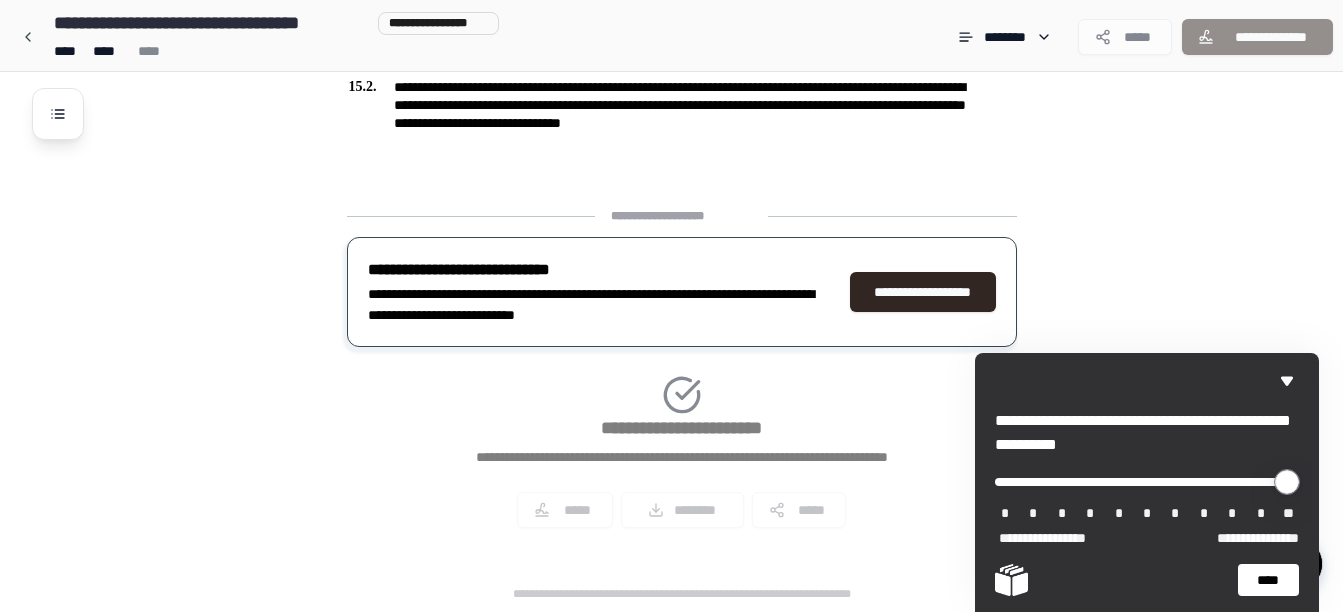drag, startPoint x: 1007, startPoint y: 471, endPoint x: 1044, endPoint y: 476, distance: 37.336308 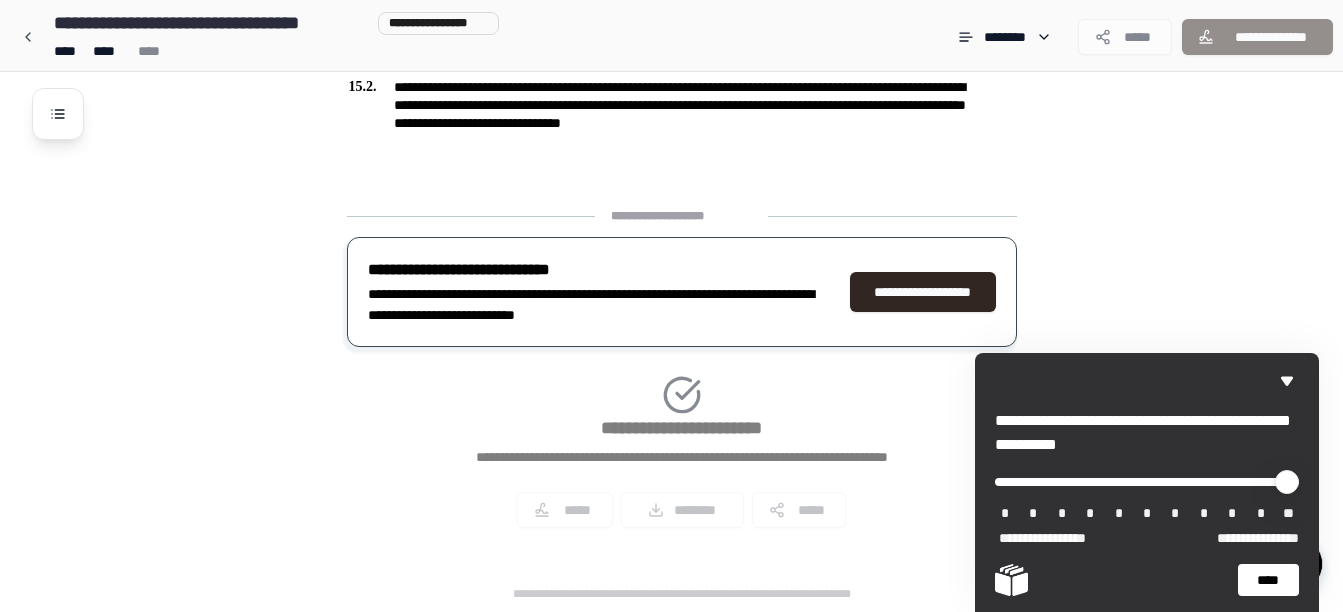 click on "****" at bounding box center [1268, 580] 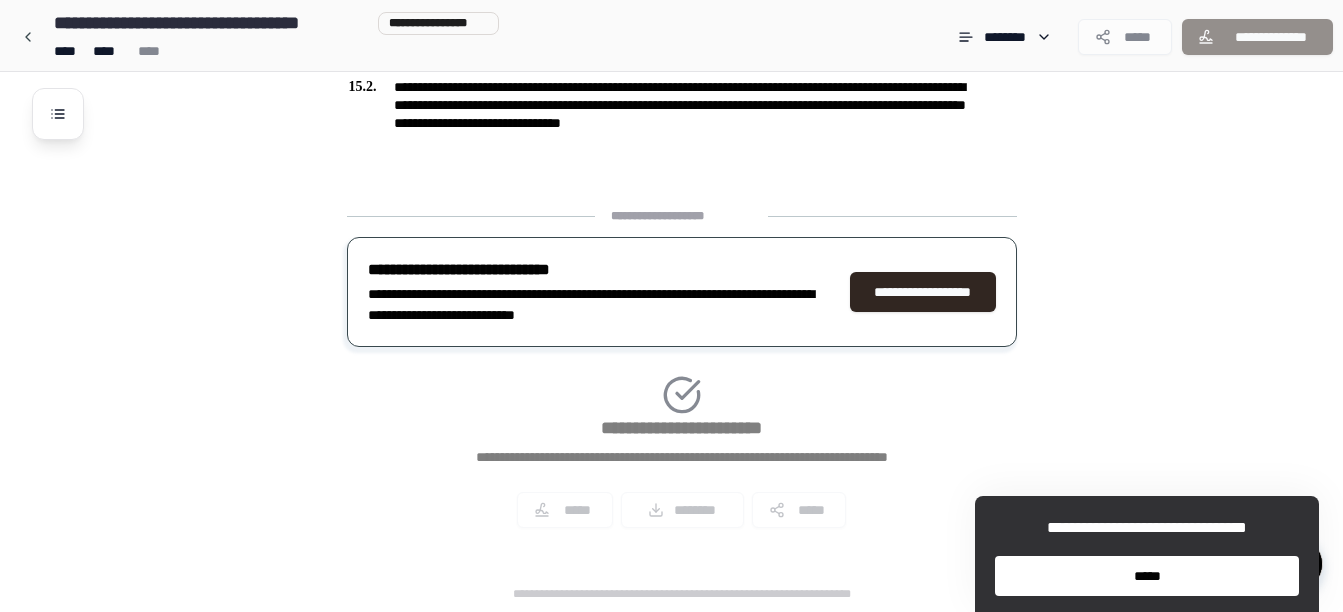 click on "*****" at bounding box center (1147, 576) 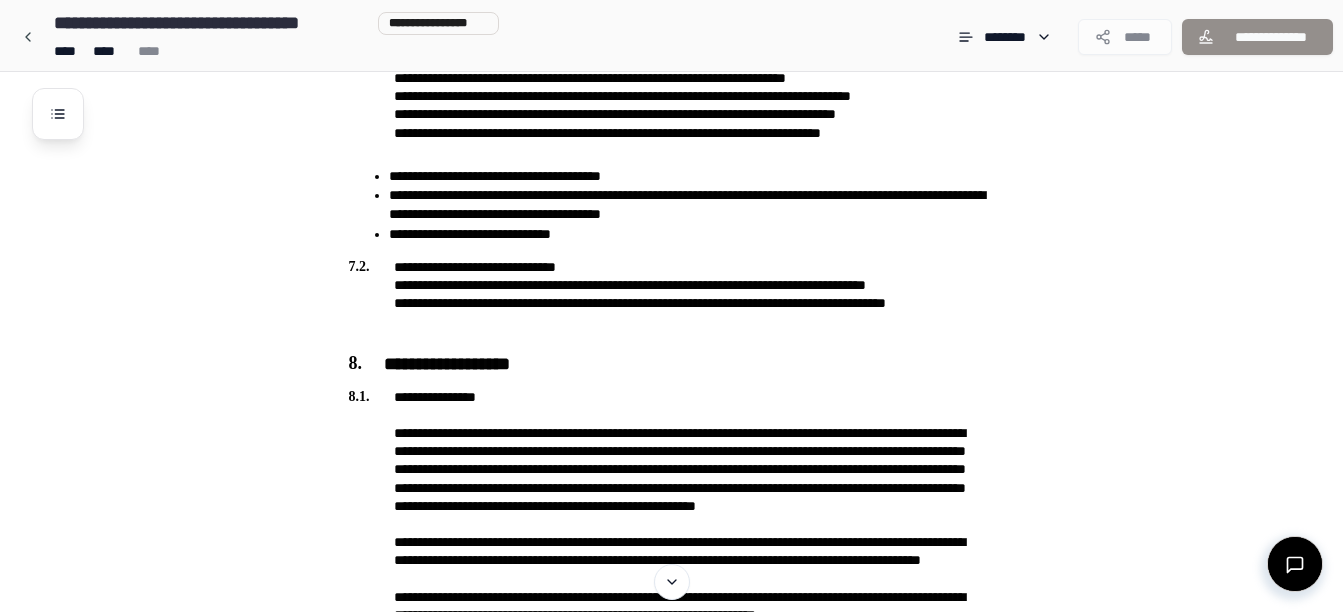 scroll, scrollTop: 0, scrollLeft: 0, axis: both 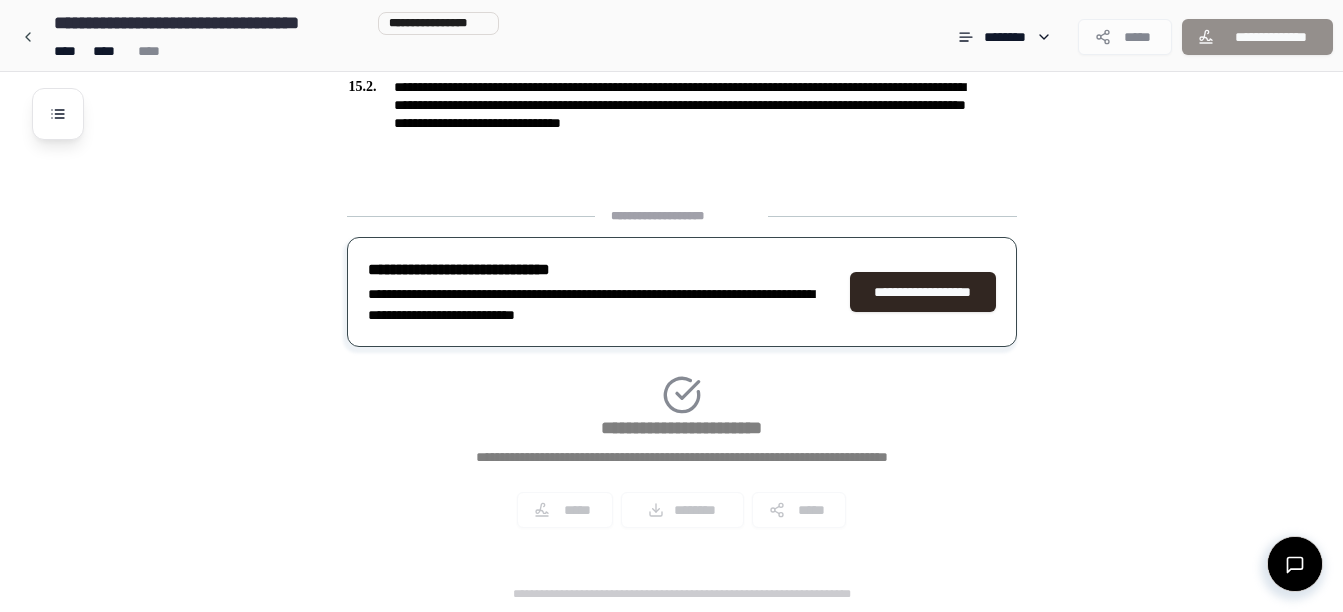 click on "**********" at bounding box center (682, 375) 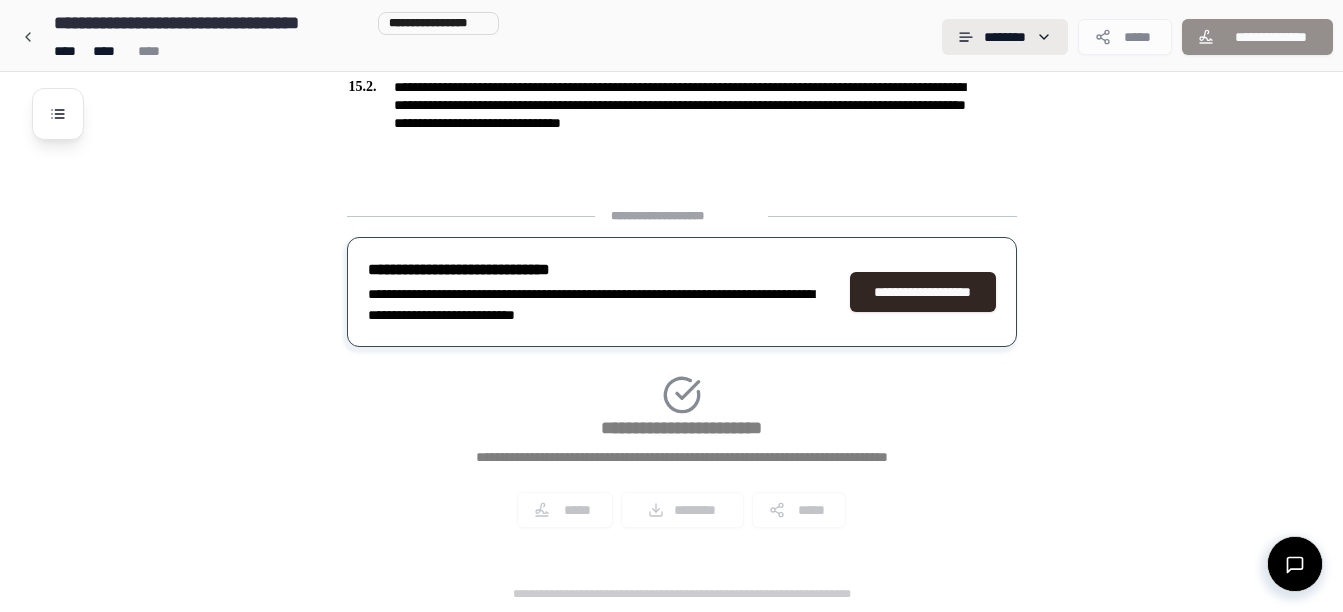 click on "**********" at bounding box center (671, -2202) 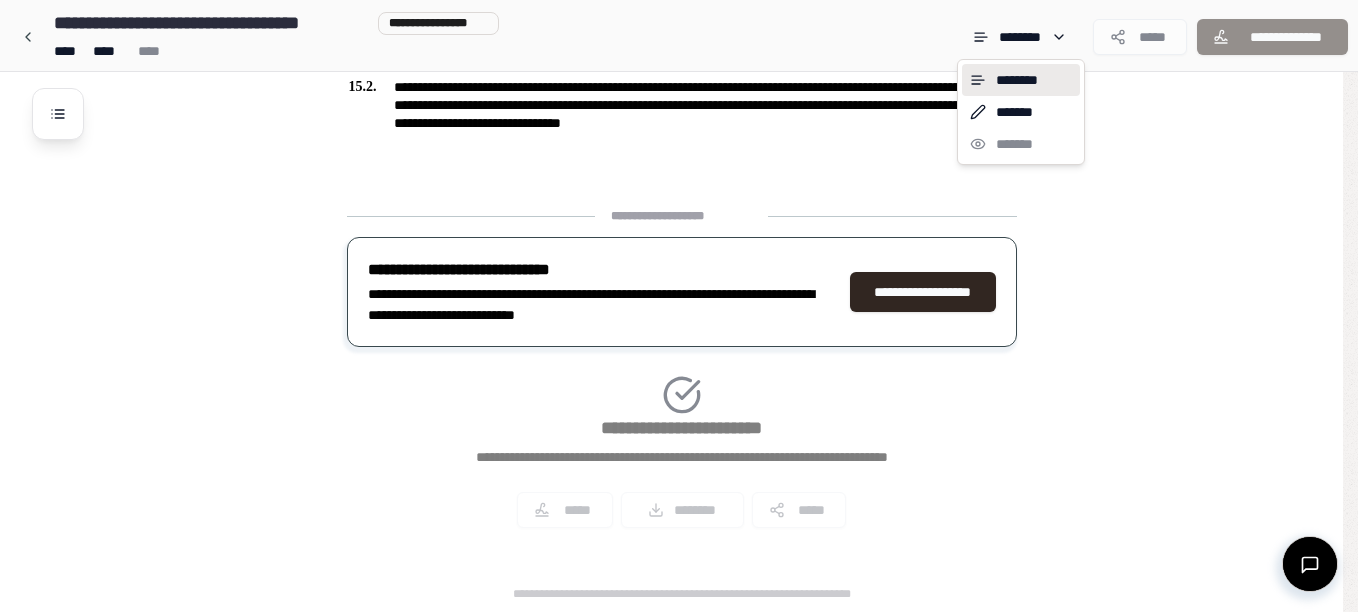 click on "******** ******* *******" at bounding box center (1021, 112) 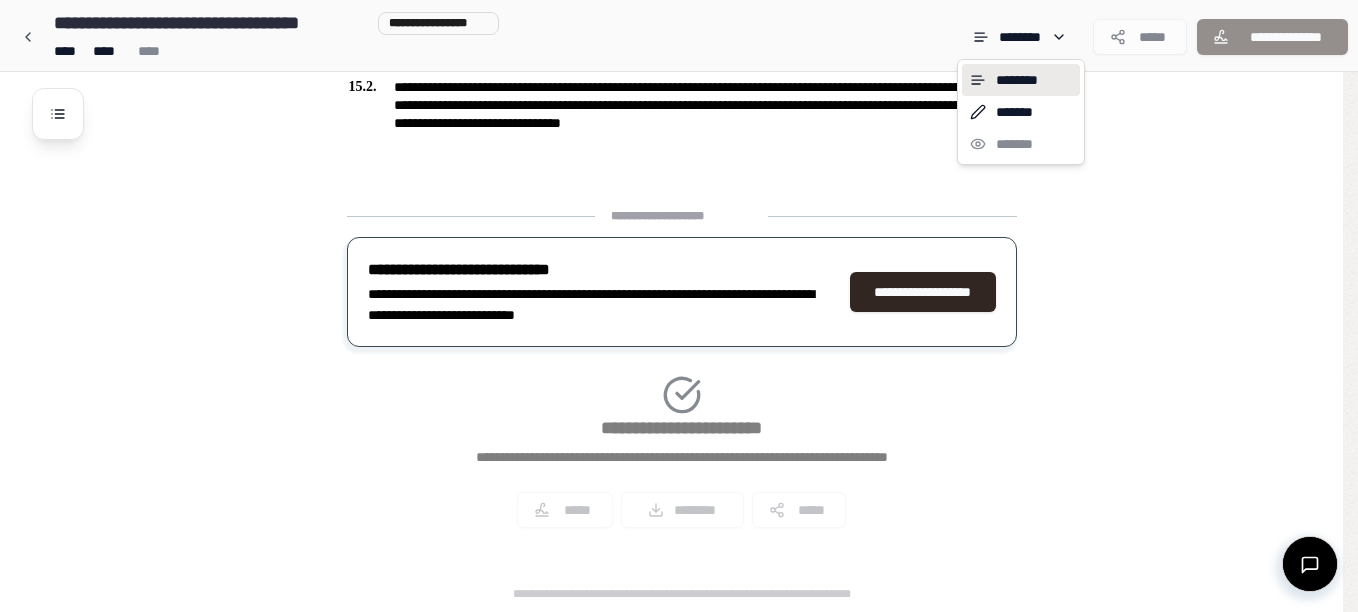 click on "**********" at bounding box center (679, -2202) 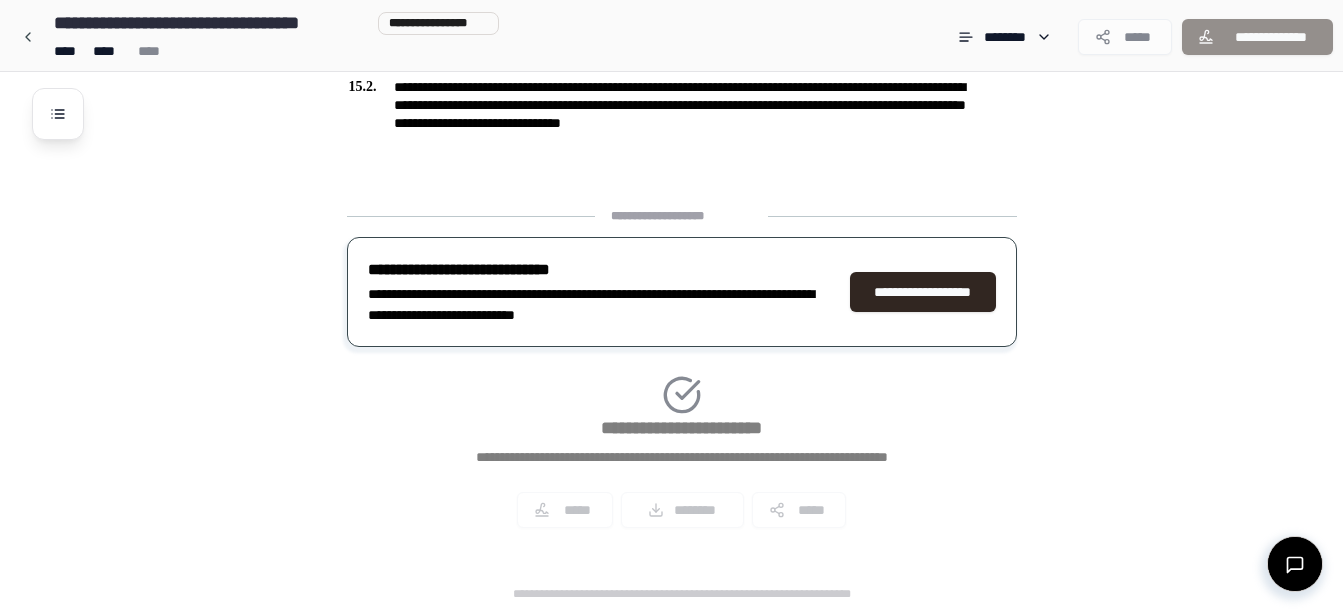 click on "*****" at bounding box center [1125, 37] 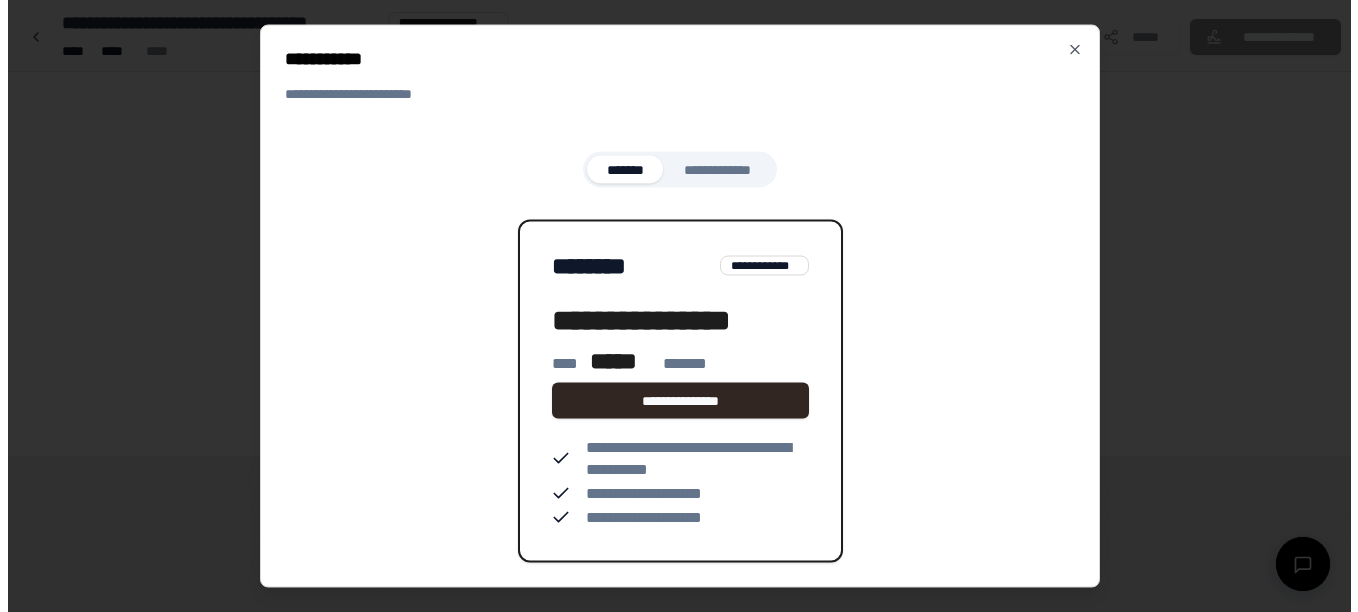 scroll, scrollTop: 0, scrollLeft: 0, axis: both 